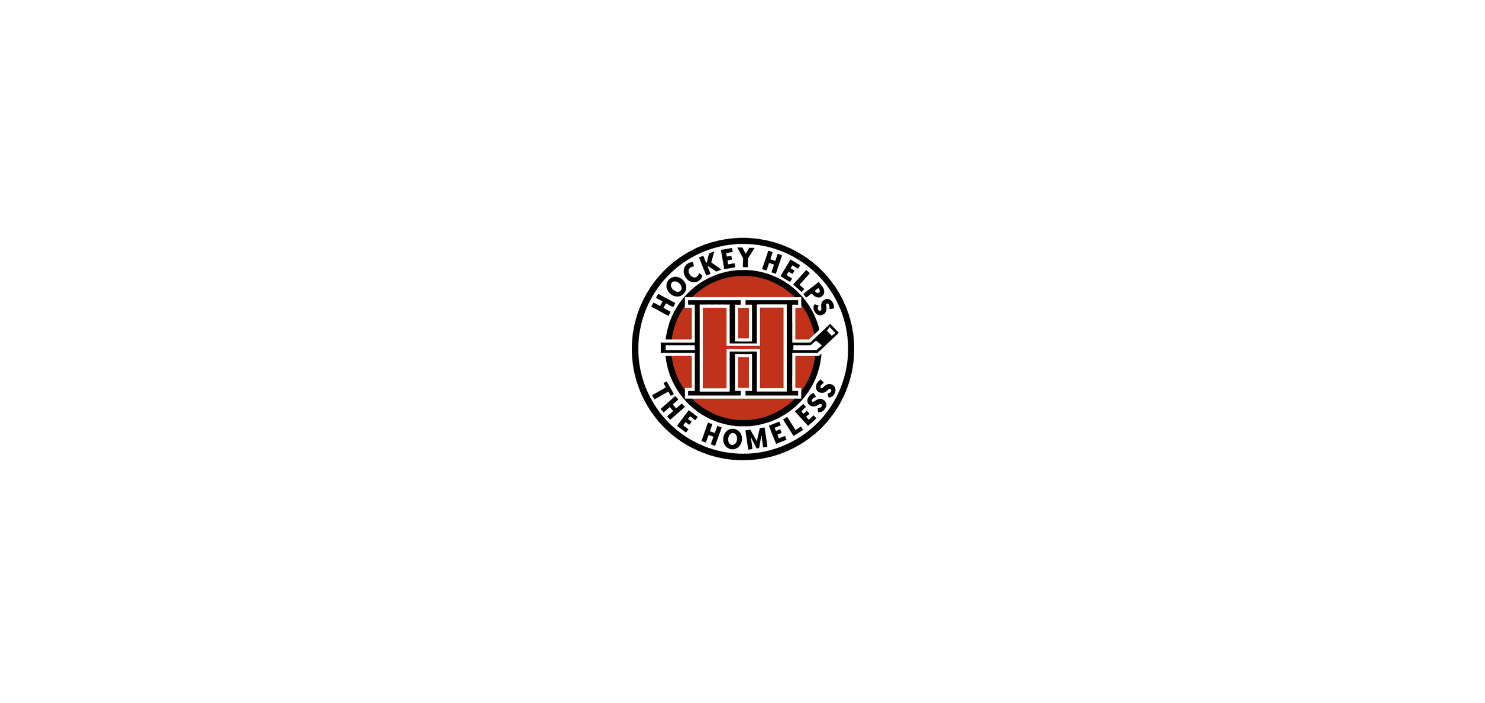 scroll, scrollTop: 0, scrollLeft: 0, axis: both 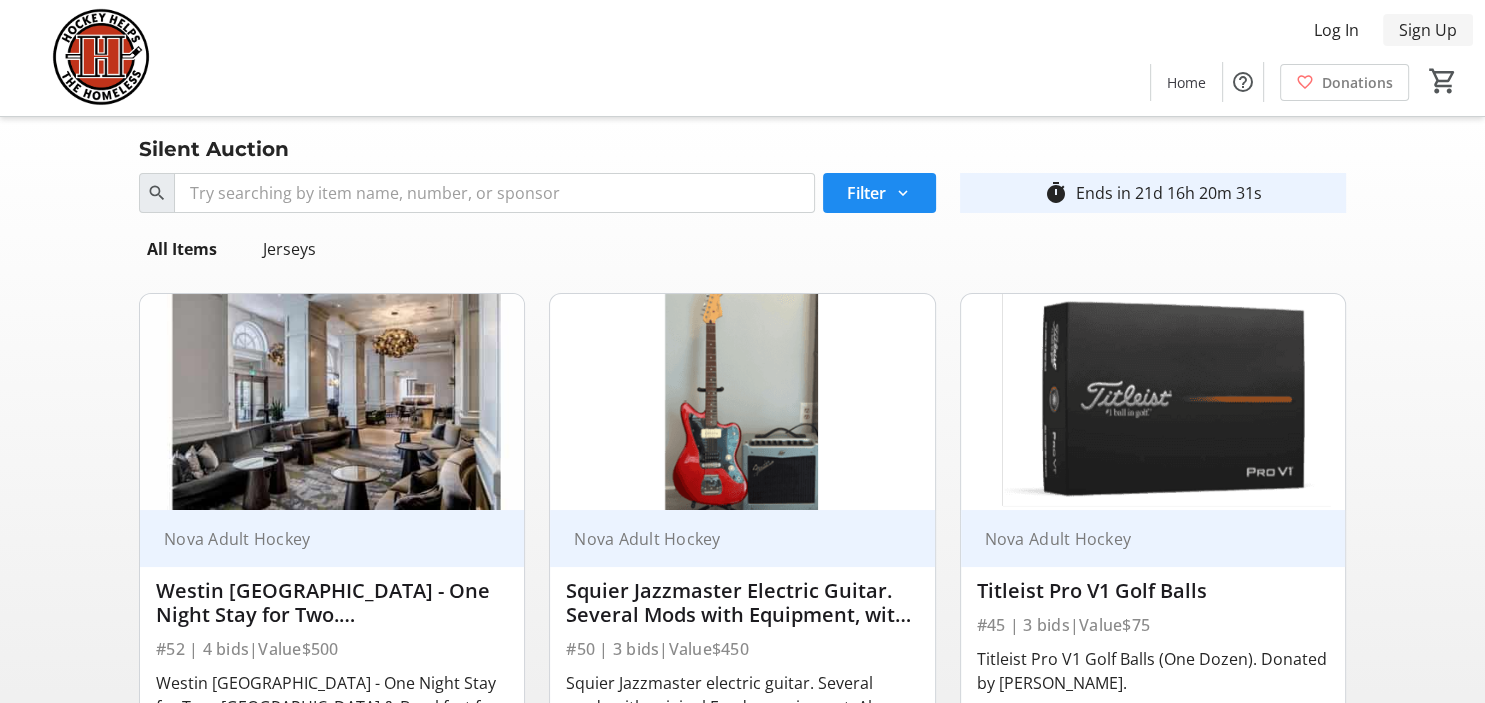 click on "Sign Up" 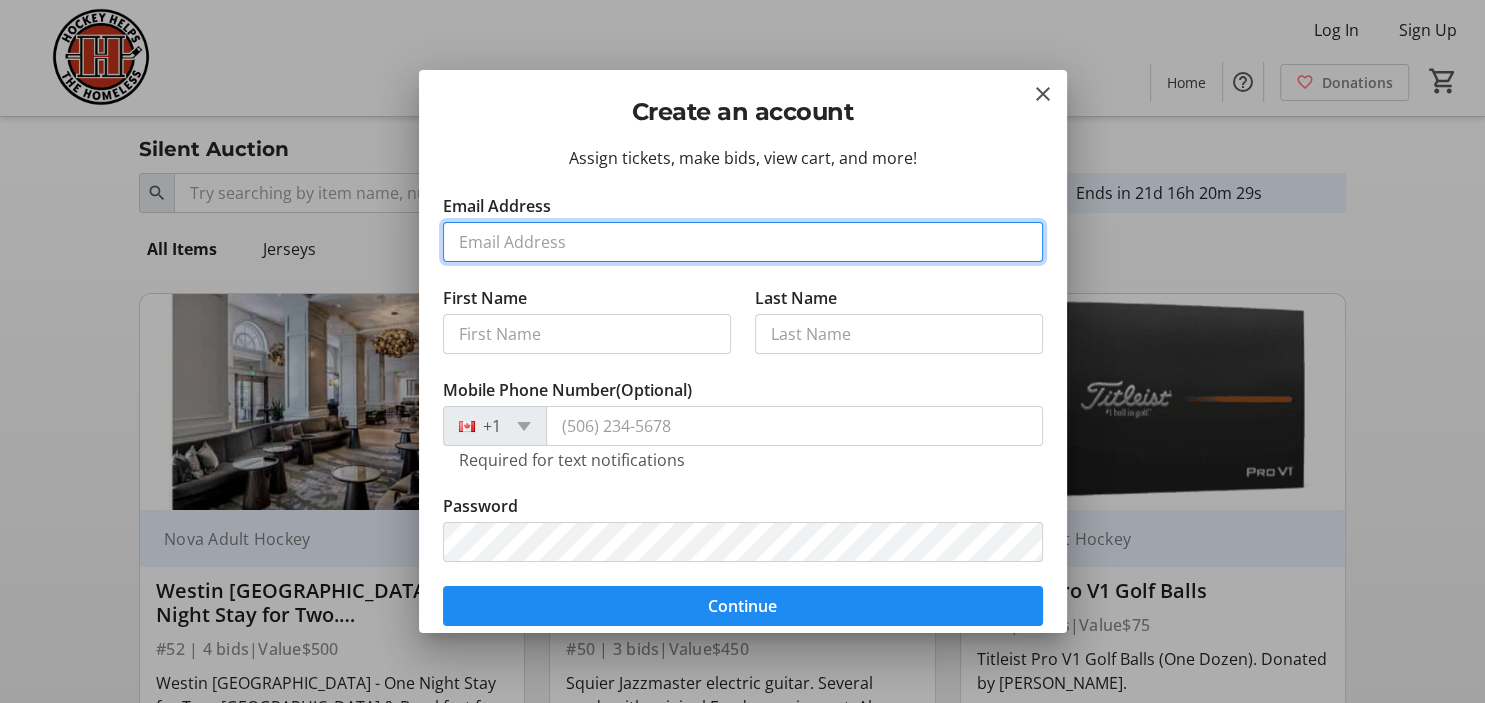 click on "Email Address" at bounding box center (743, 242) 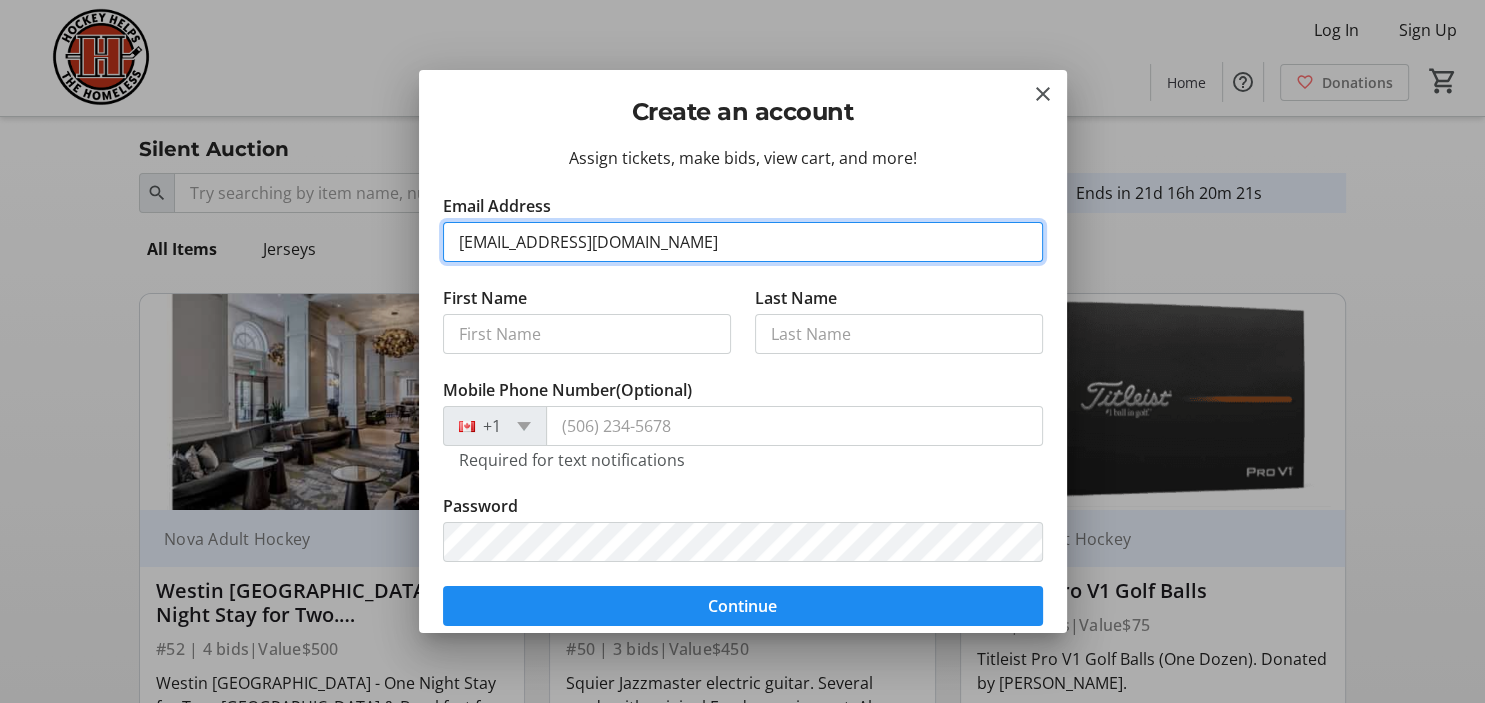type on "[EMAIL_ADDRESS][DOMAIN_NAME]" 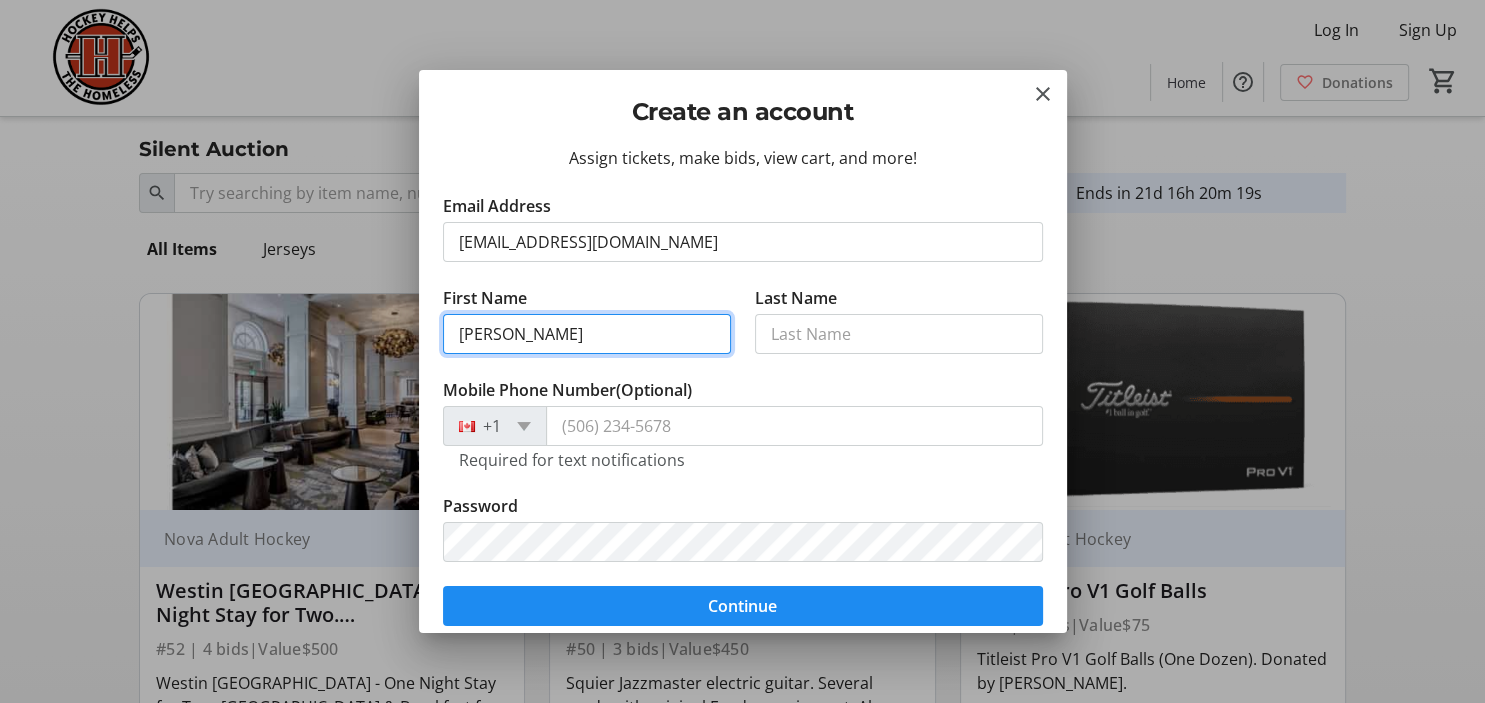 type on "[PERSON_NAME]" 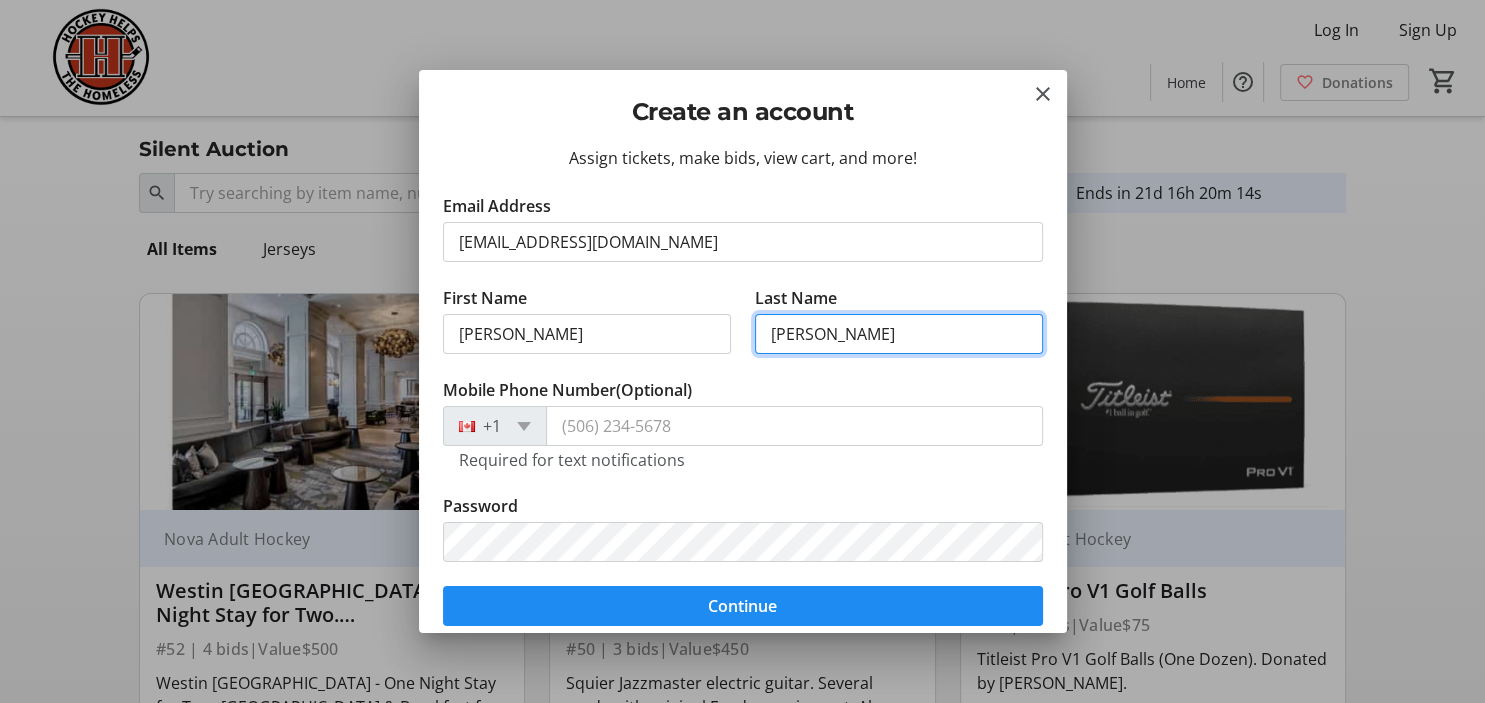 type on "[PERSON_NAME]" 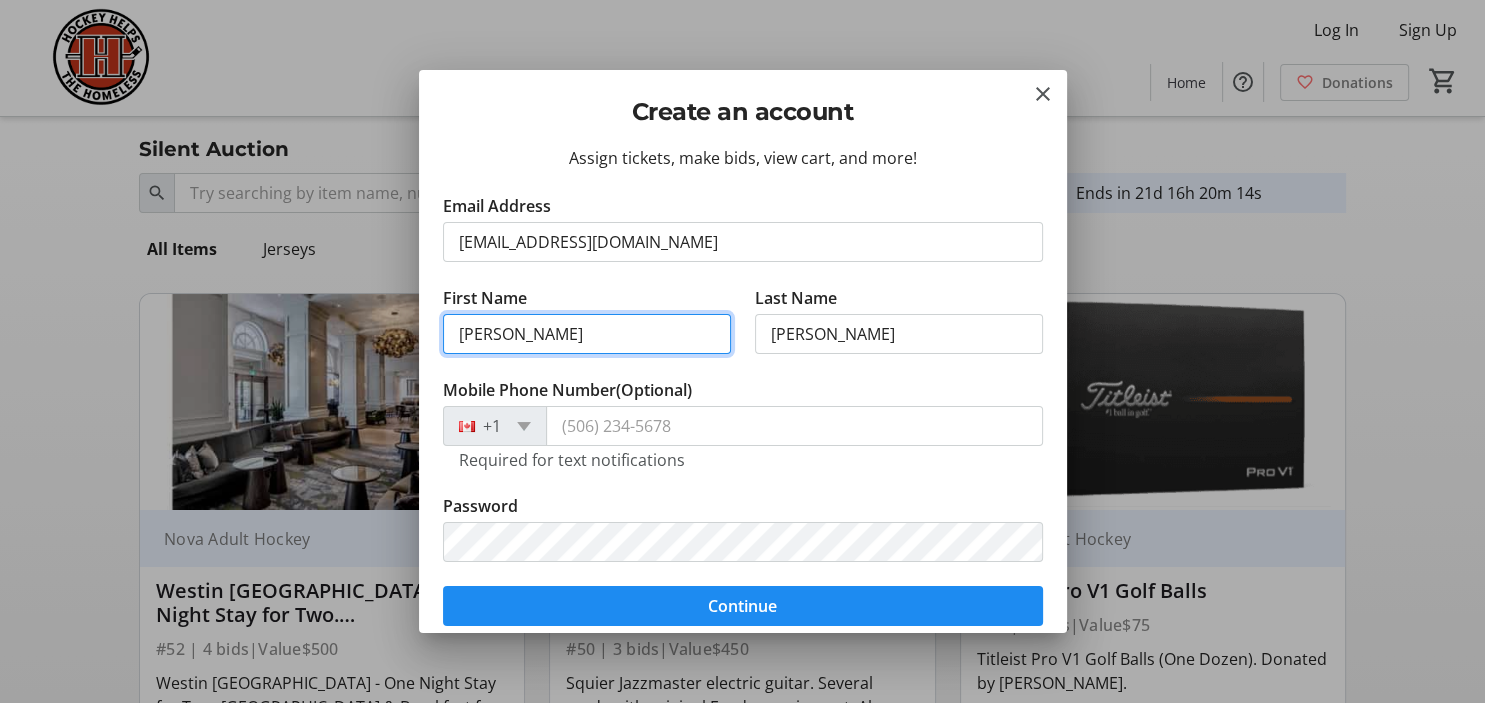 click on "[PERSON_NAME]" at bounding box center (587, 334) 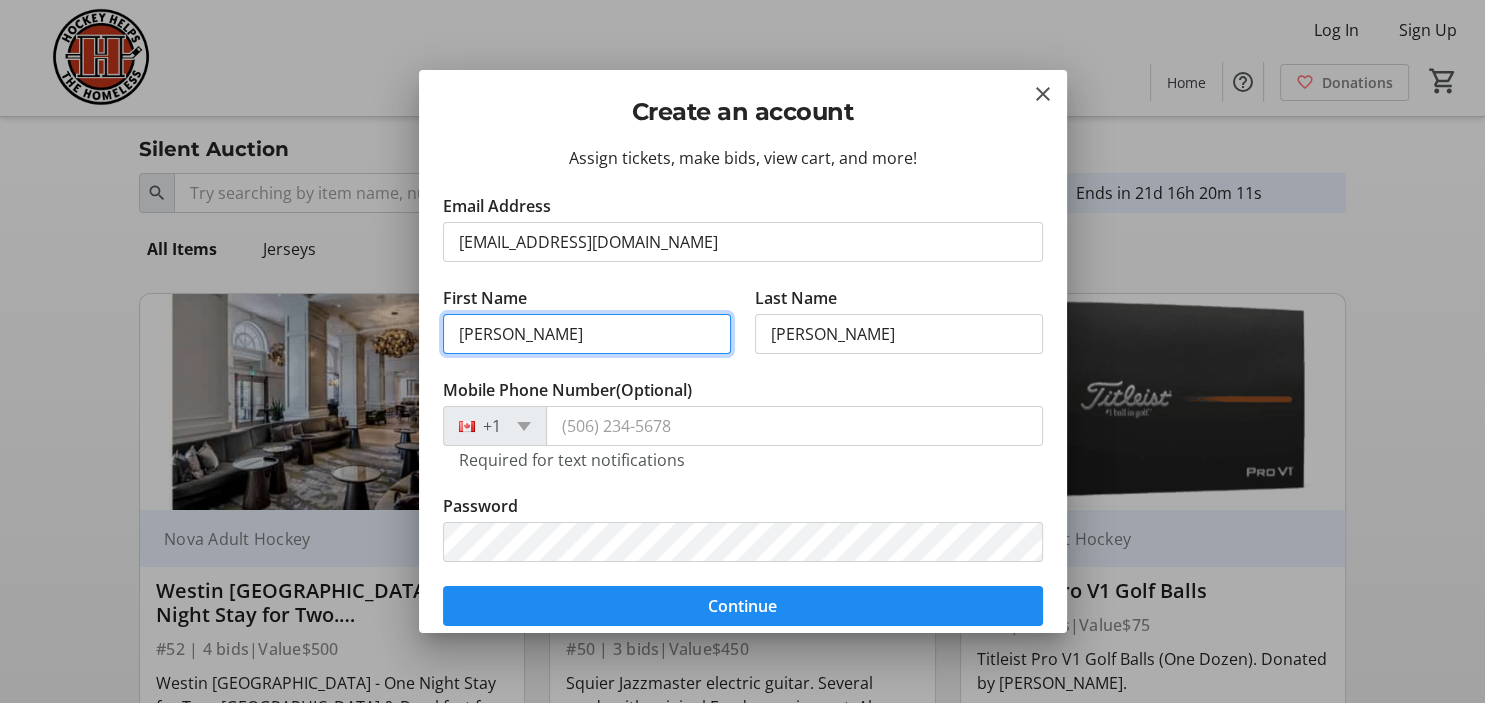 type on "[PERSON_NAME]" 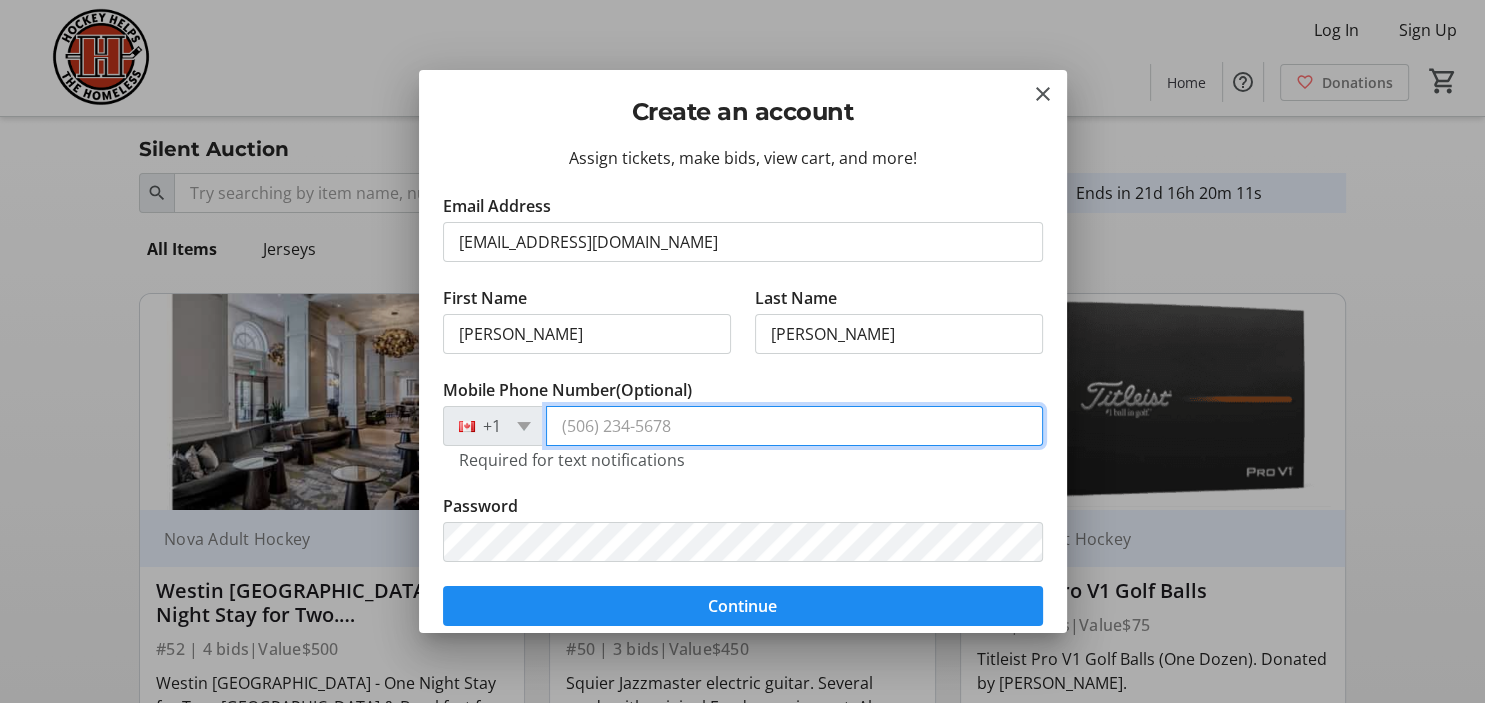 click on "Mobile Phone Number   (Optional)" at bounding box center (794, 426) 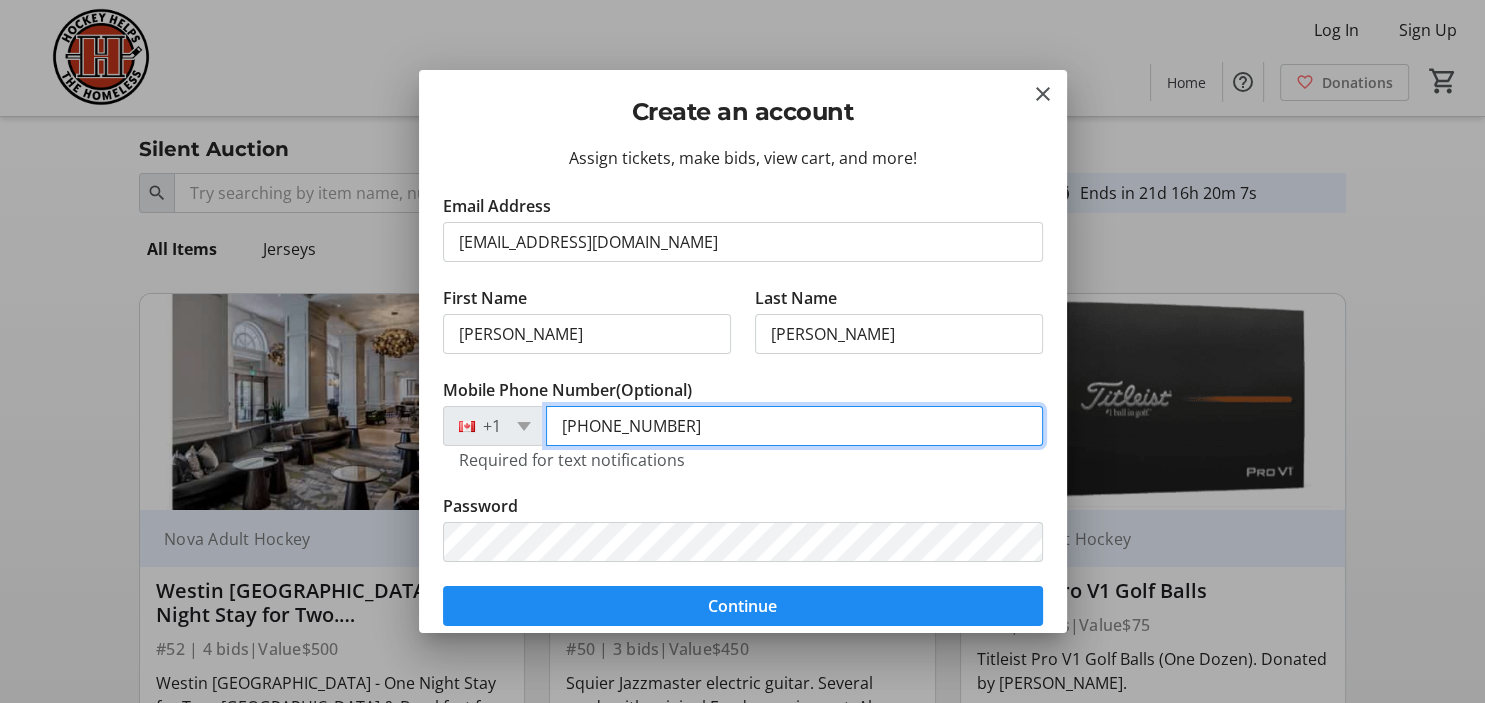 scroll, scrollTop: 130, scrollLeft: 0, axis: vertical 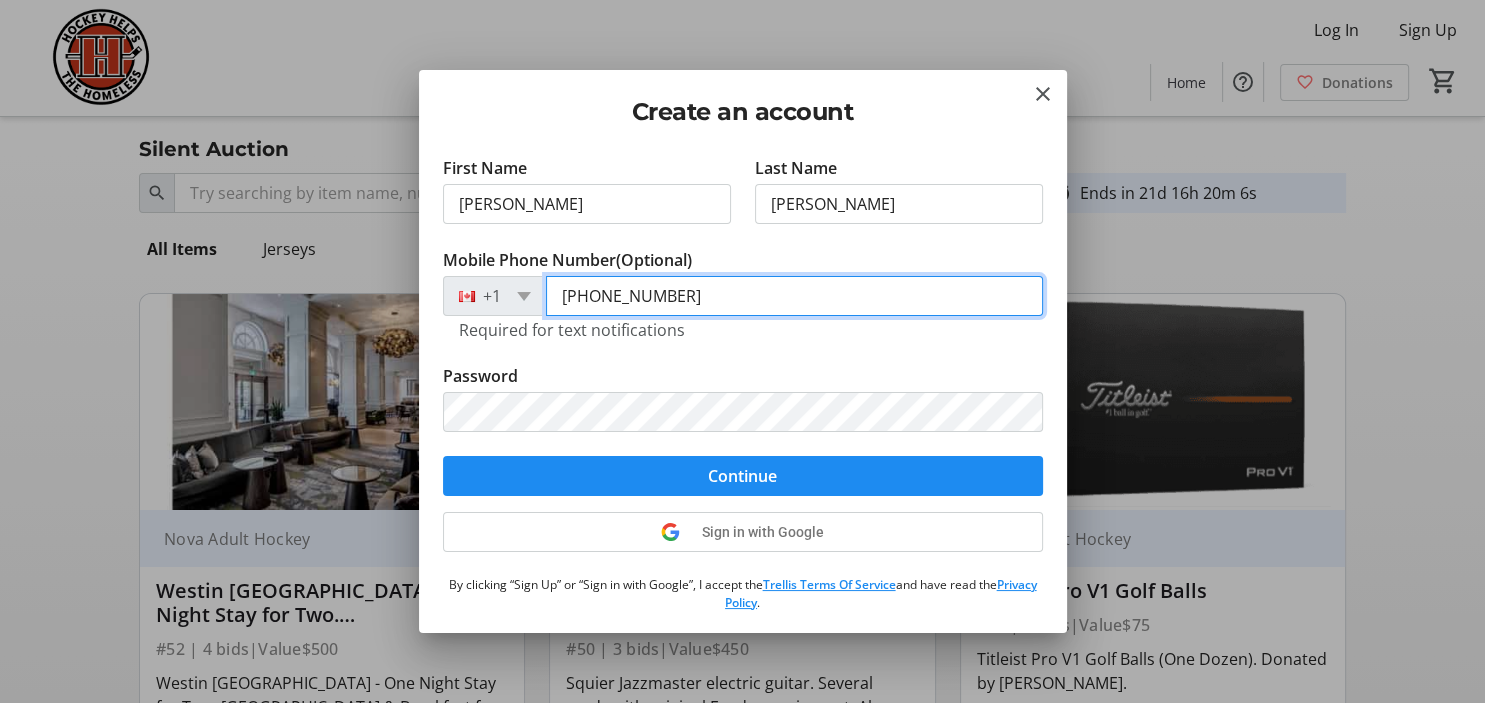type on "[PHONE_NUMBER]" 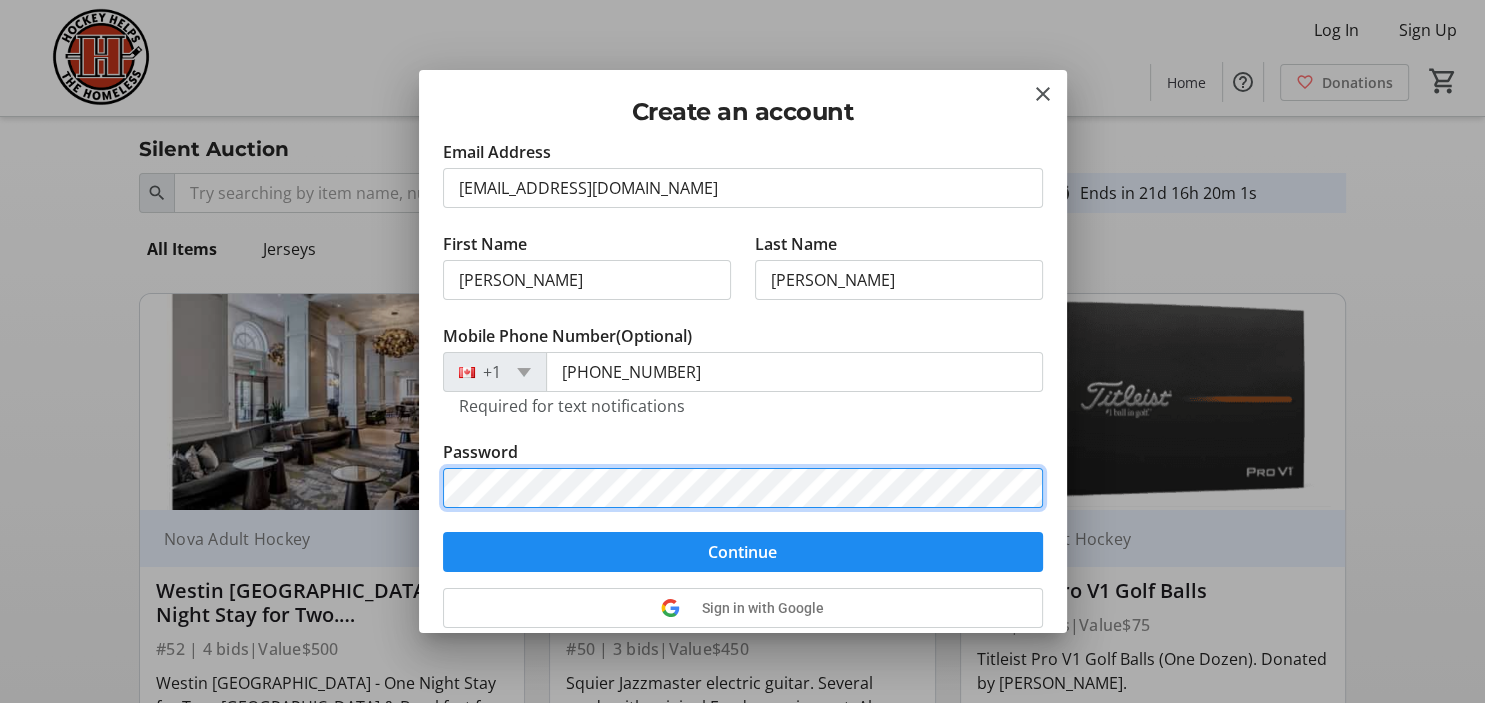 scroll, scrollTop: 0, scrollLeft: 0, axis: both 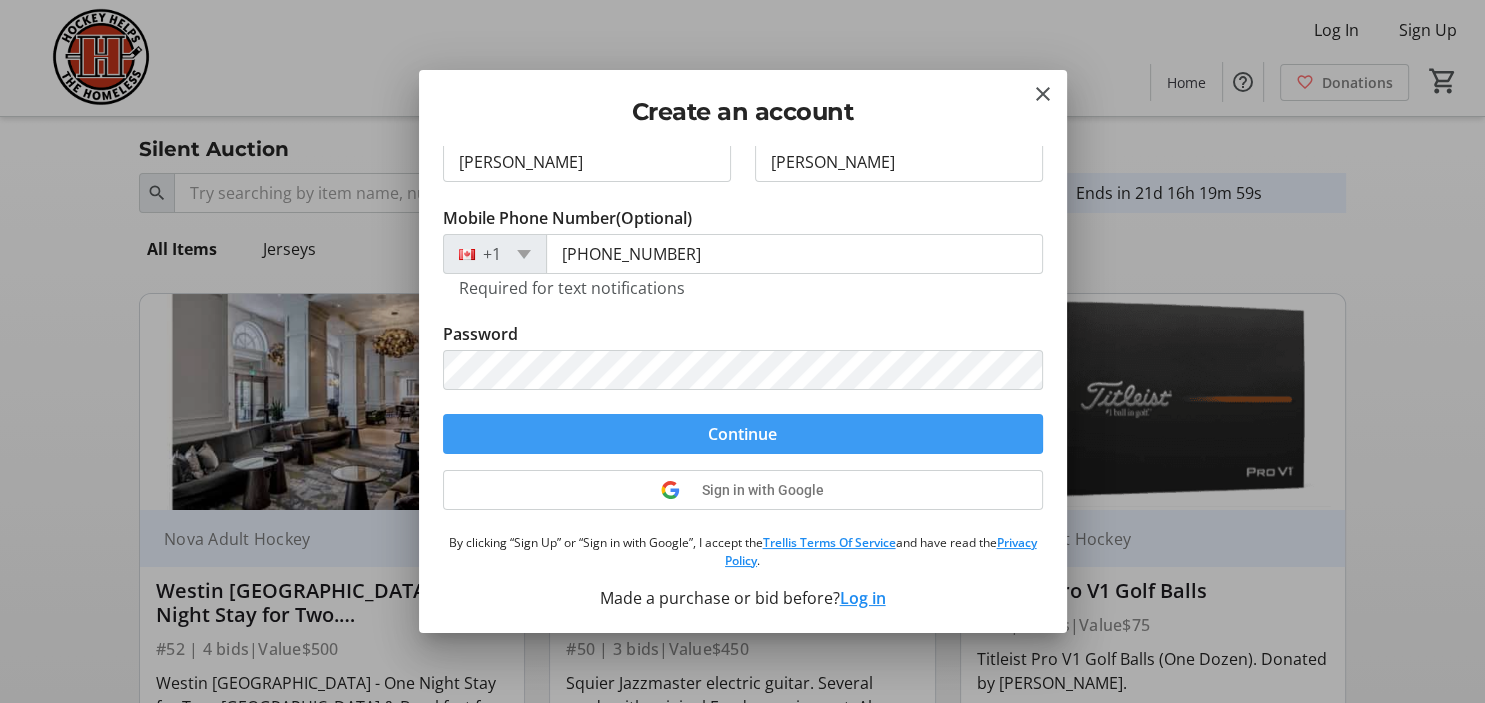 click on "Continue" at bounding box center [742, 434] 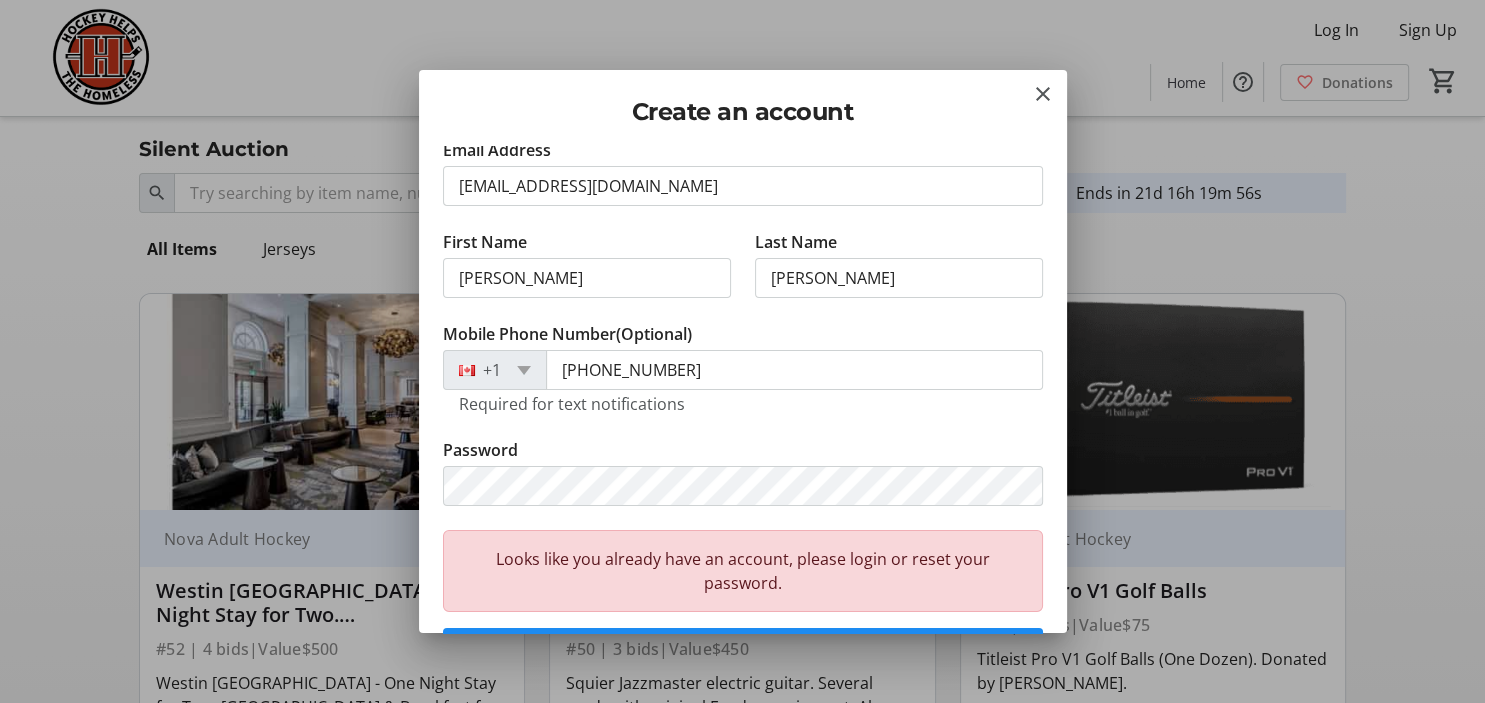 click on "Create an account" at bounding box center [743, 112] 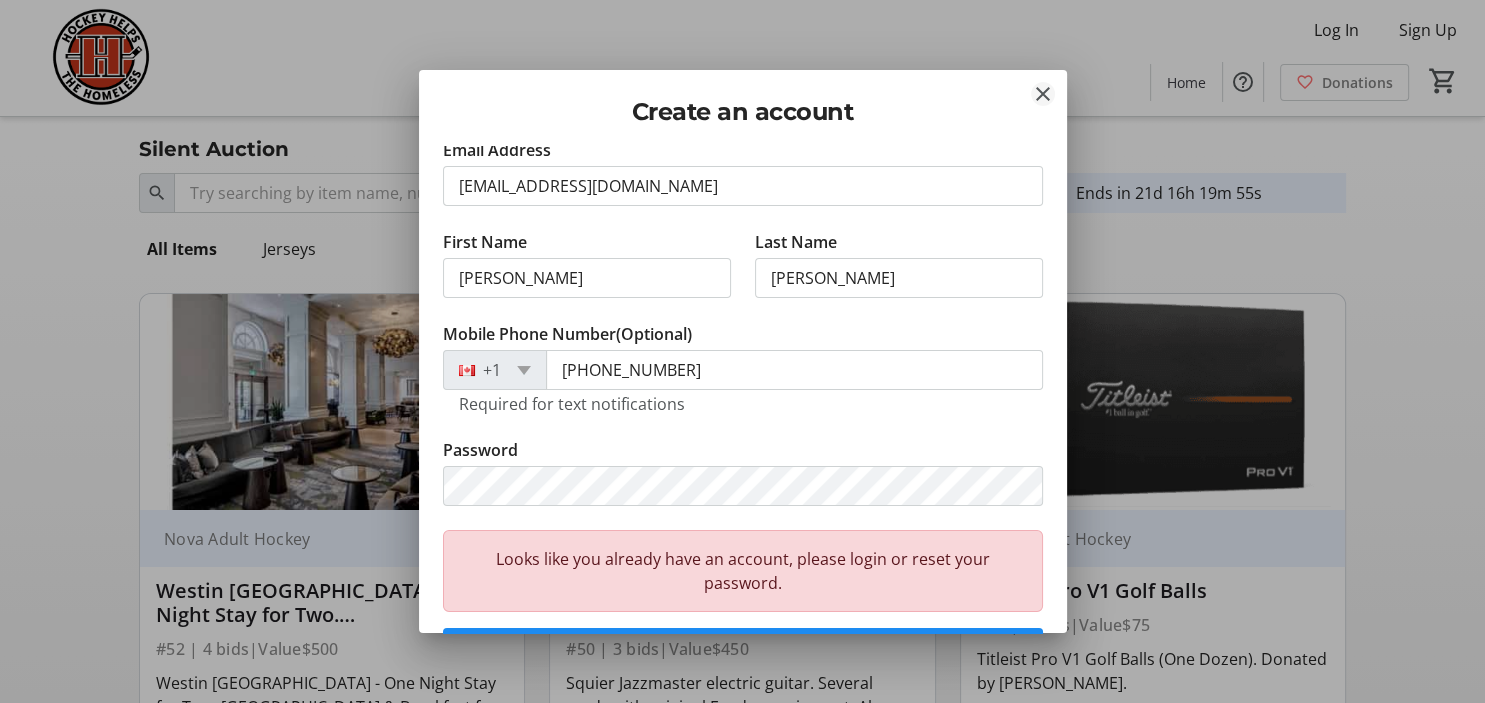 click at bounding box center (1043, 94) 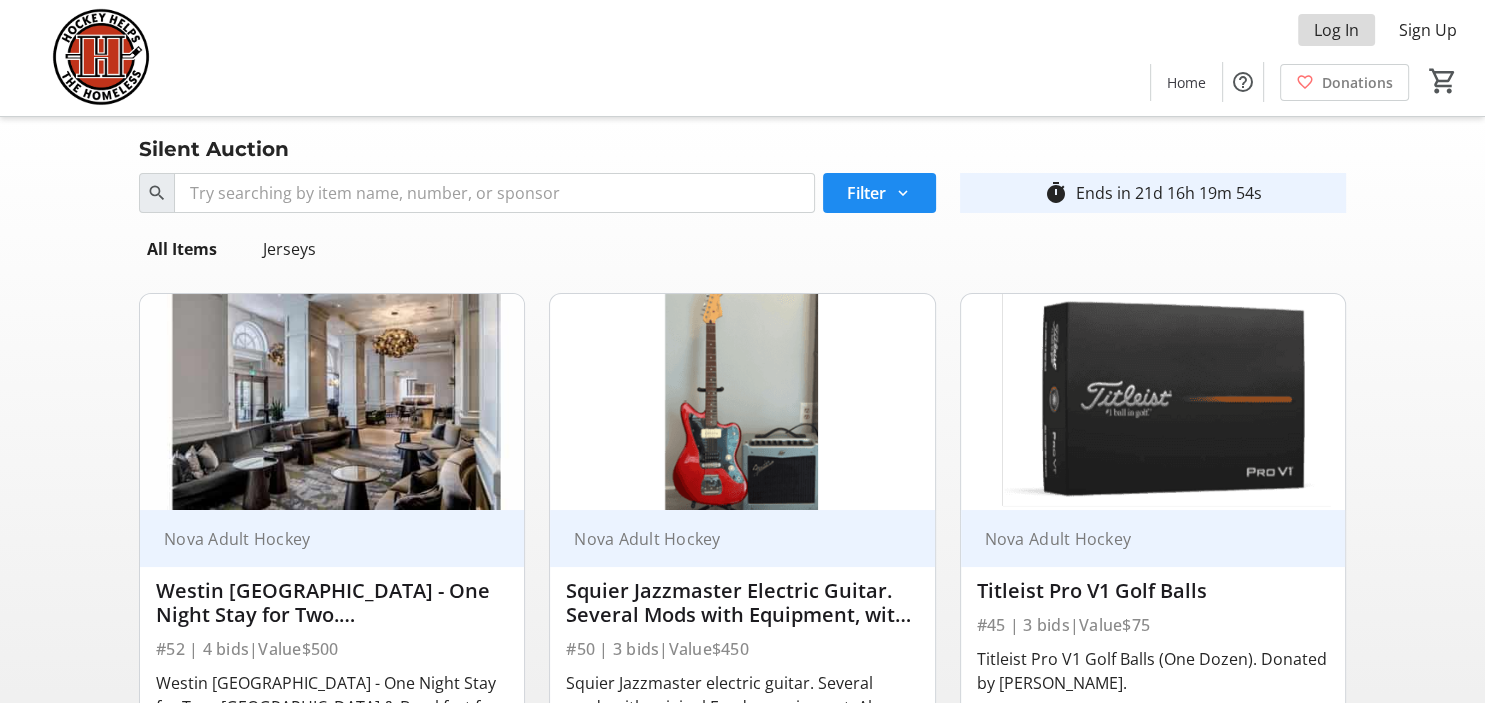 click on "Log In" 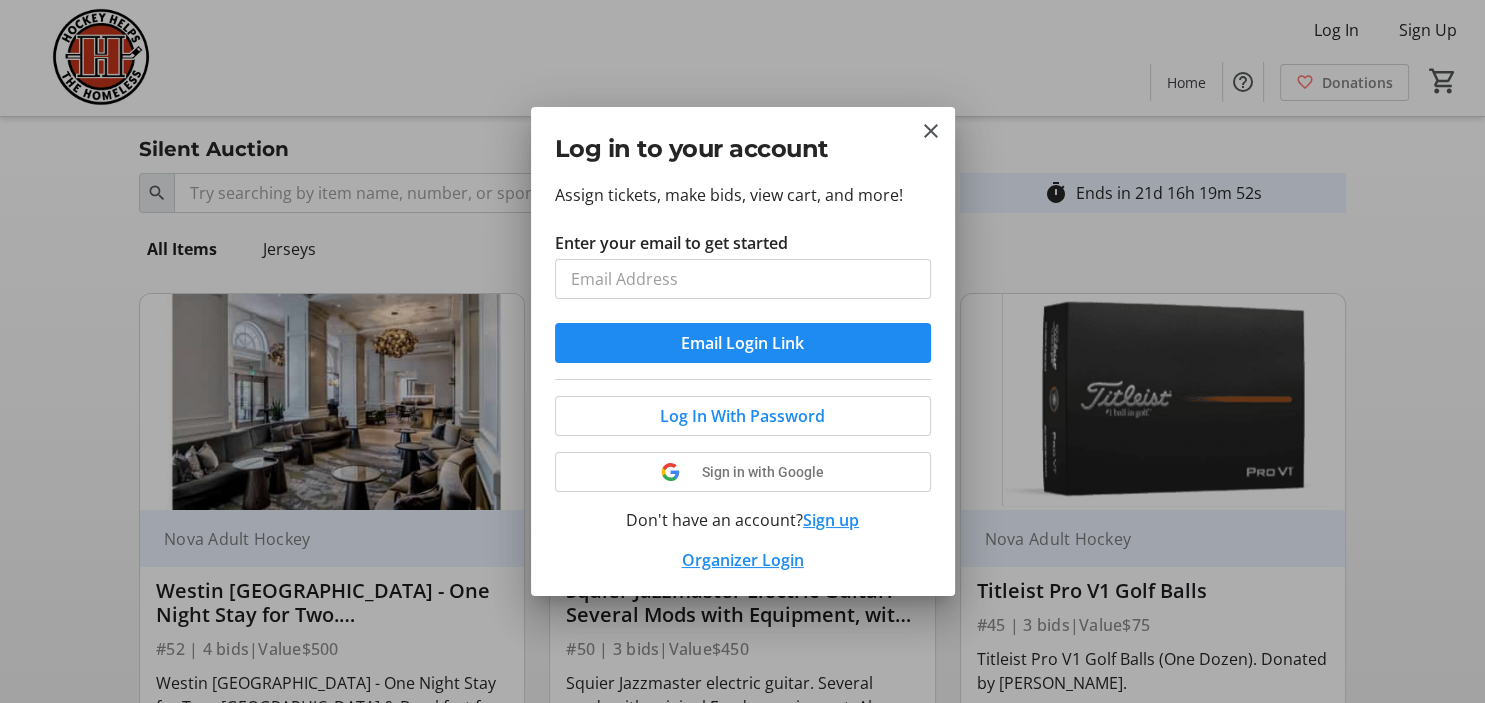 click on "Enter your email to get started" at bounding box center [743, 279] 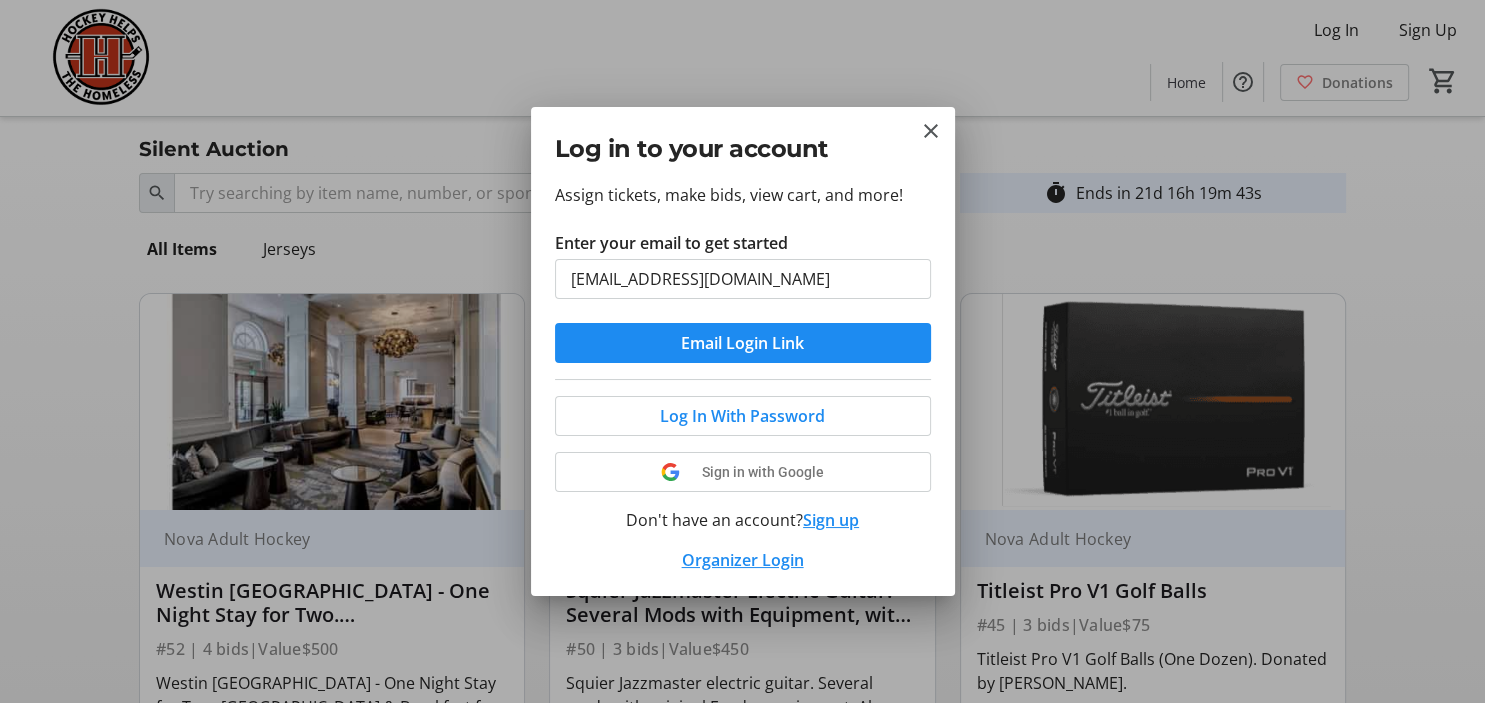 type on "[EMAIL_ADDRESS][DOMAIN_NAME]" 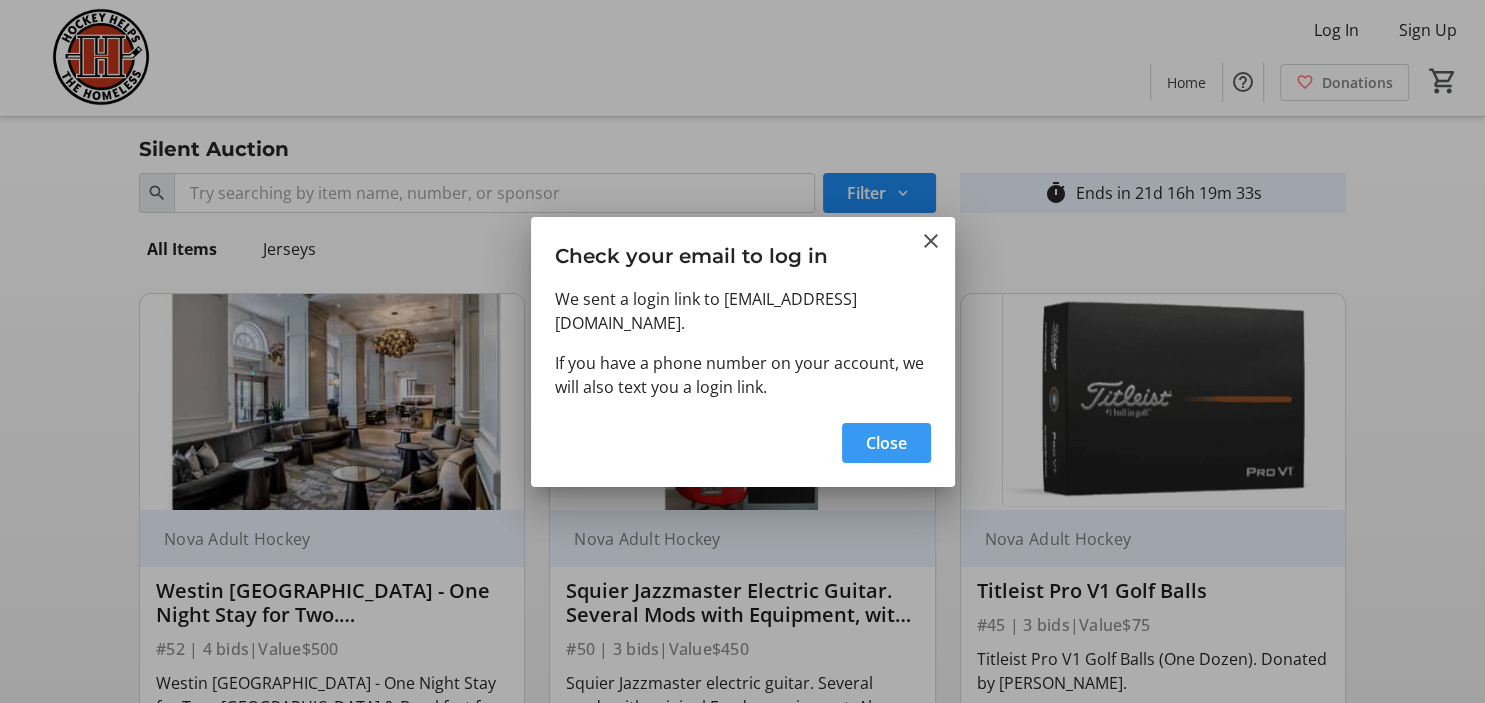 click on "Close" at bounding box center (886, 443) 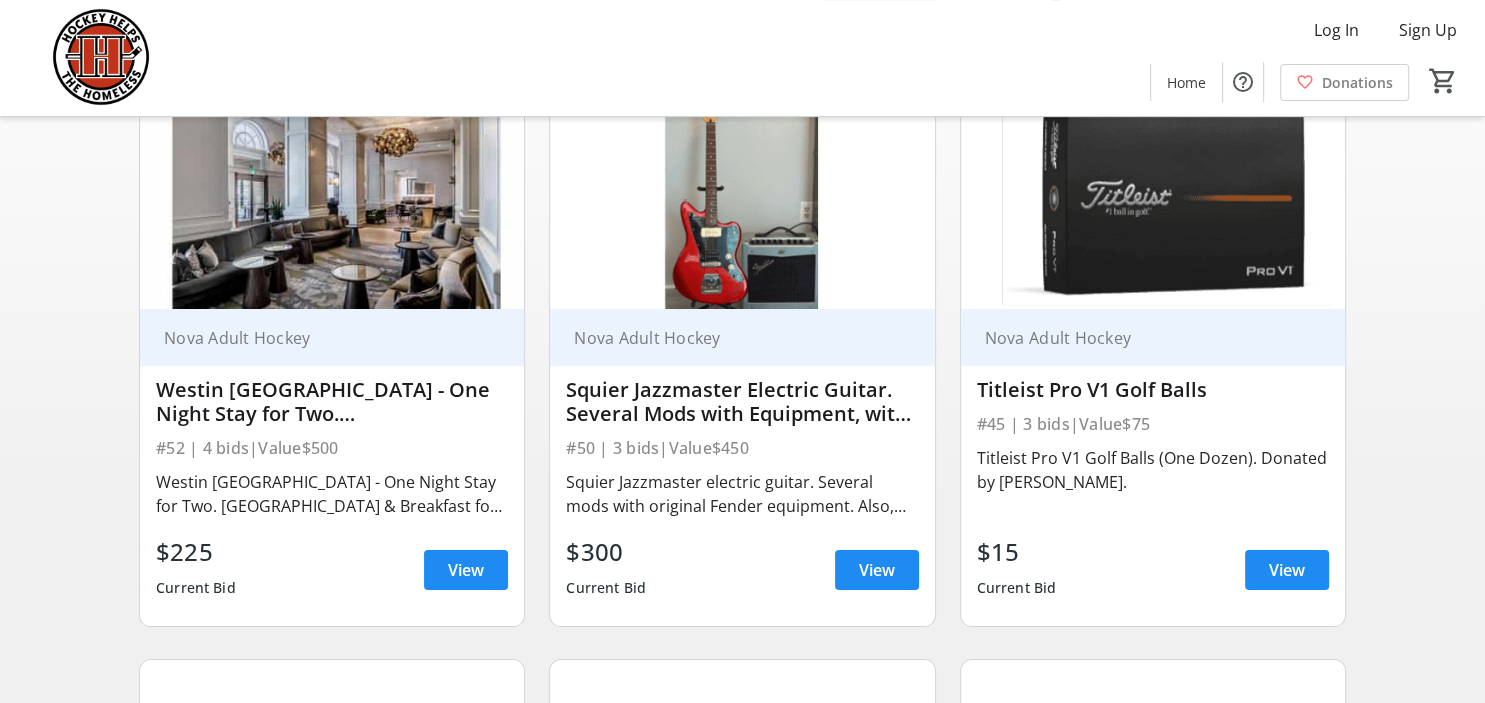 scroll, scrollTop: 211, scrollLeft: 0, axis: vertical 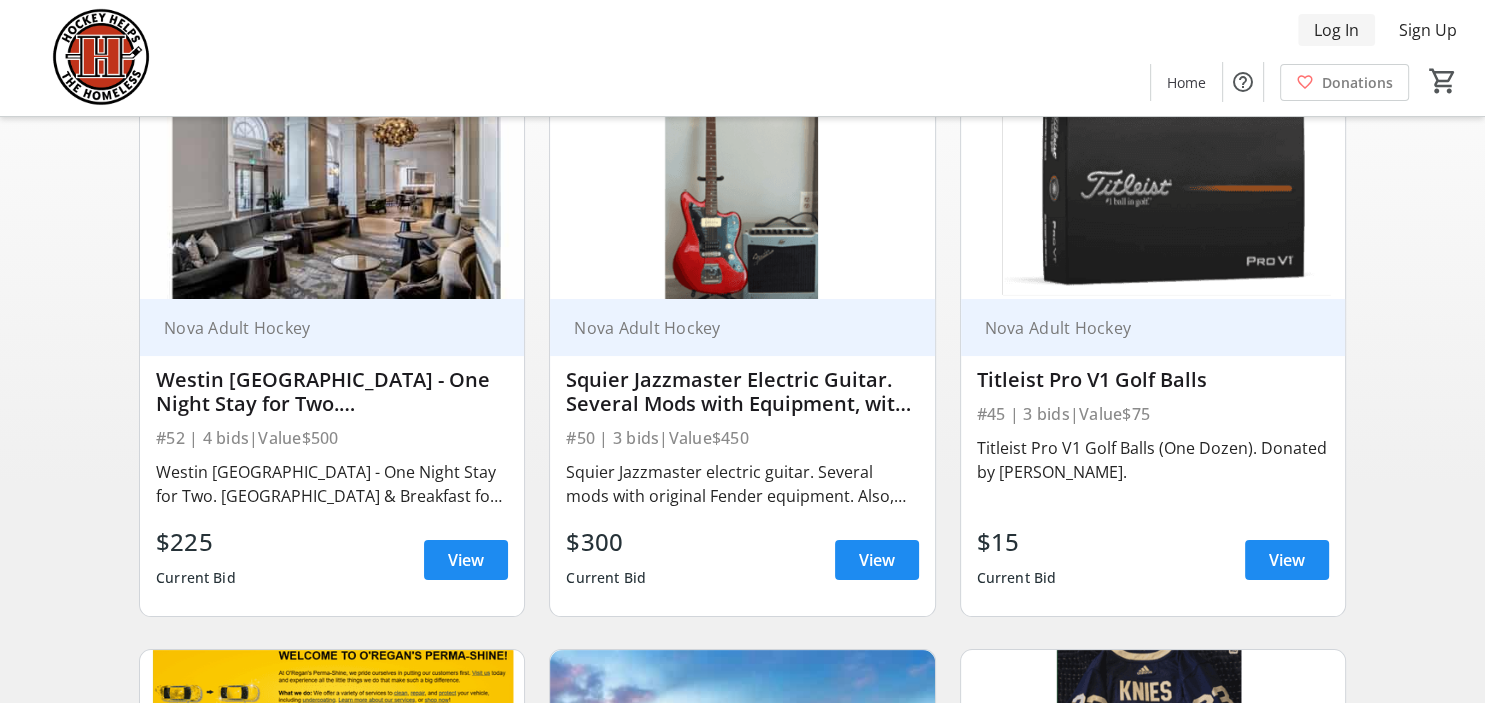 click on "Log In" 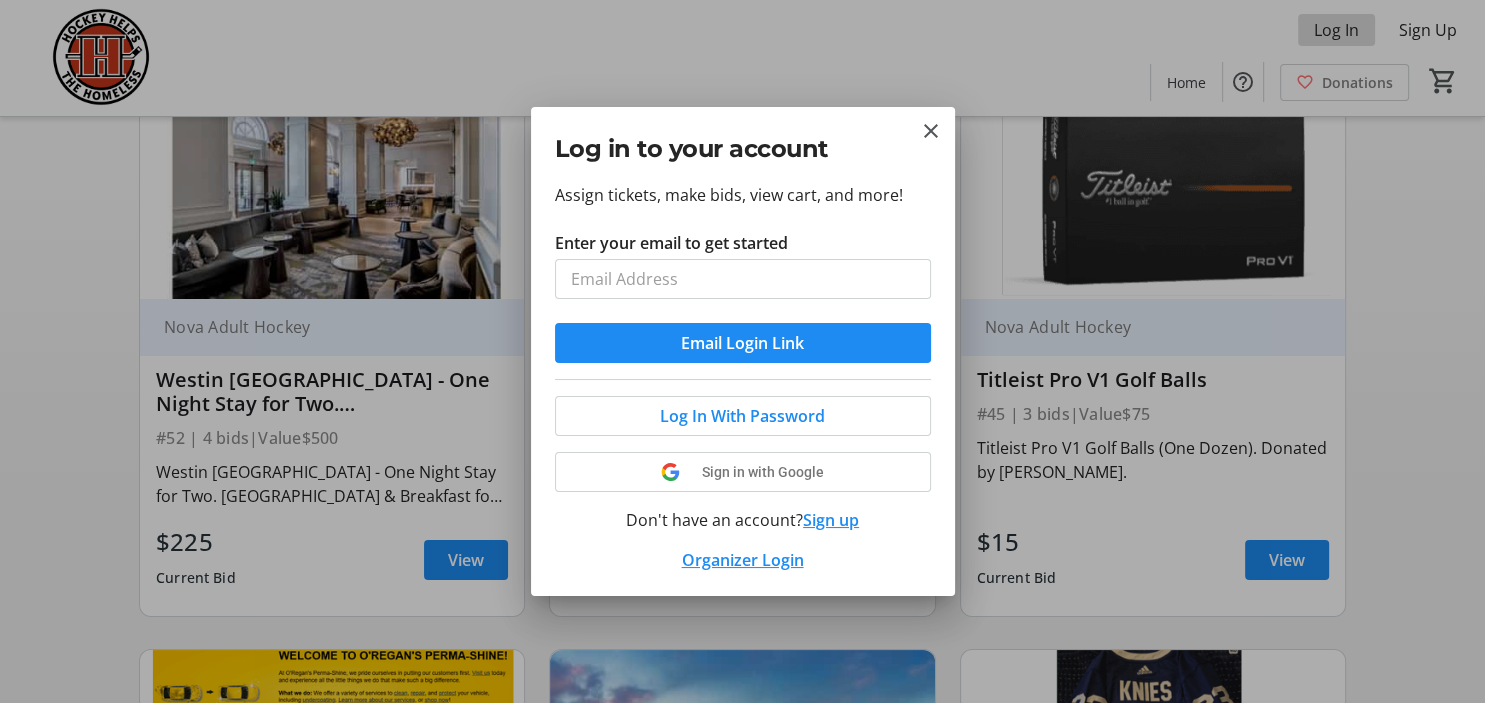 scroll, scrollTop: 0, scrollLeft: 0, axis: both 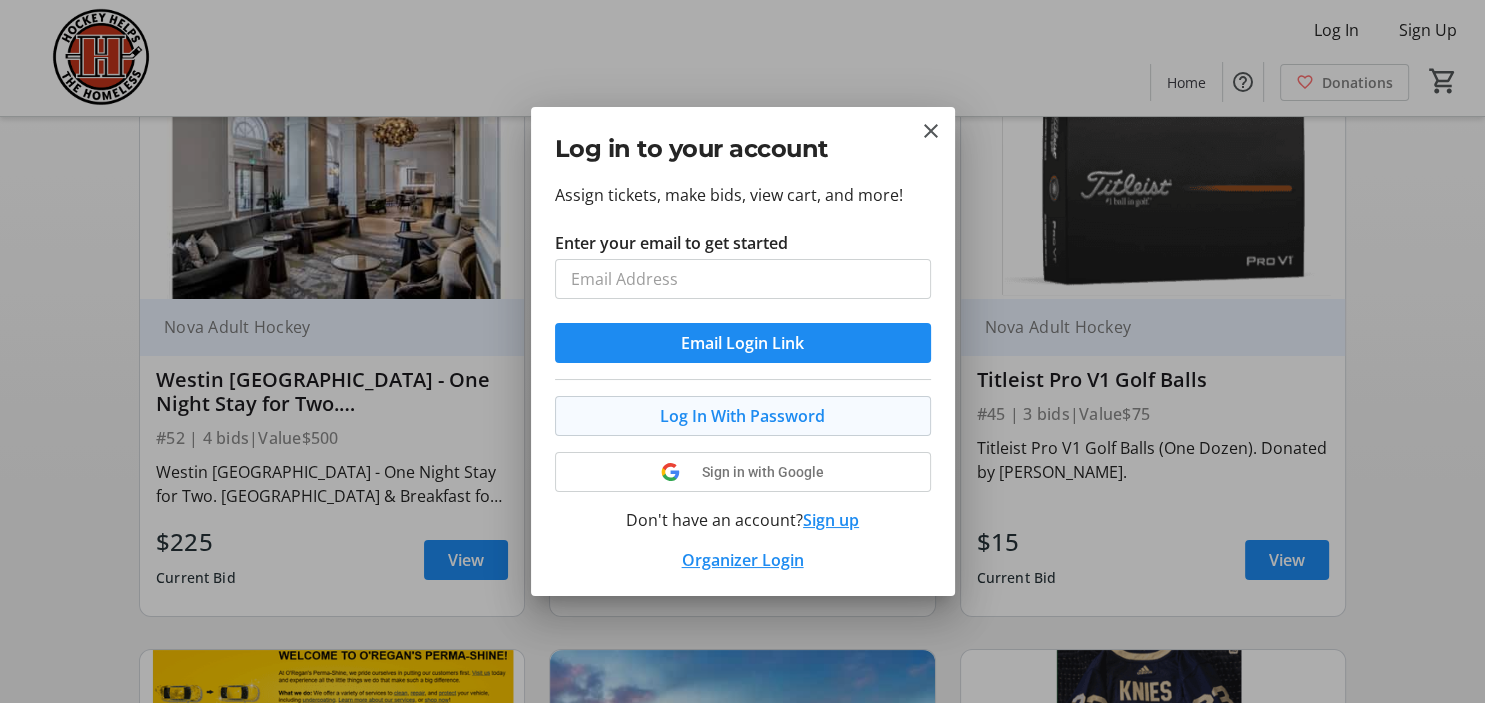click on "Log In With Password" at bounding box center (742, 416) 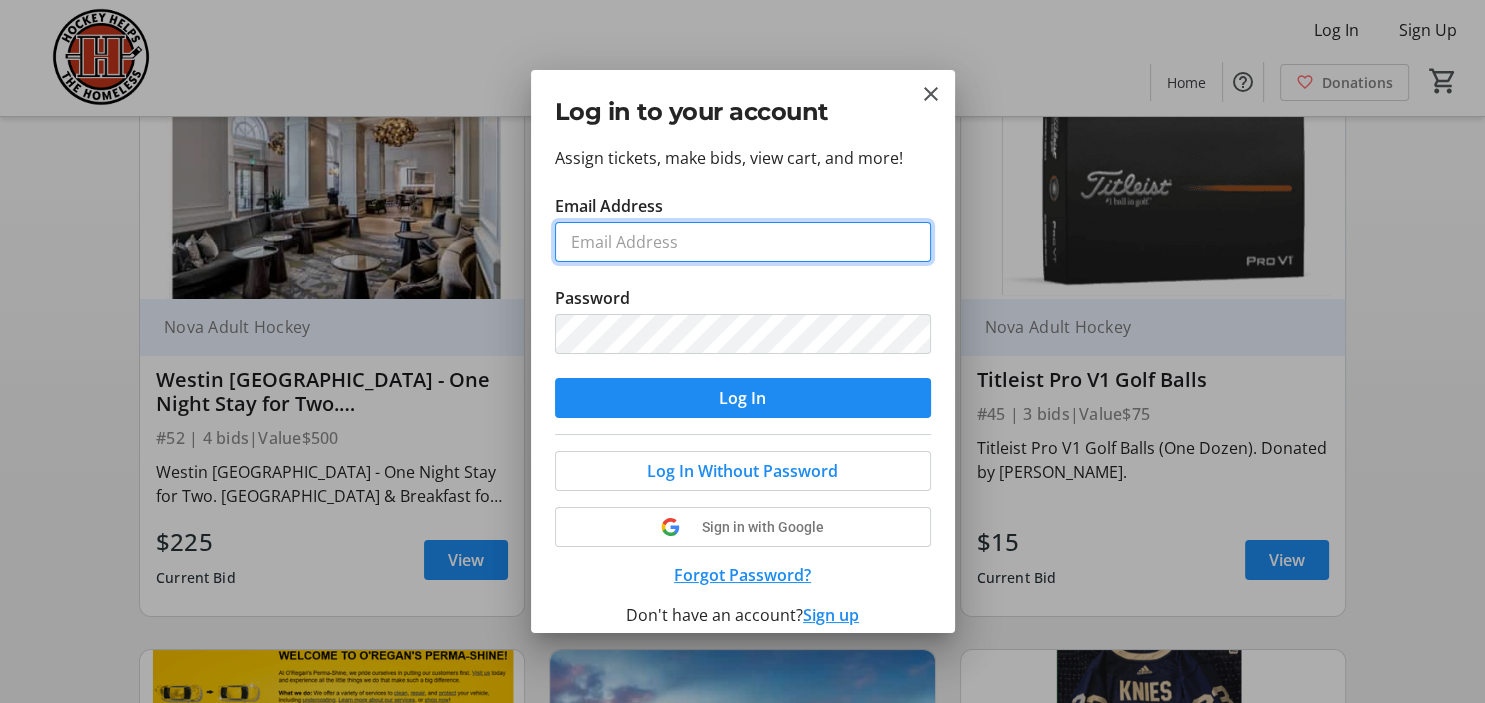click on "Email Address" at bounding box center [743, 242] 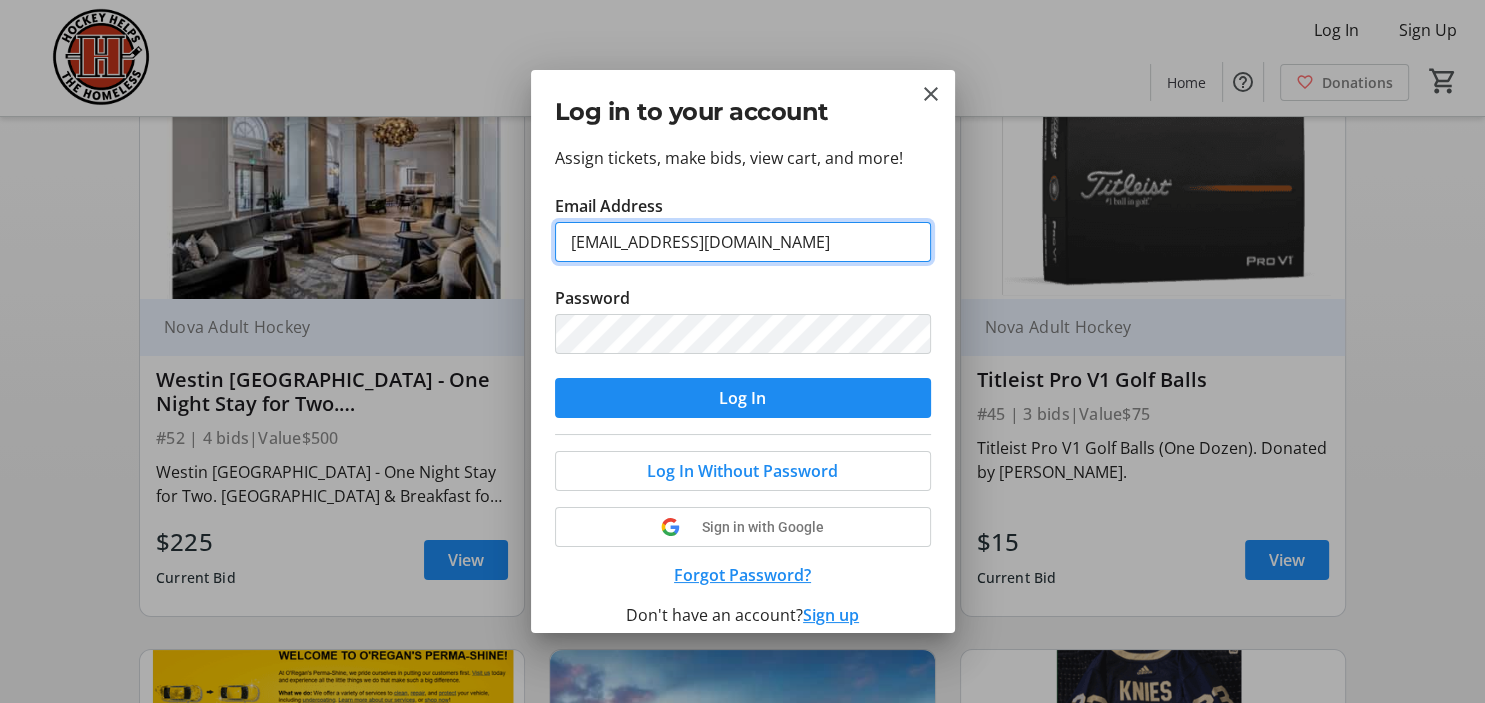 type on "[EMAIL_ADDRESS][DOMAIN_NAME]" 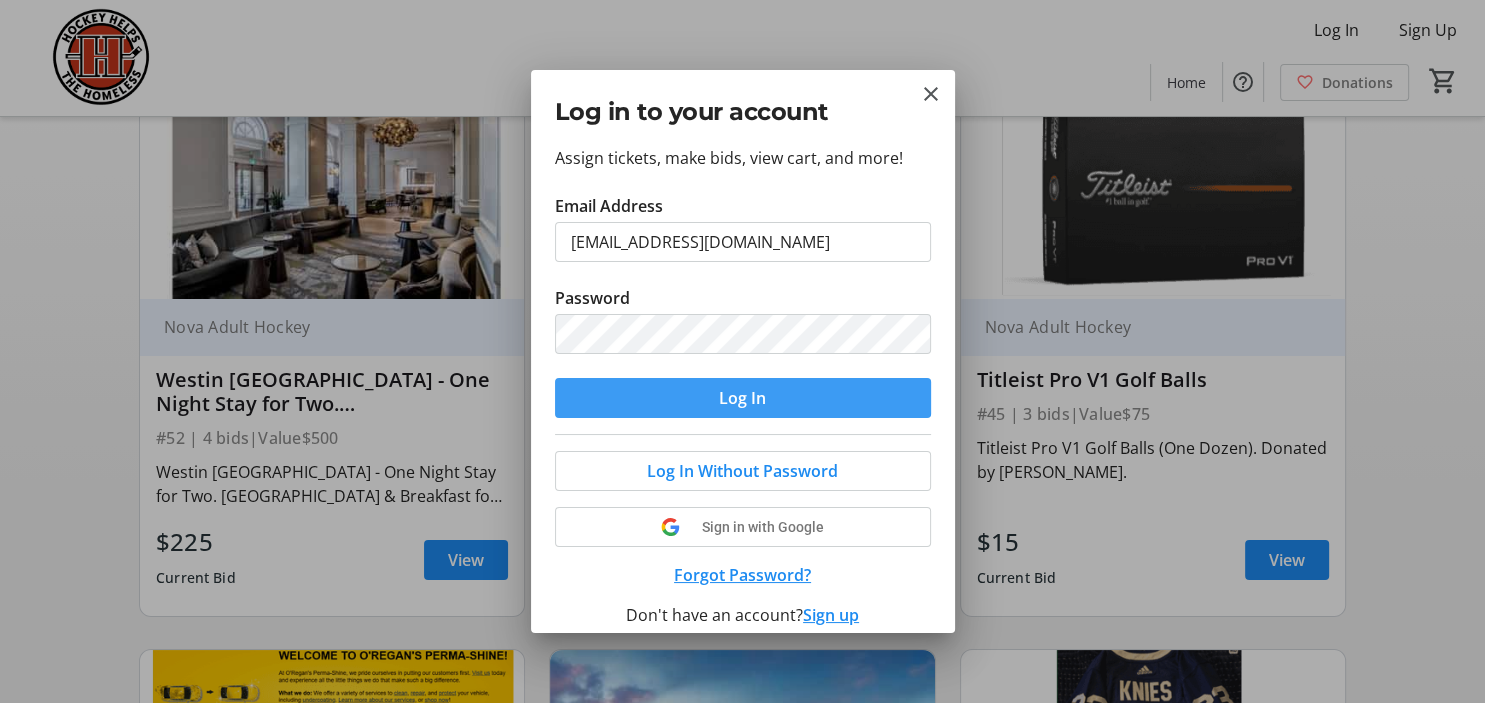 click at bounding box center [743, 398] 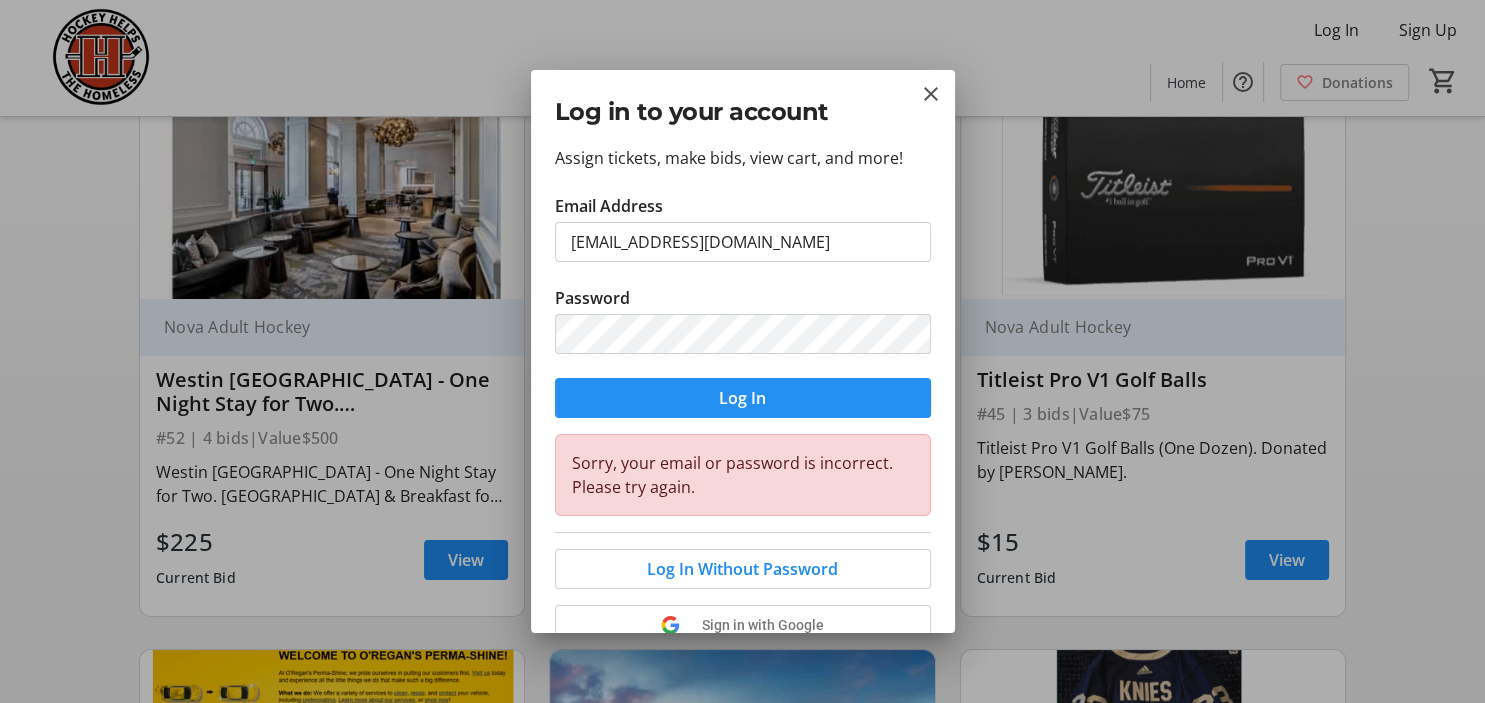click at bounding box center (743, 398) 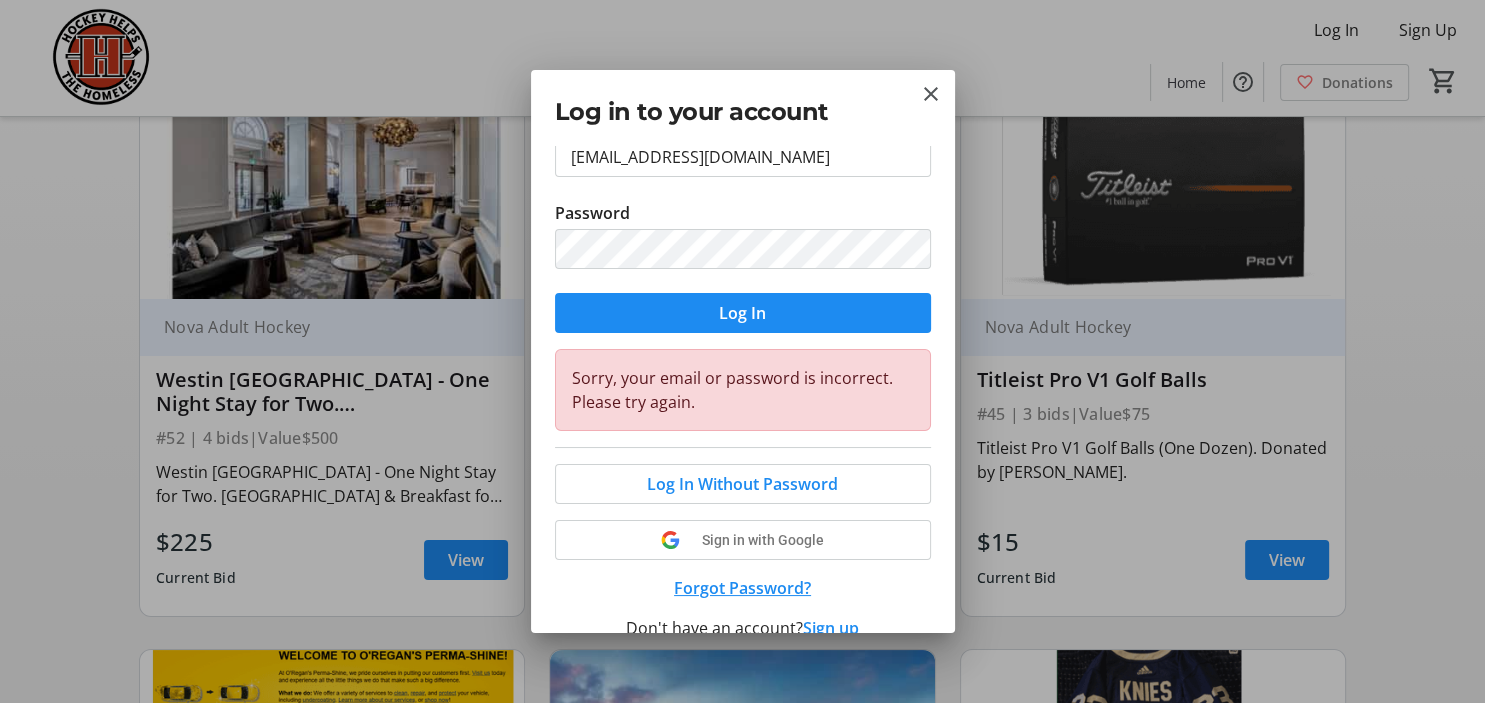 scroll, scrollTop: 154, scrollLeft: 0, axis: vertical 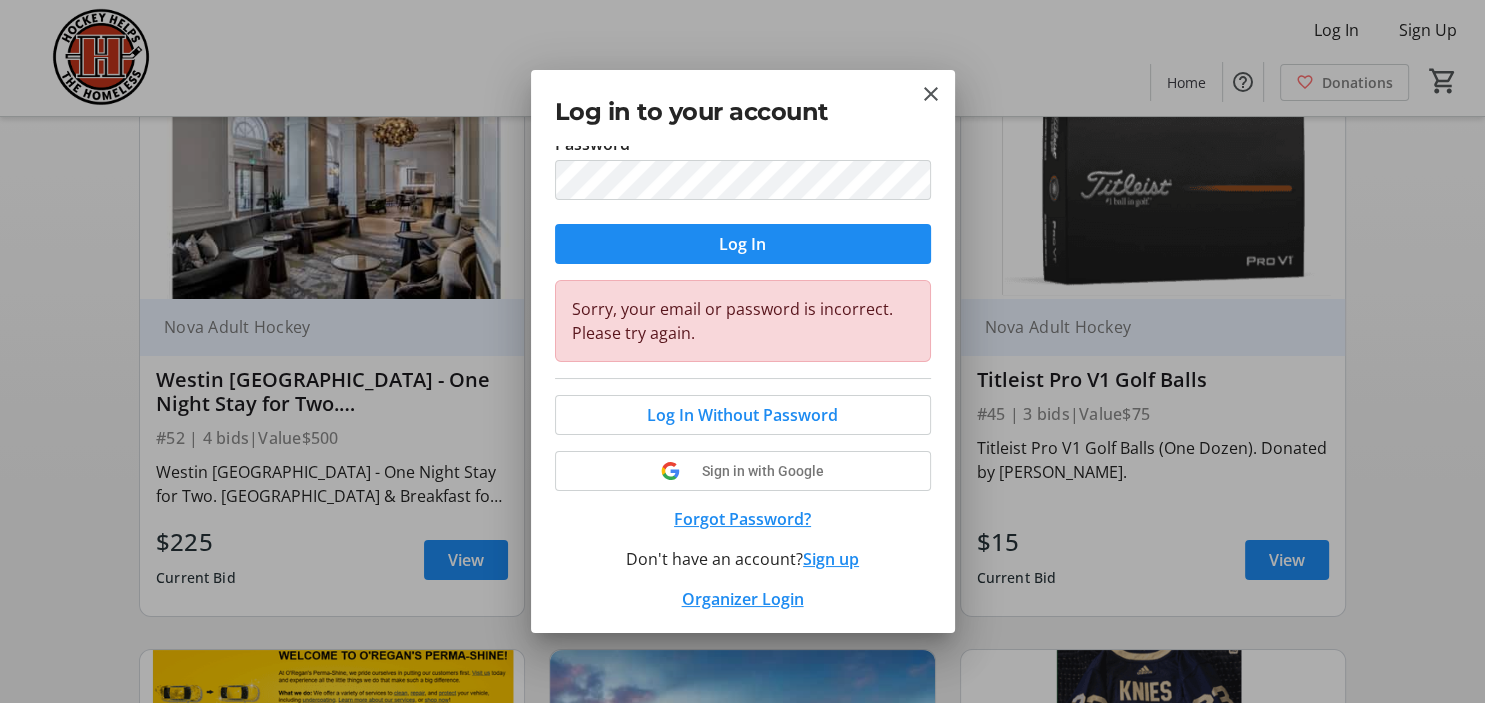 click on "Forgot Password?" at bounding box center (743, 519) 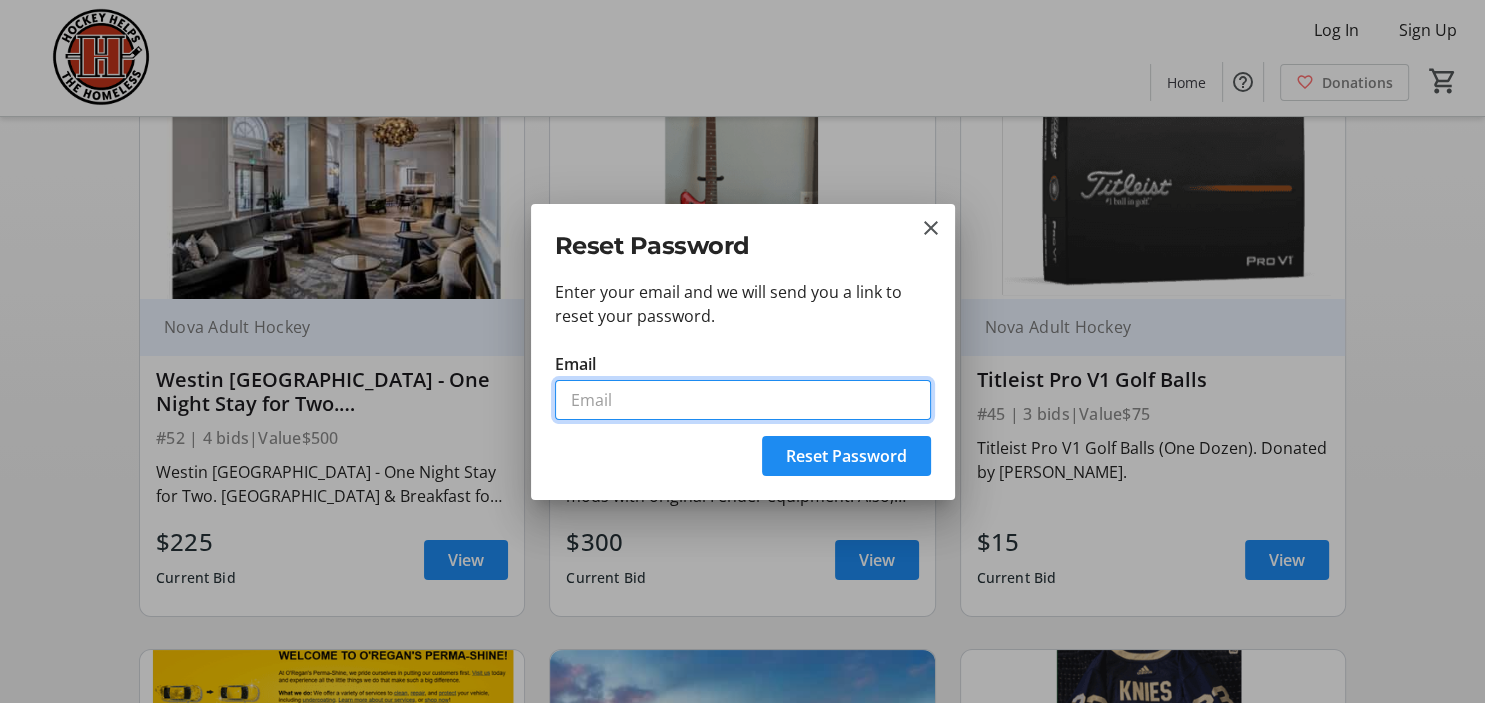 click on "Email" at bounding box center (743, 400) 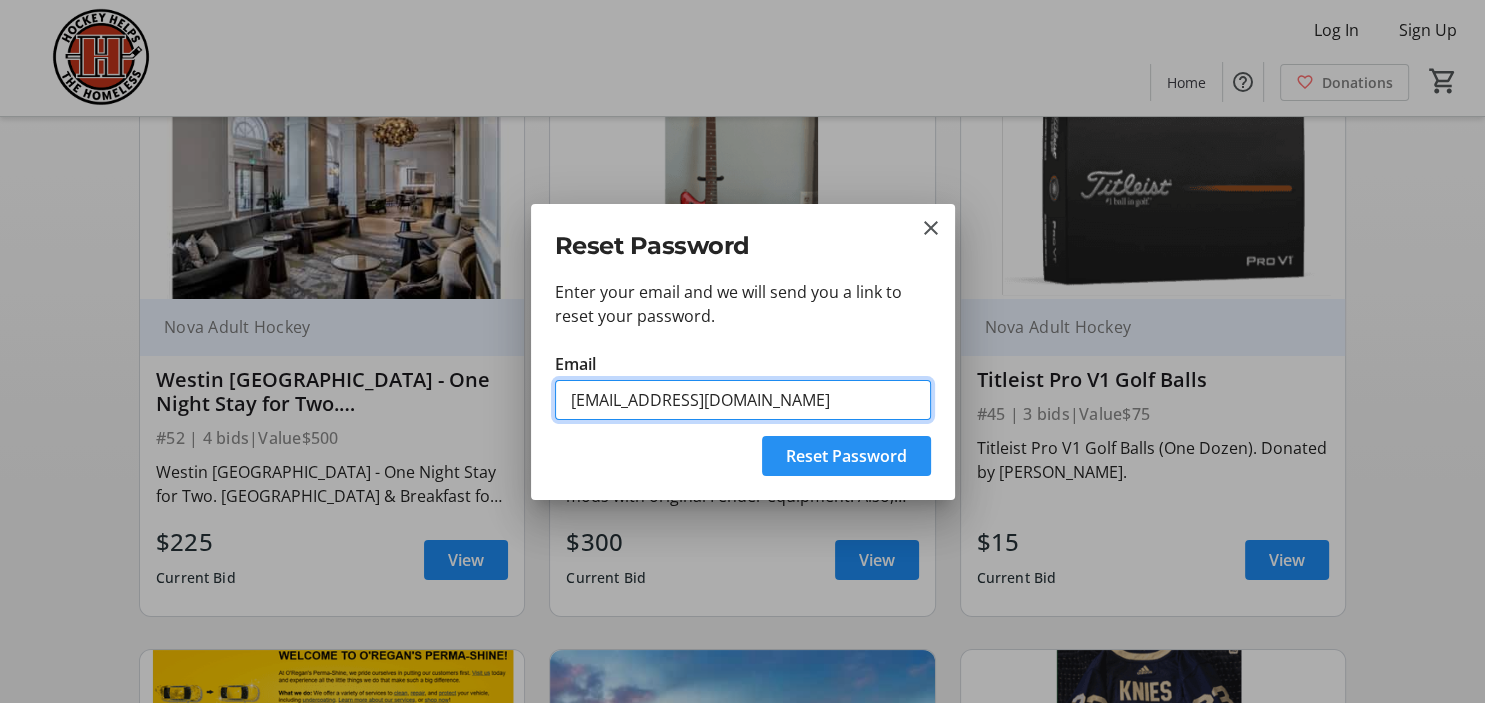 type on "[EMAIL_ADDRESS][DOMAIN_NAME]" 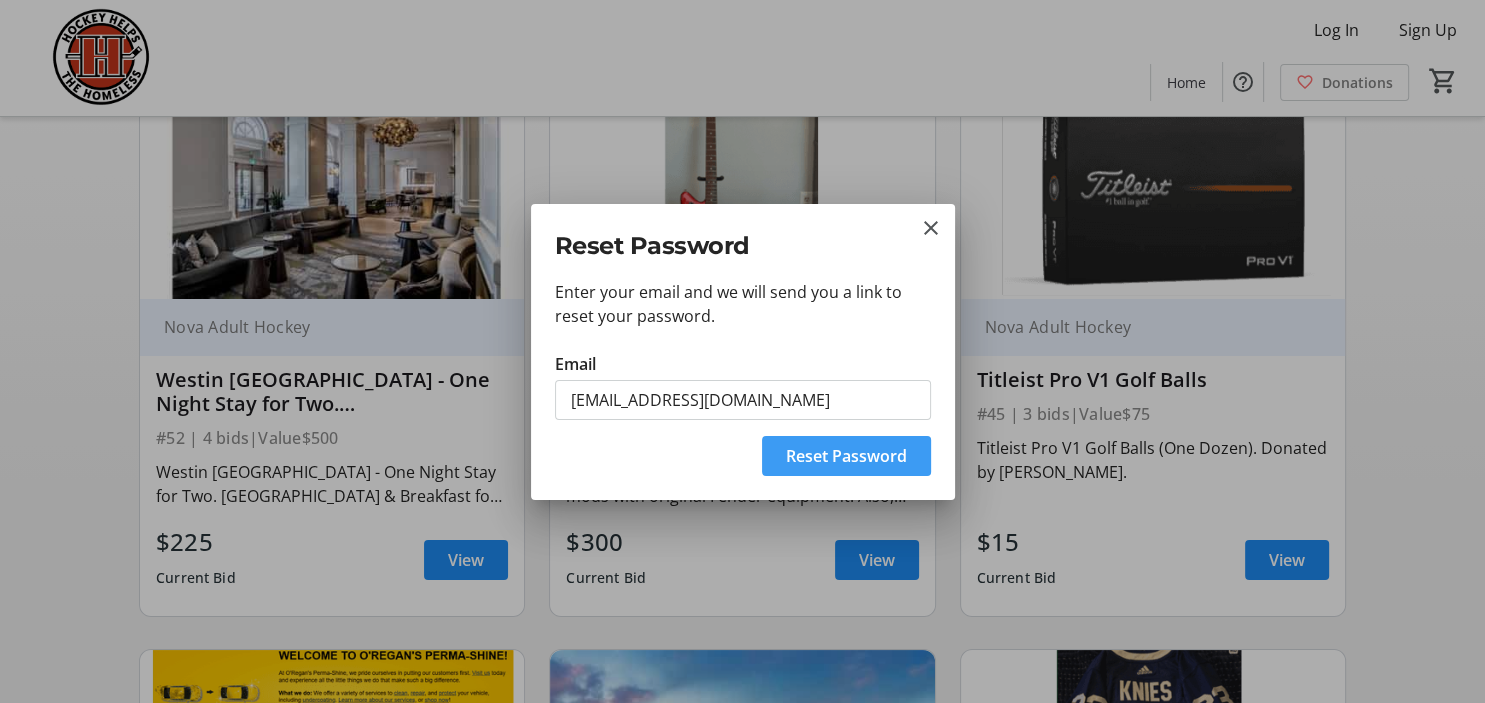 click on "Reset Password" at bounding box center (846, 456) 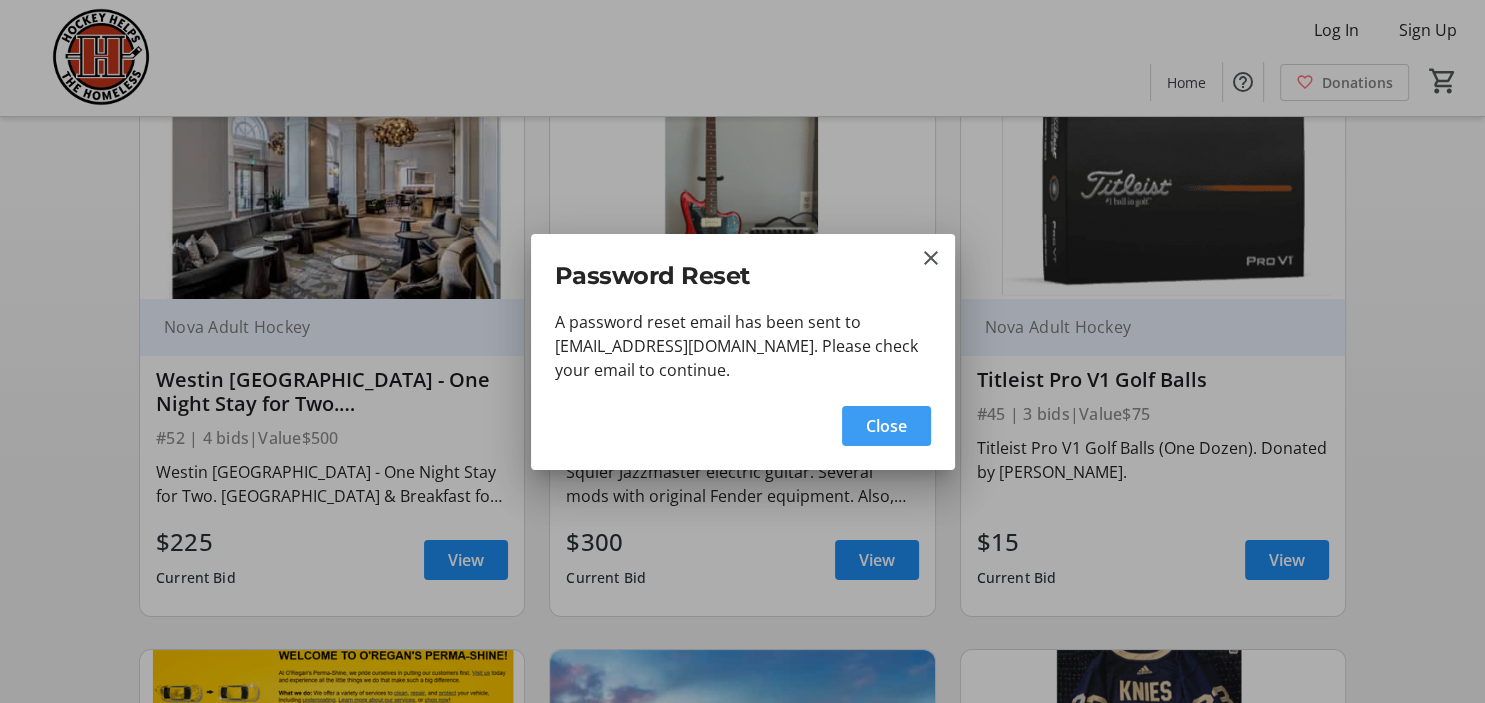 click at bounding box center (886, 426) 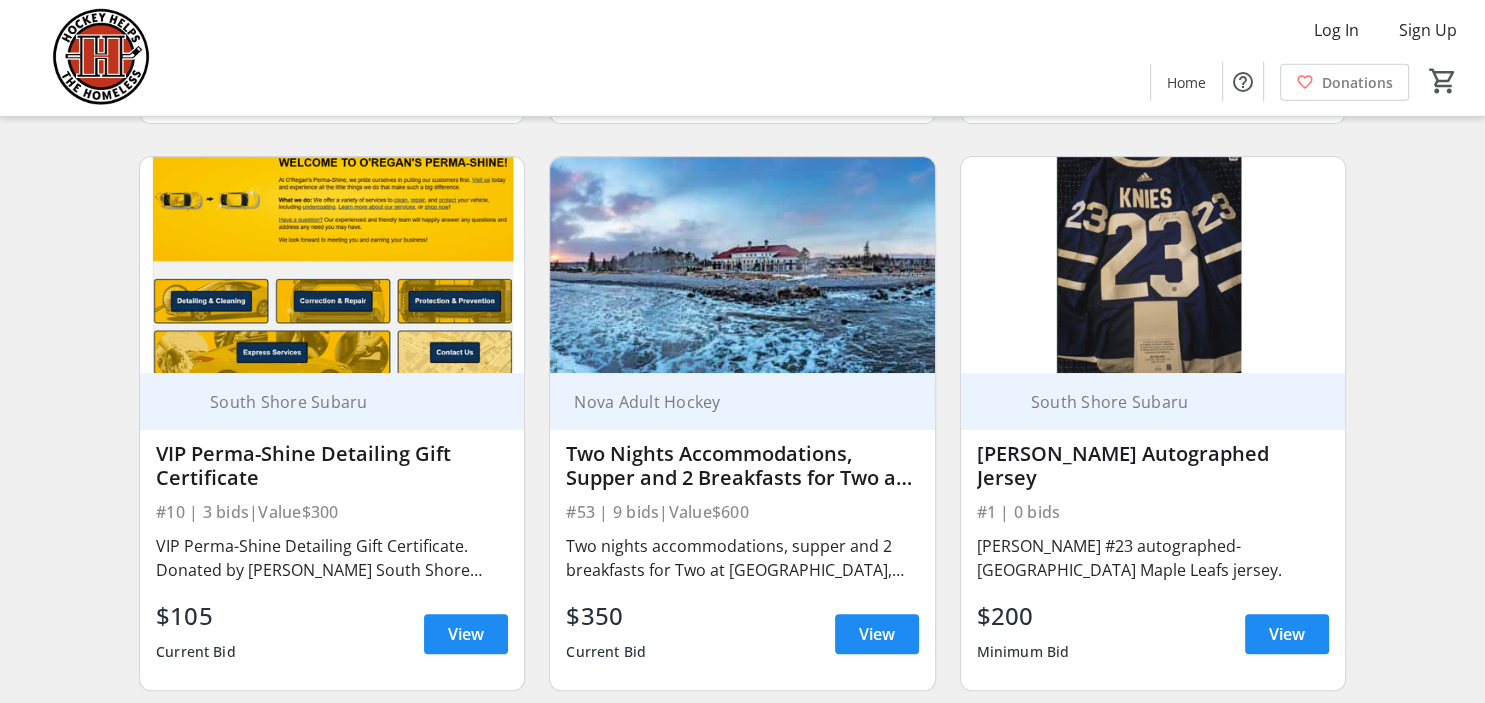 scroll, scrollTop: 739, scrollLeft: 0, axis: vertical 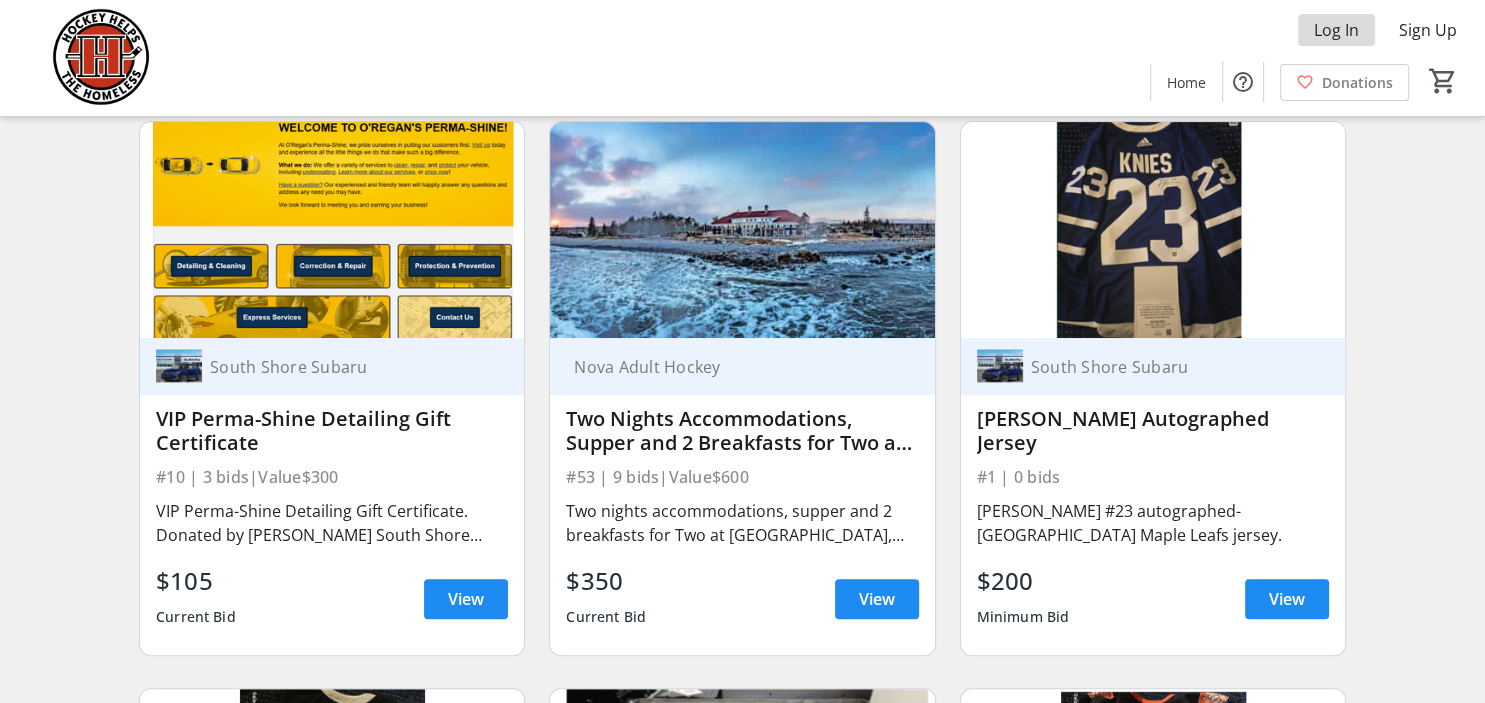 click on "Log In" 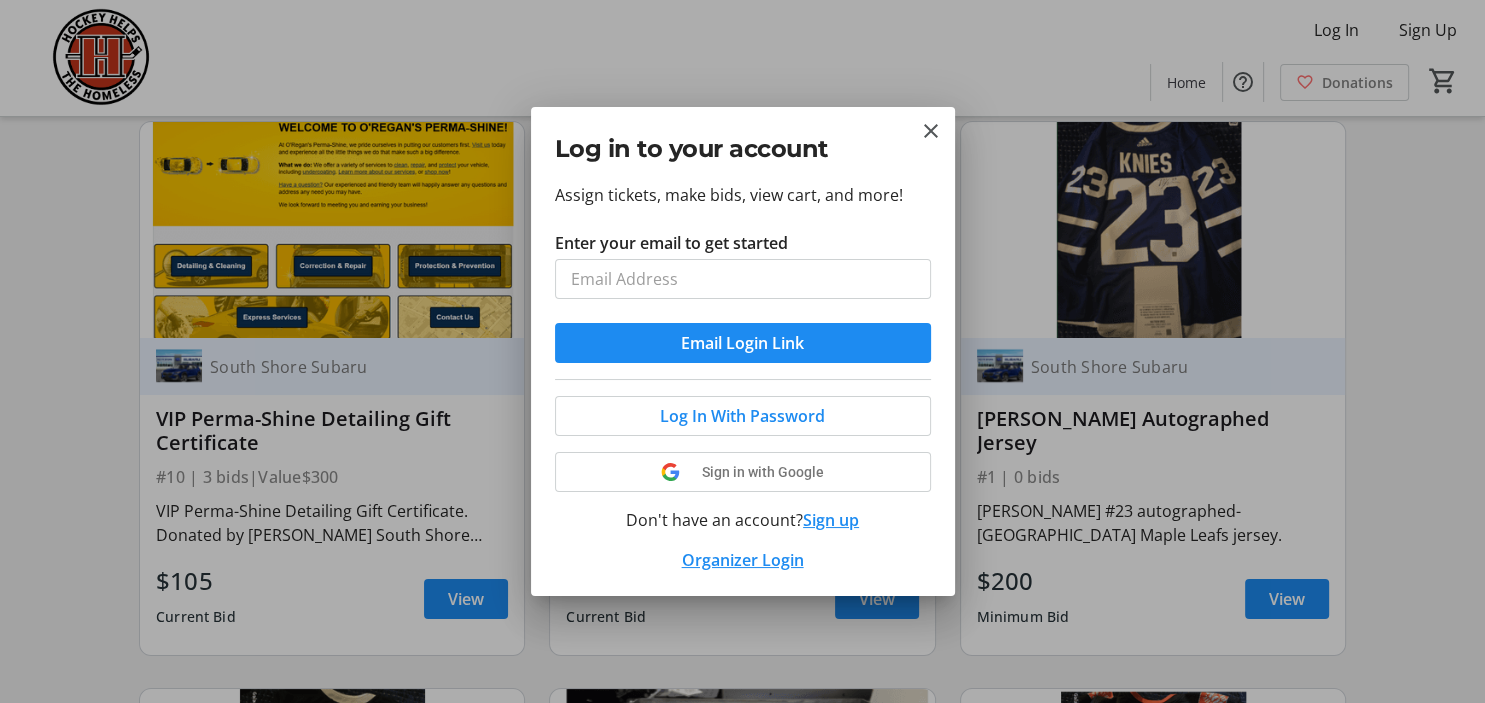 scroll, scrollTop: 0, scrollLeft: 0, axis: both 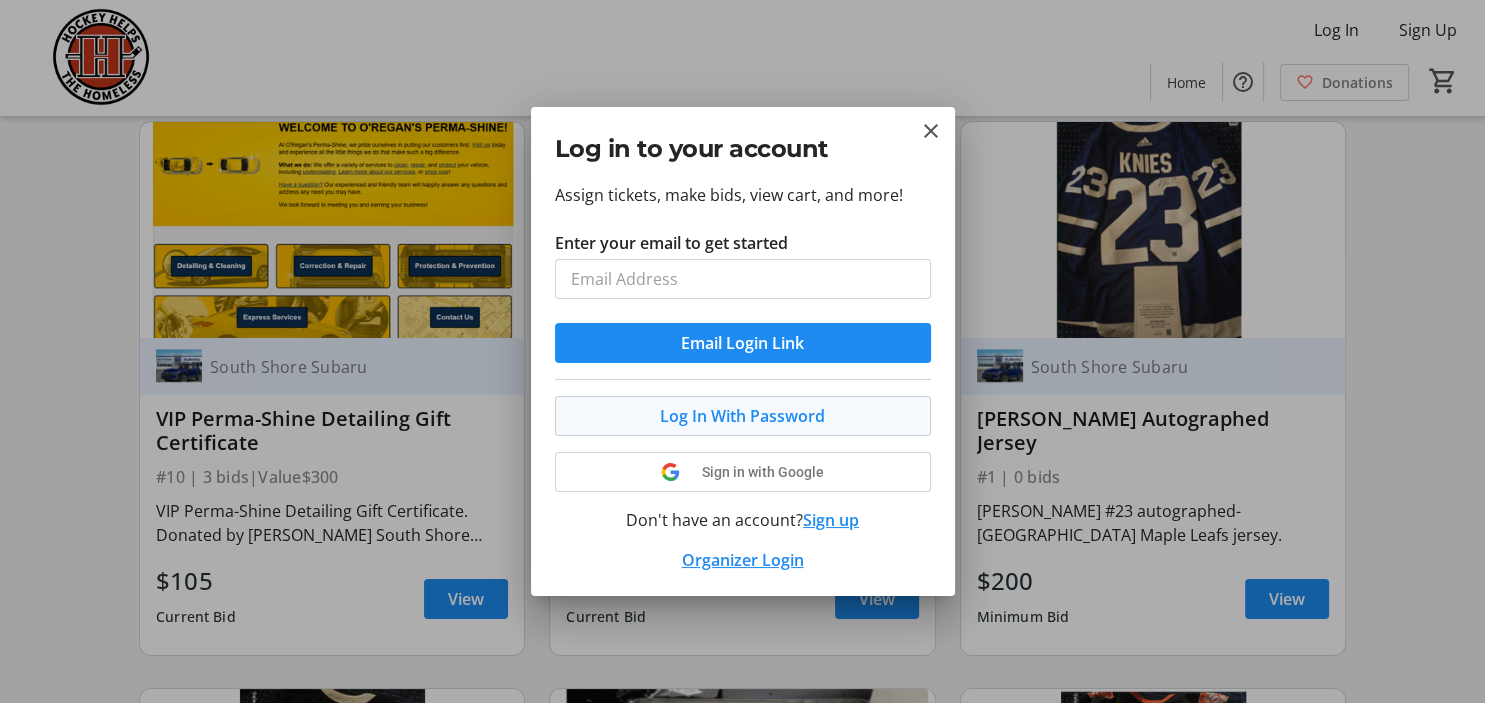 click on "Log In With Password" at bounding box center (743, 416) 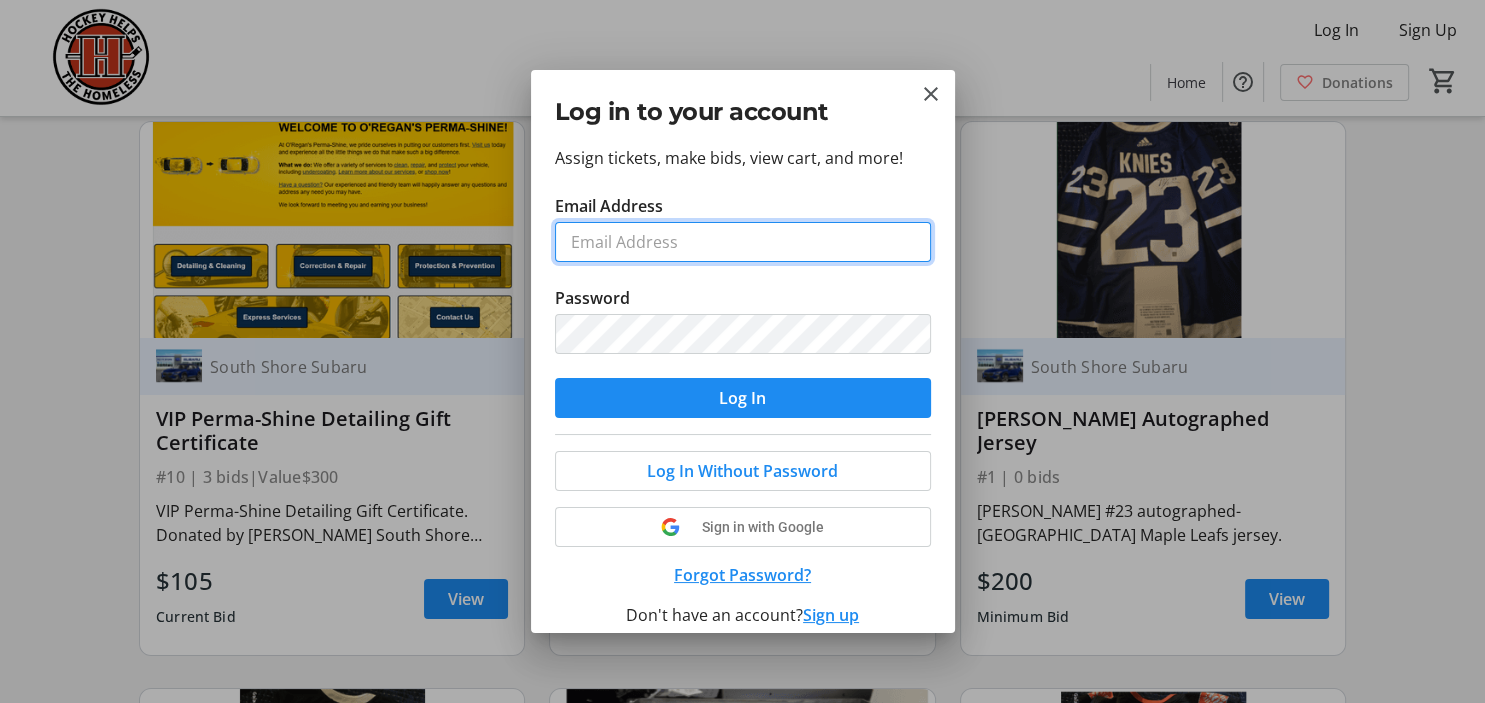 click on "Email Address" at bounding box center (743, 242) 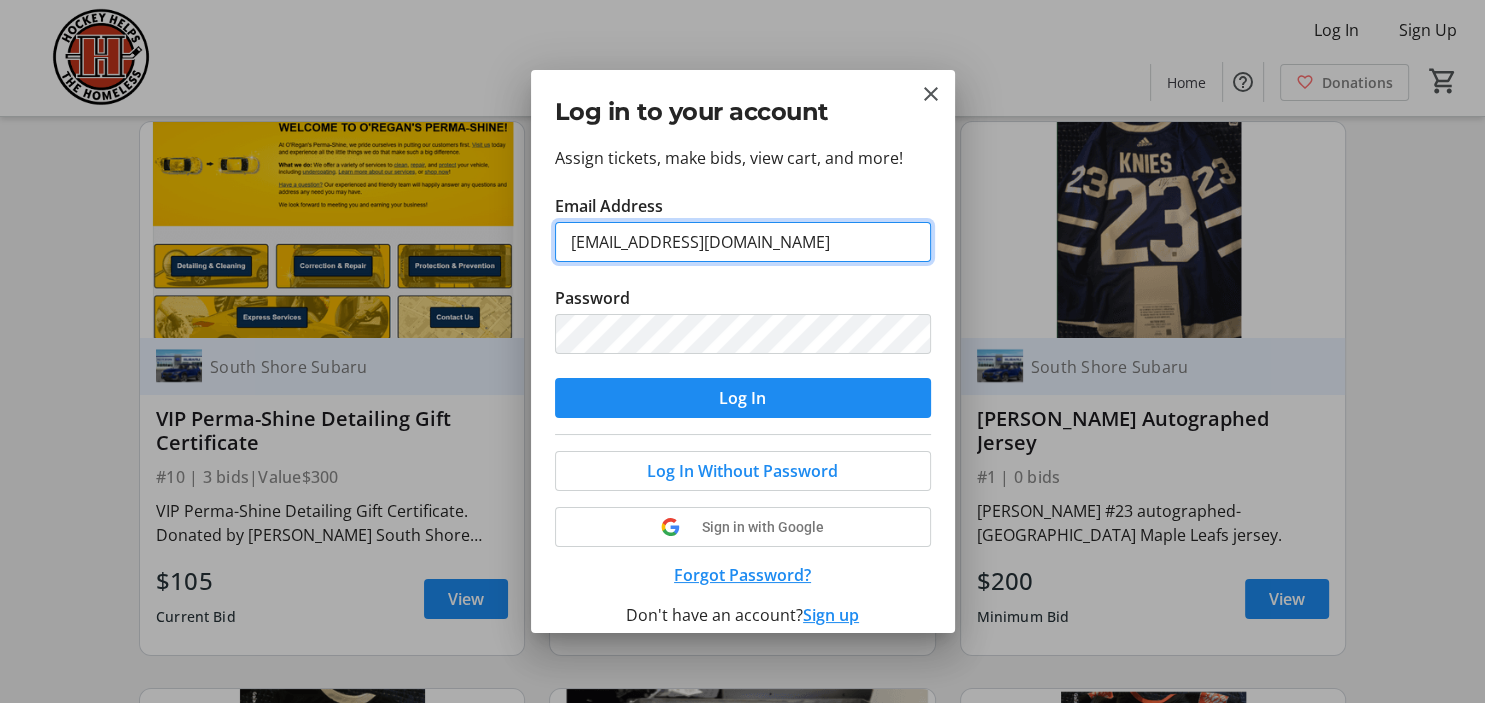 type on "[EMAIL_ADDRESS][DOMAIN_NAME]" 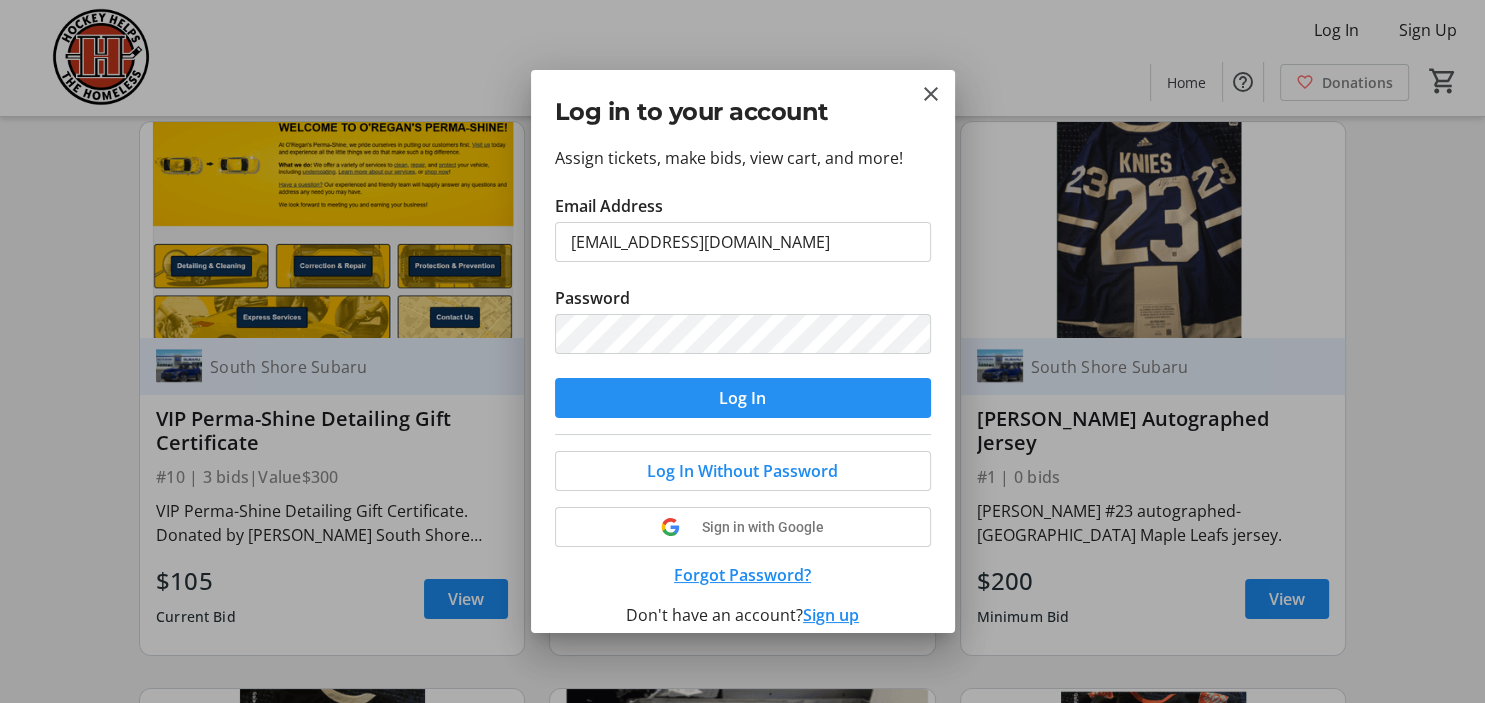 click at bounding box center (743, 398) 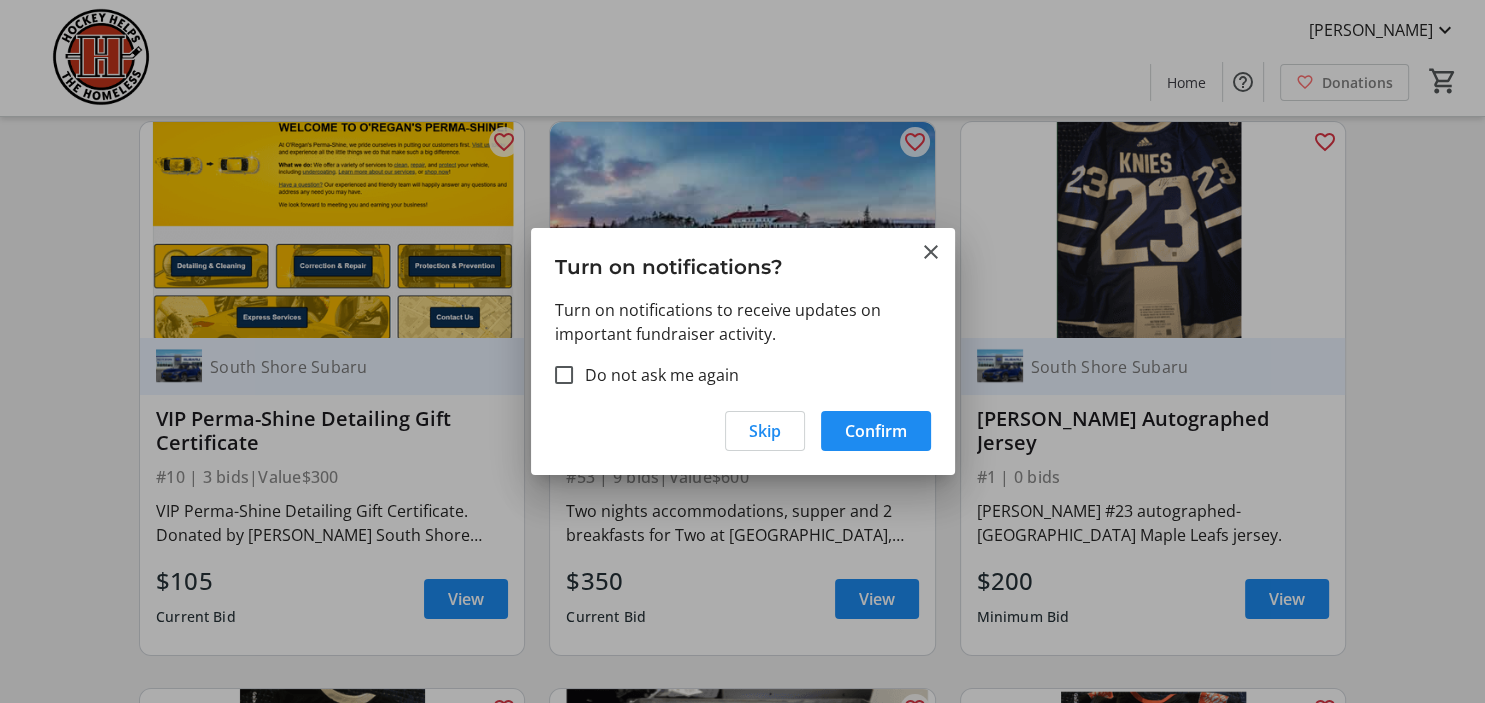 scroll, scrollTop: 739, scrollLeft: 0, axis: vertical 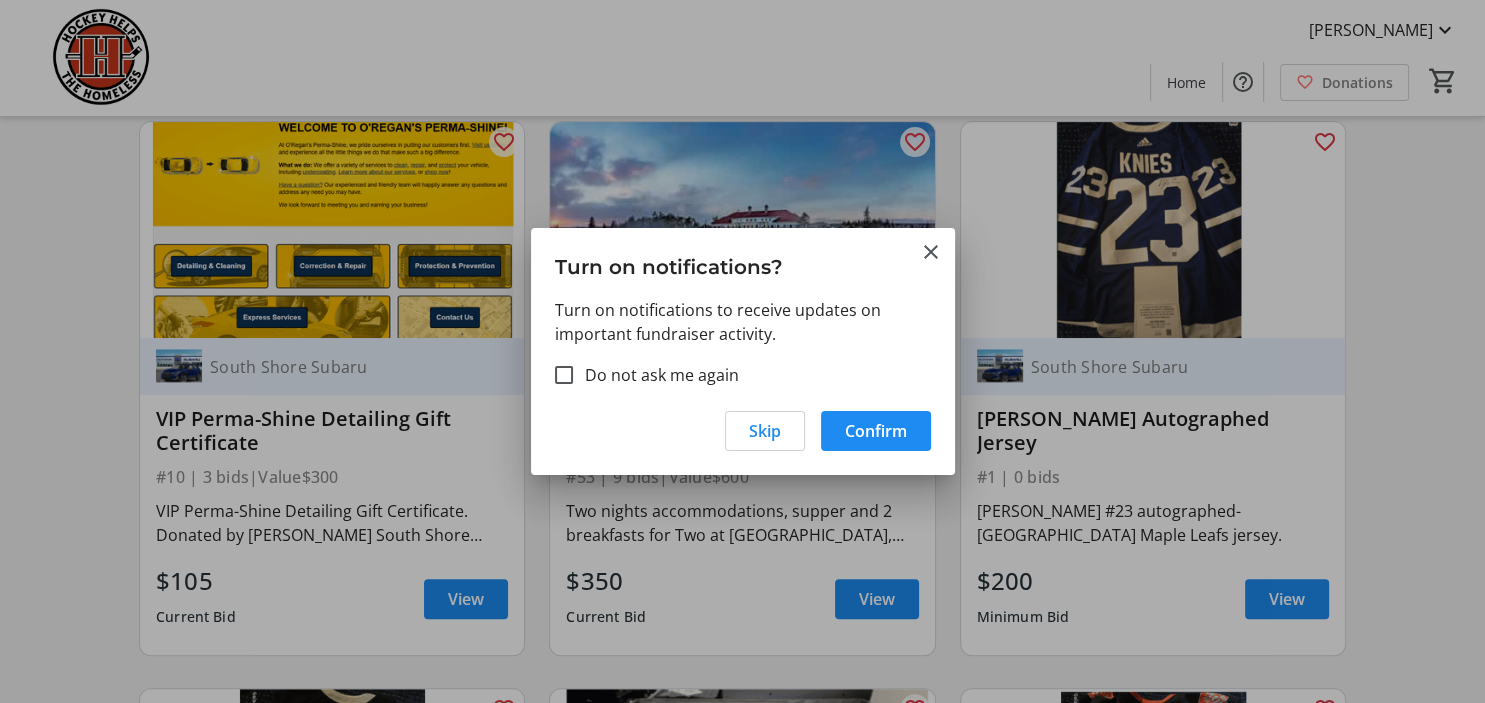 click on "Skip   Confirm" at bounding box center [743, 437] 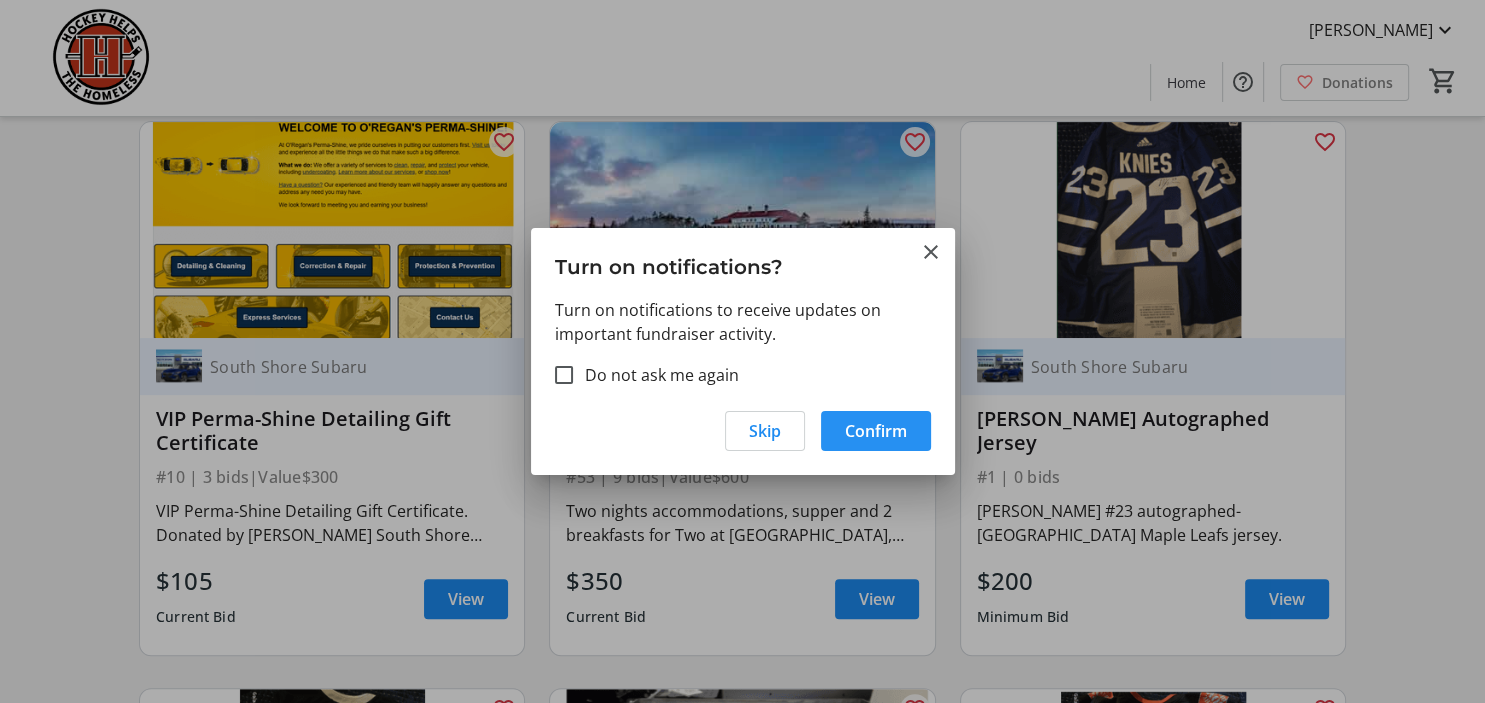 click at bounding box center [876, 431] 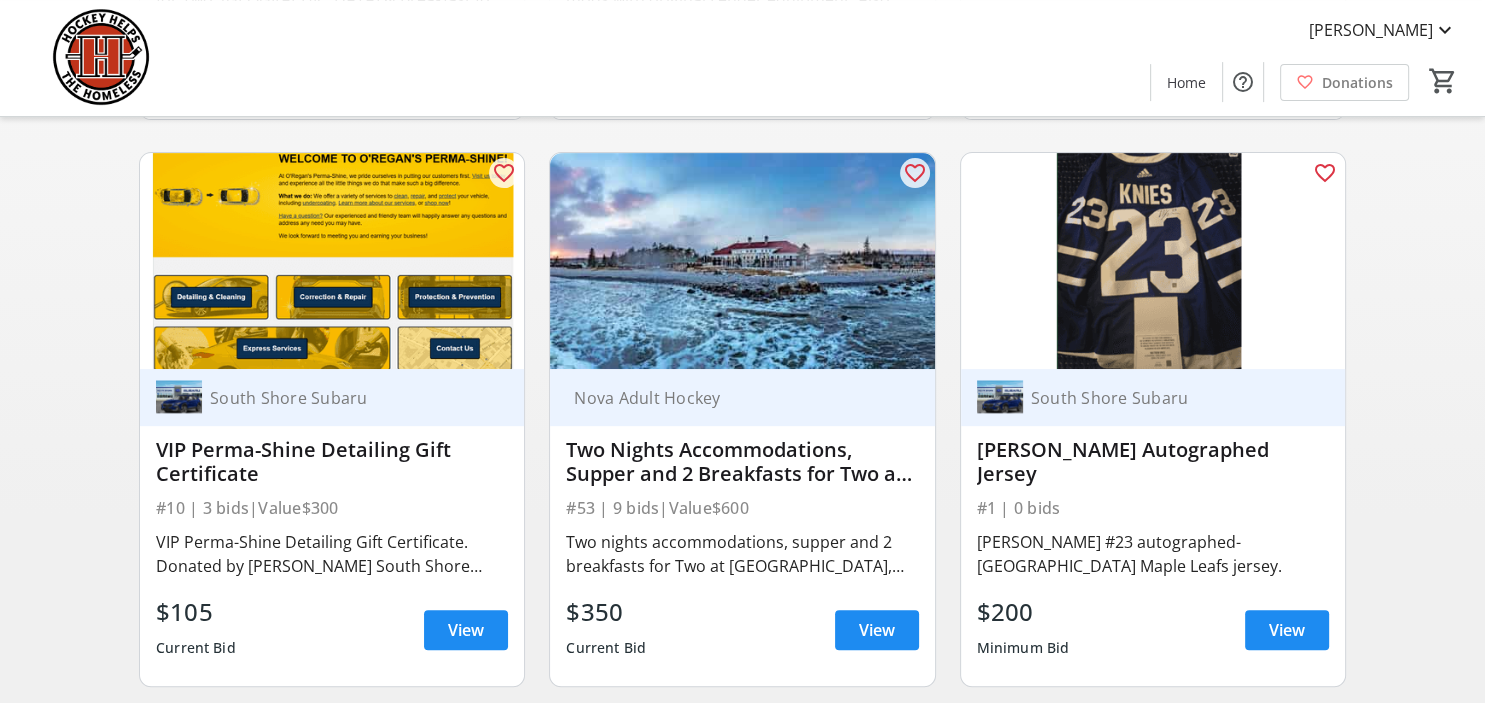 scroll, scrollTop: 739, scrollLeft: 0, axis: vertical 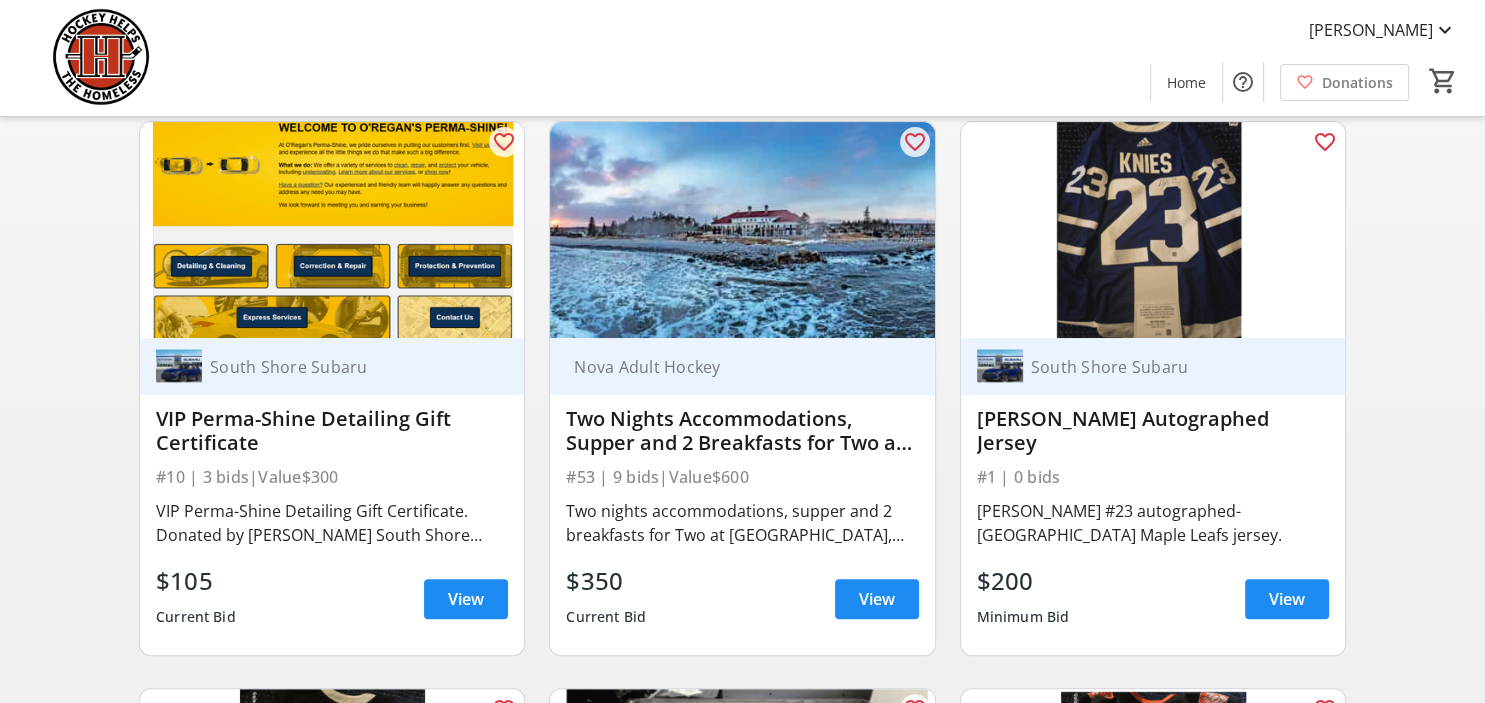 click on "Two nights accommodations, supper and 2 breakfasts for Two at [GEOGRAPHIC_DATA], [GEOGRAPHIC_DATA], [GEOGRAPHIC_DATA] (certain restrictions apply)- donated by [GEOGRAPHIC_DATA]." at bounding box center (742, 523) 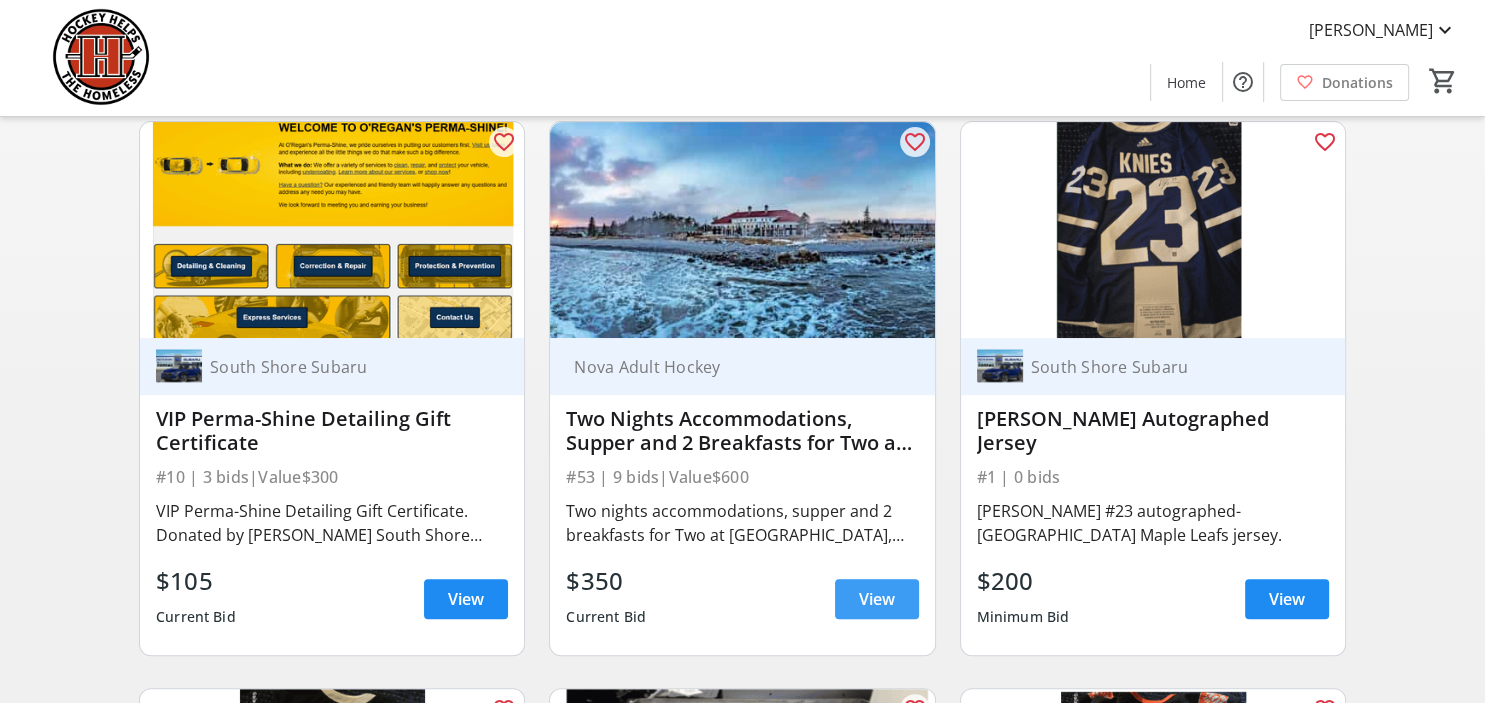 click on "View" at bounding box center (877, 599) 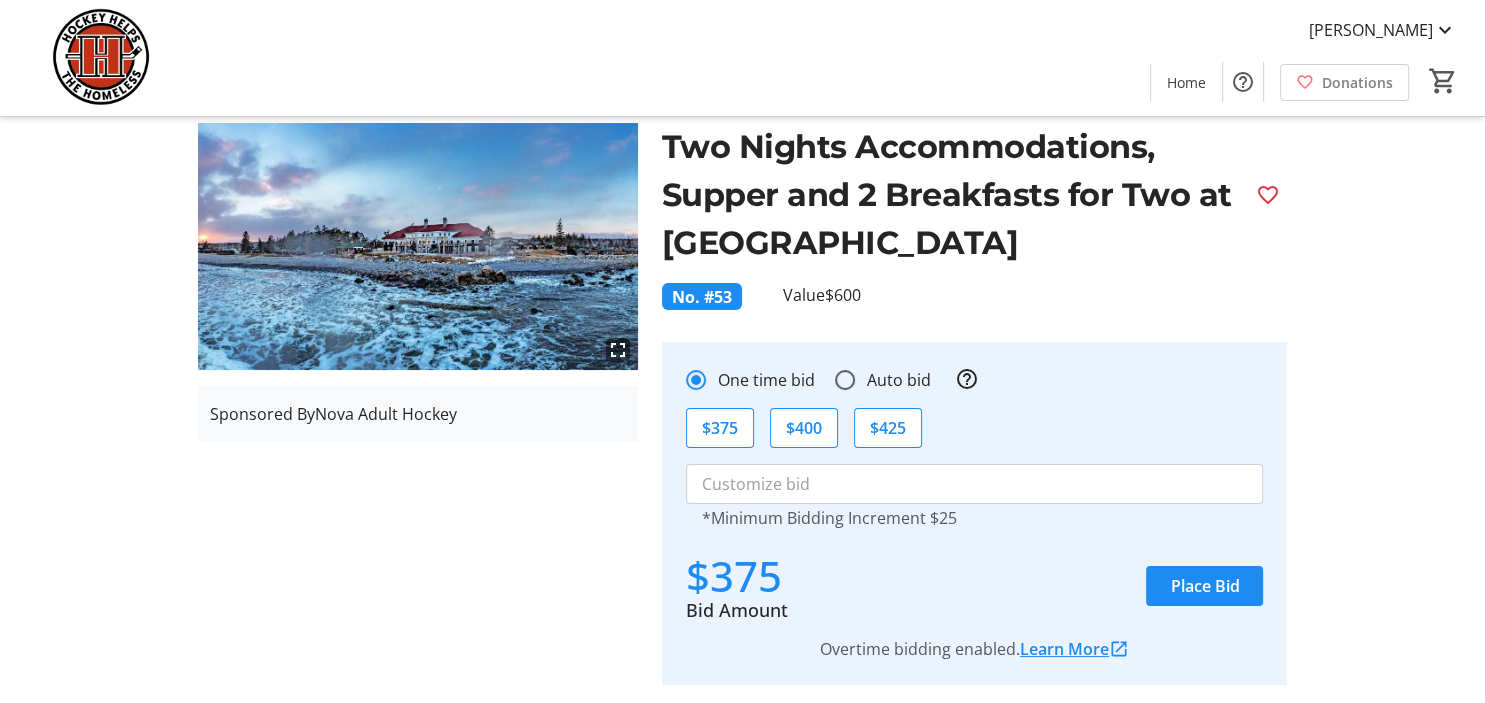 scroll, scrollTop: 105, scrollLeft: 0, axis: vertical 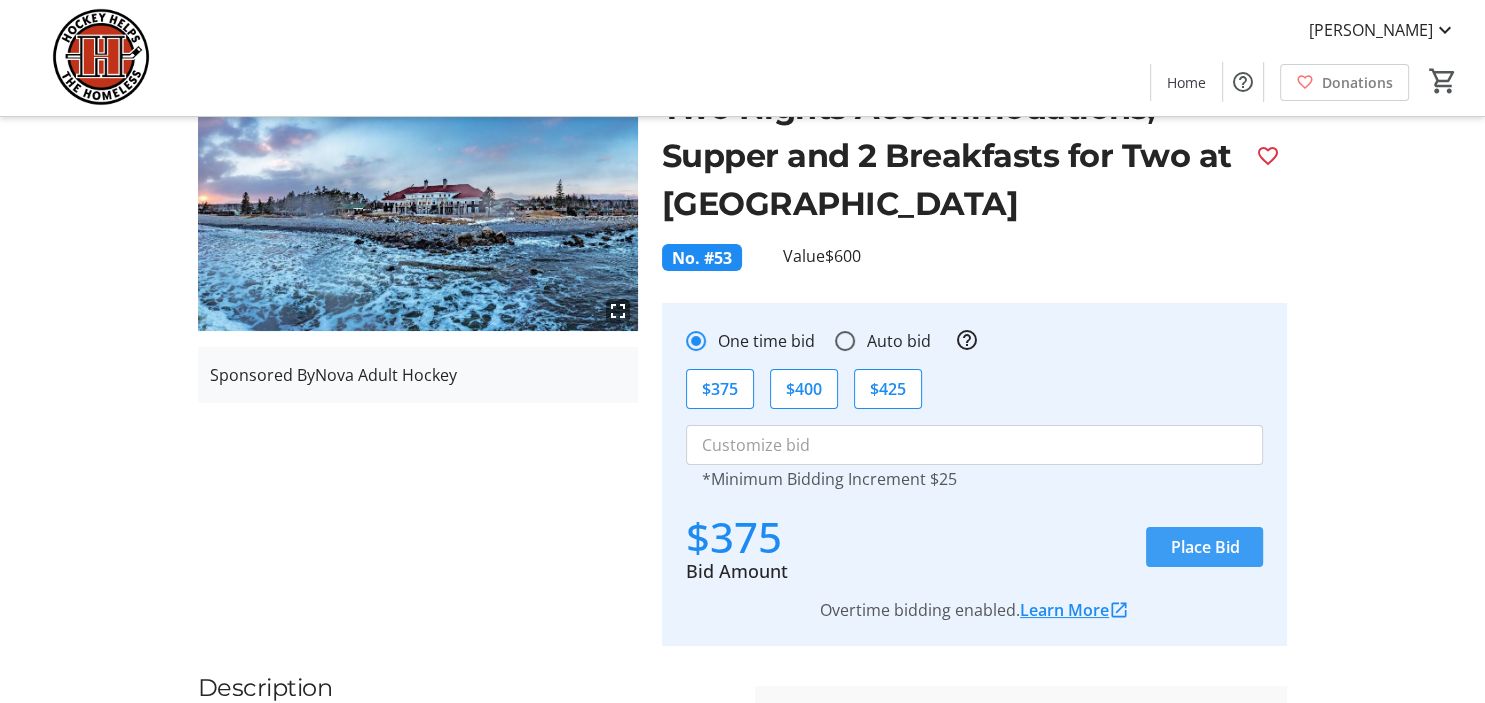 click on "Place Bid" 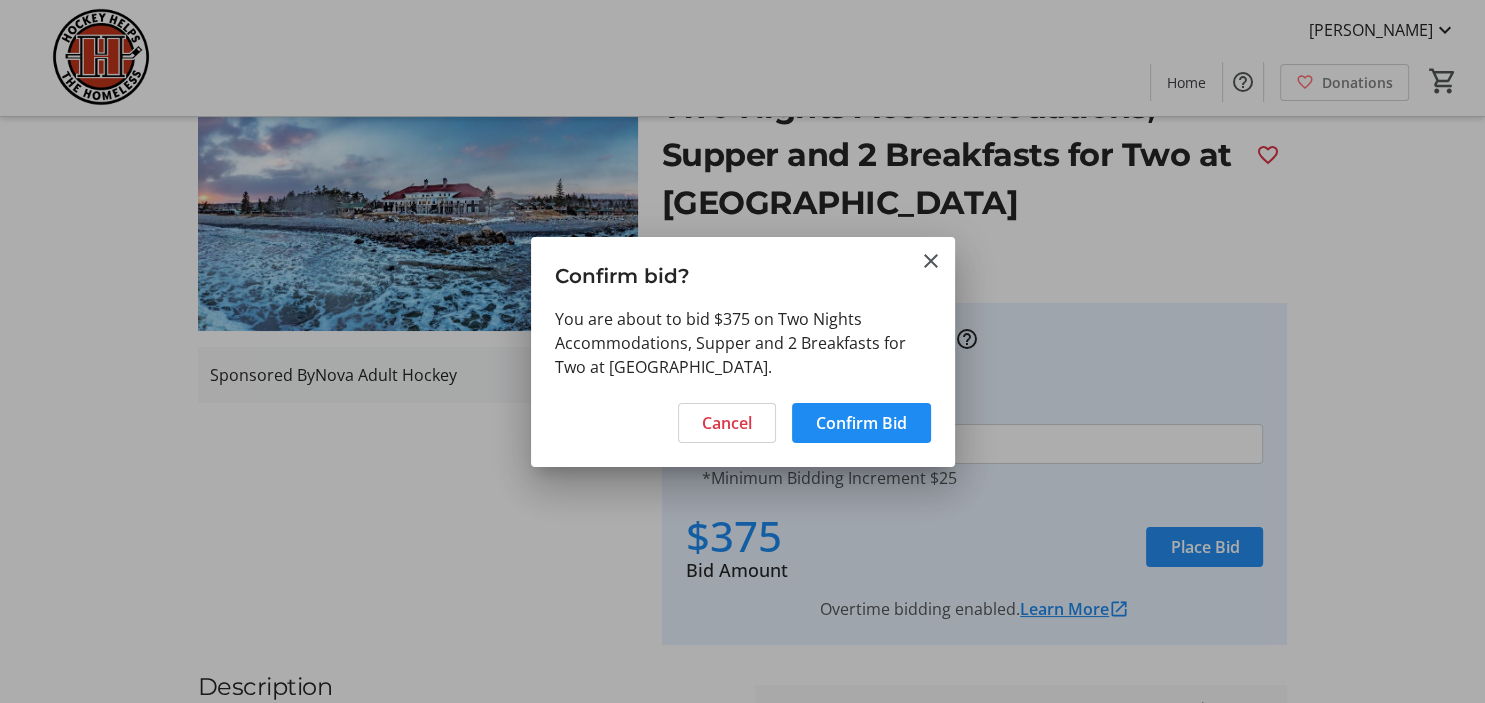 scroll, scrollTop: 0, scrollLeft: 0, axis: both 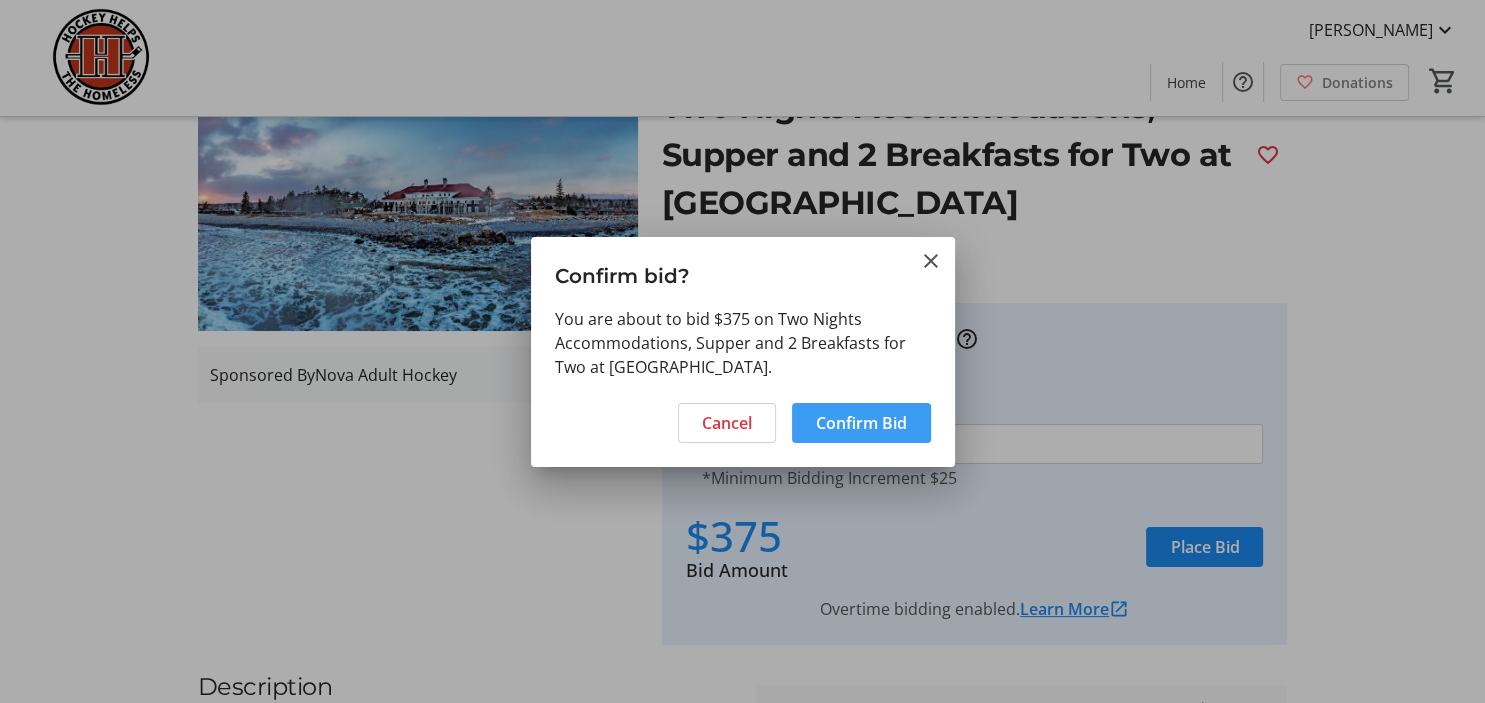 click on "Confirm Bid" at bounding box center (861, 423) 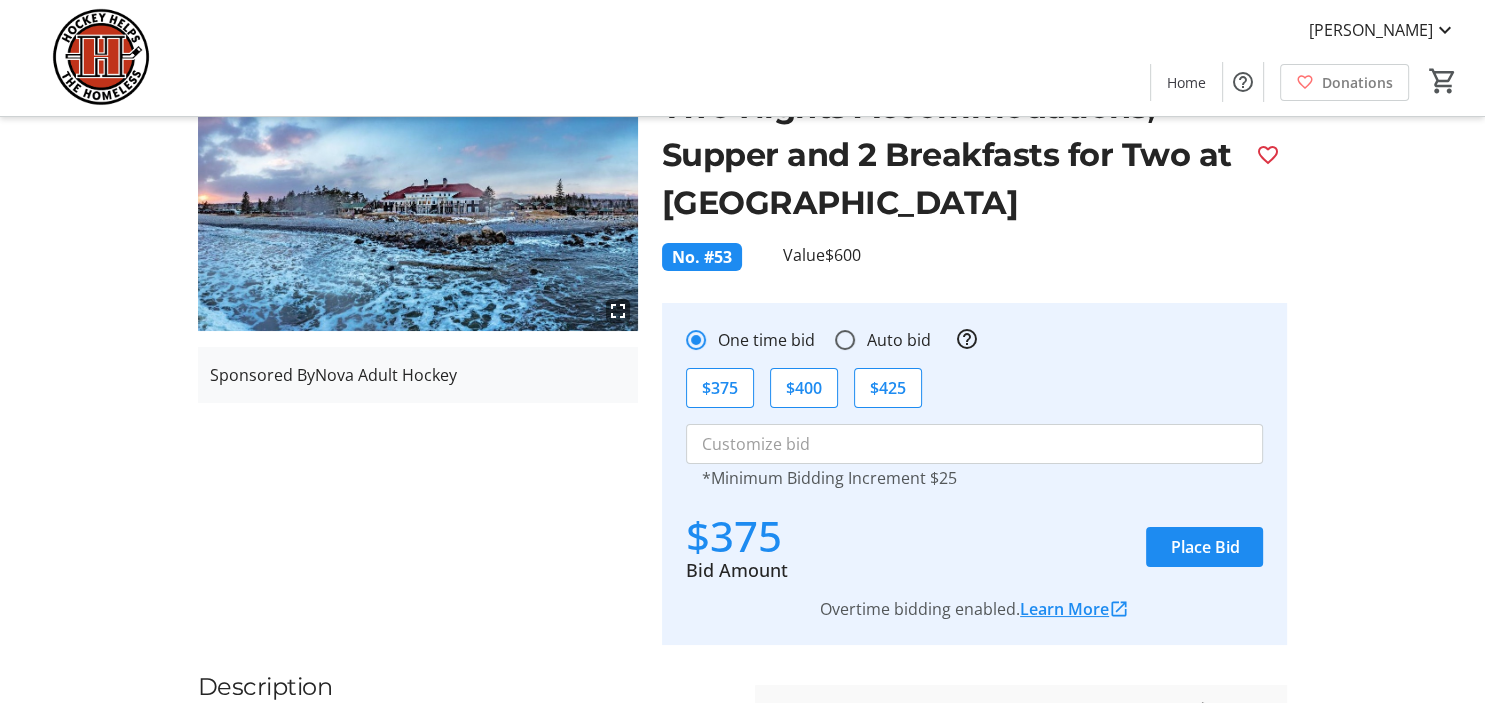 scroll, scrollTop: 104, scrollLeft: 0, axis: vertical 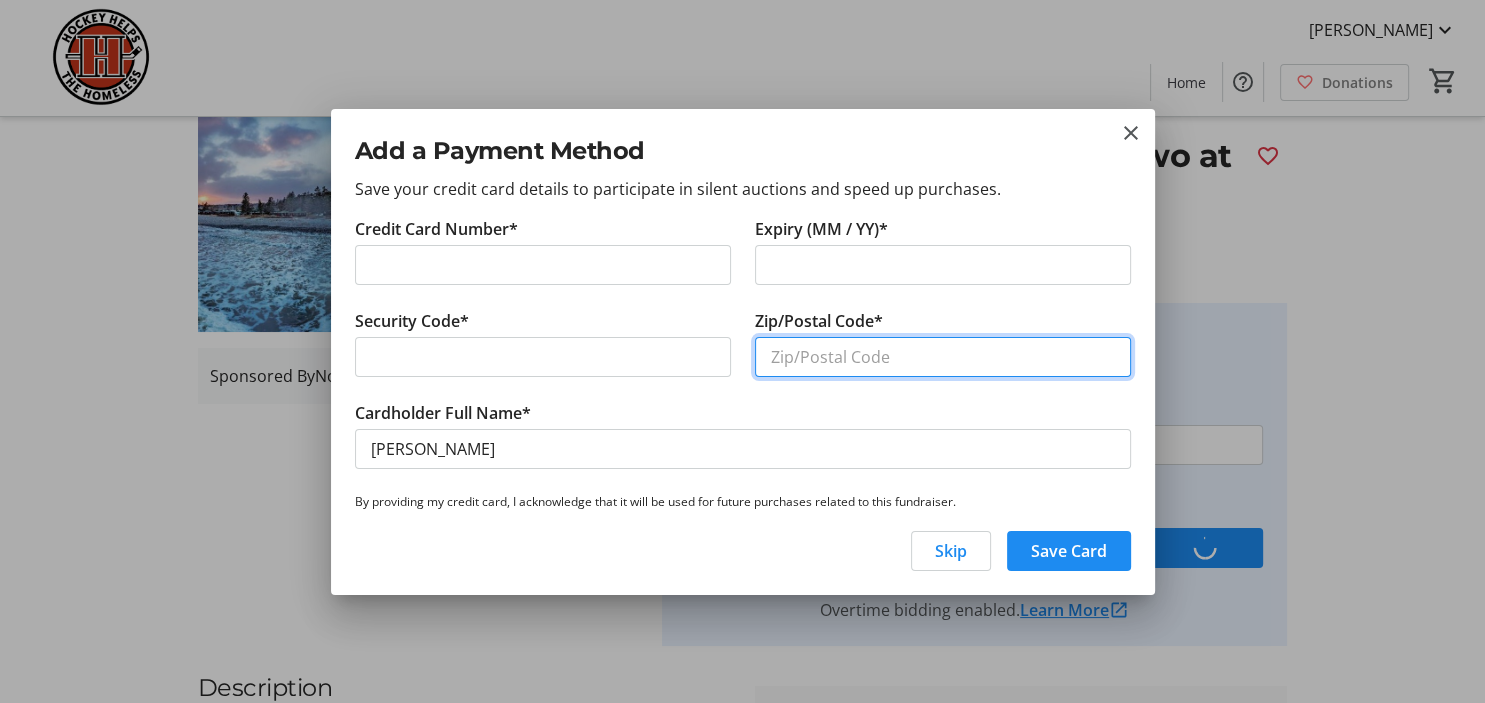 click on "Zip/Postal Code*" at bounding box center (943, 357) 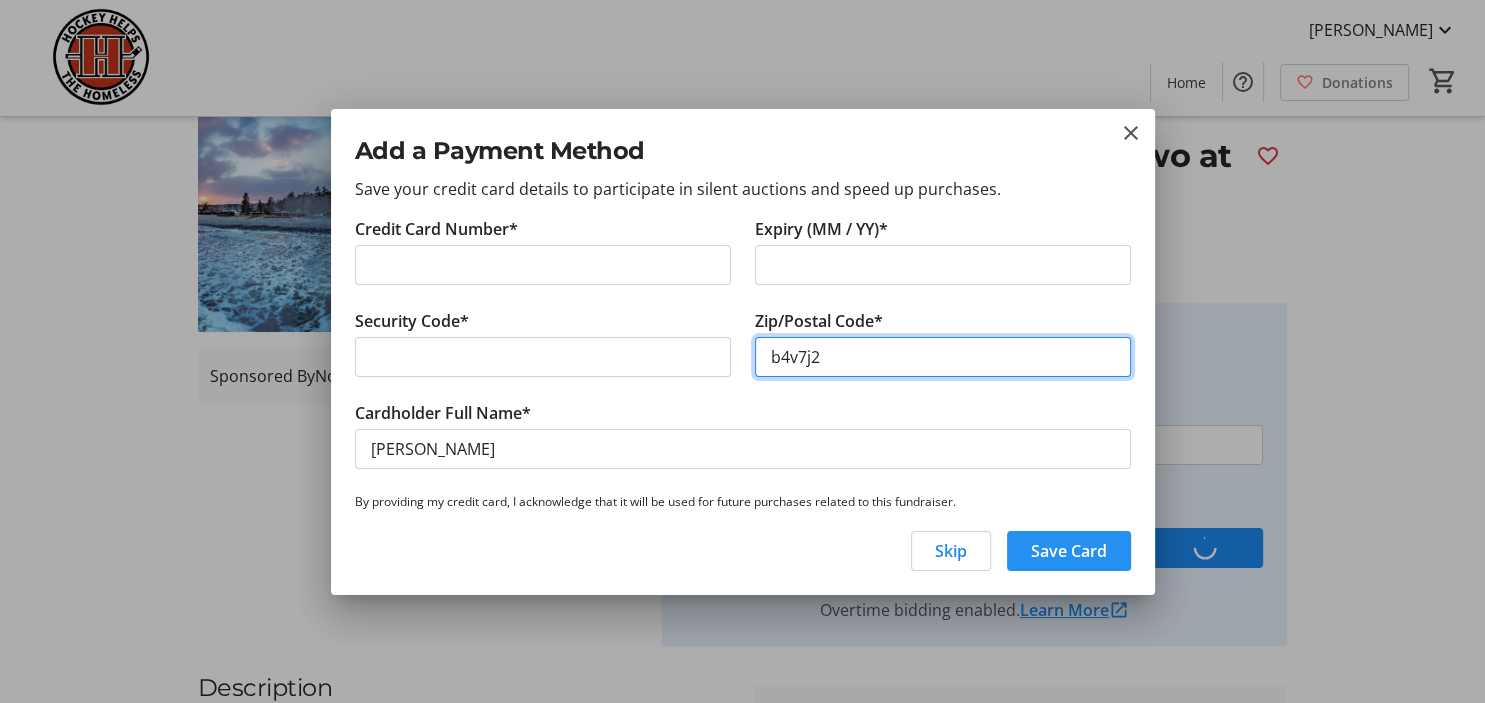 type on "b4v7j2" 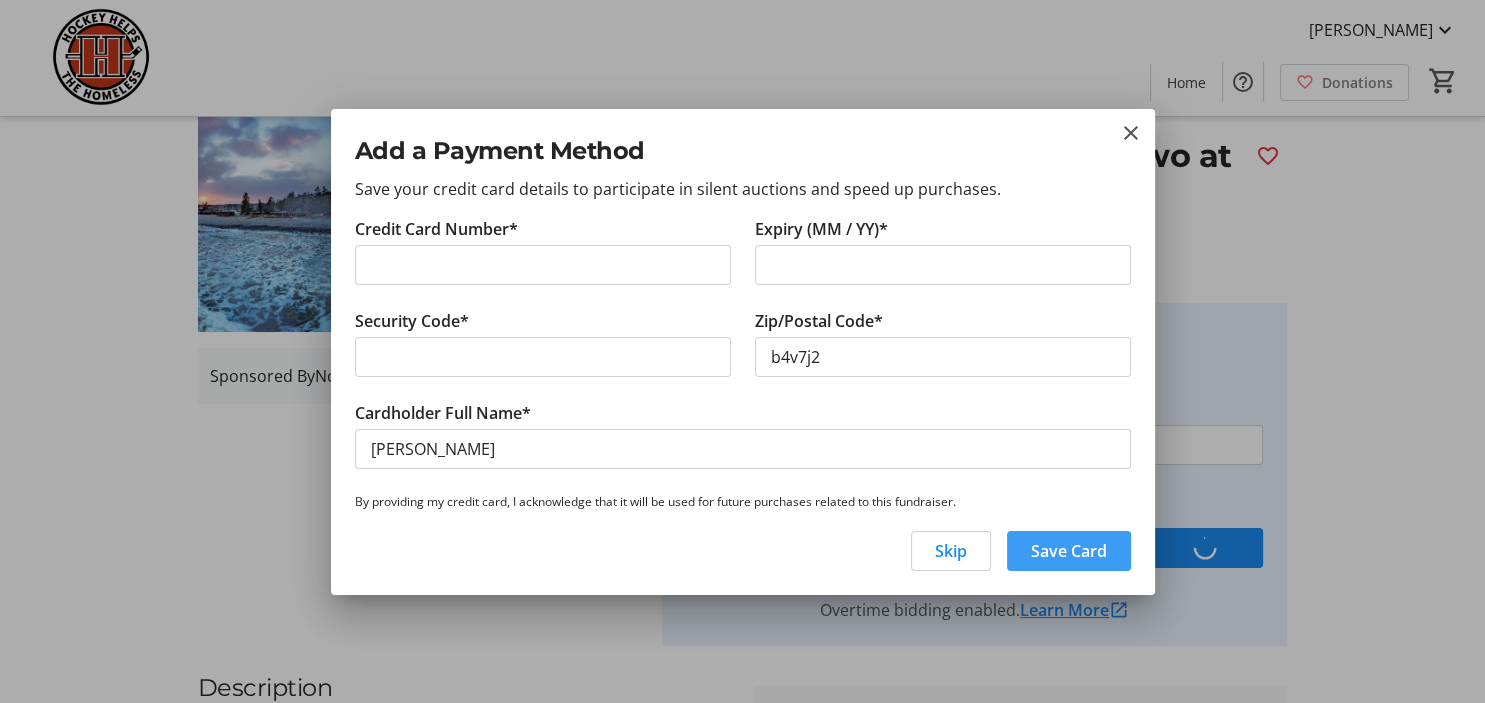 click on "Save Card" at bounding box center [1069, 551] 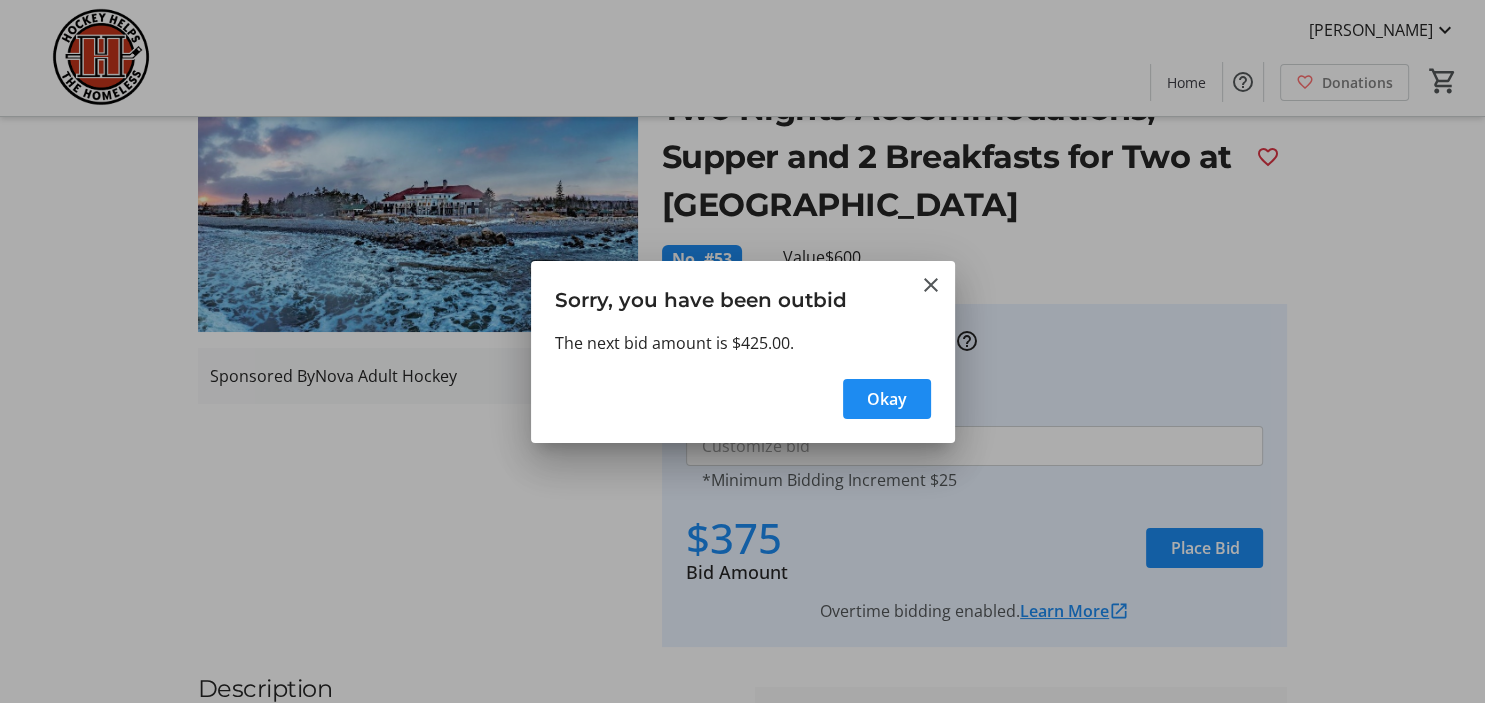 scroll, scrollTop: 0, scrollLeft: 0, axis: both 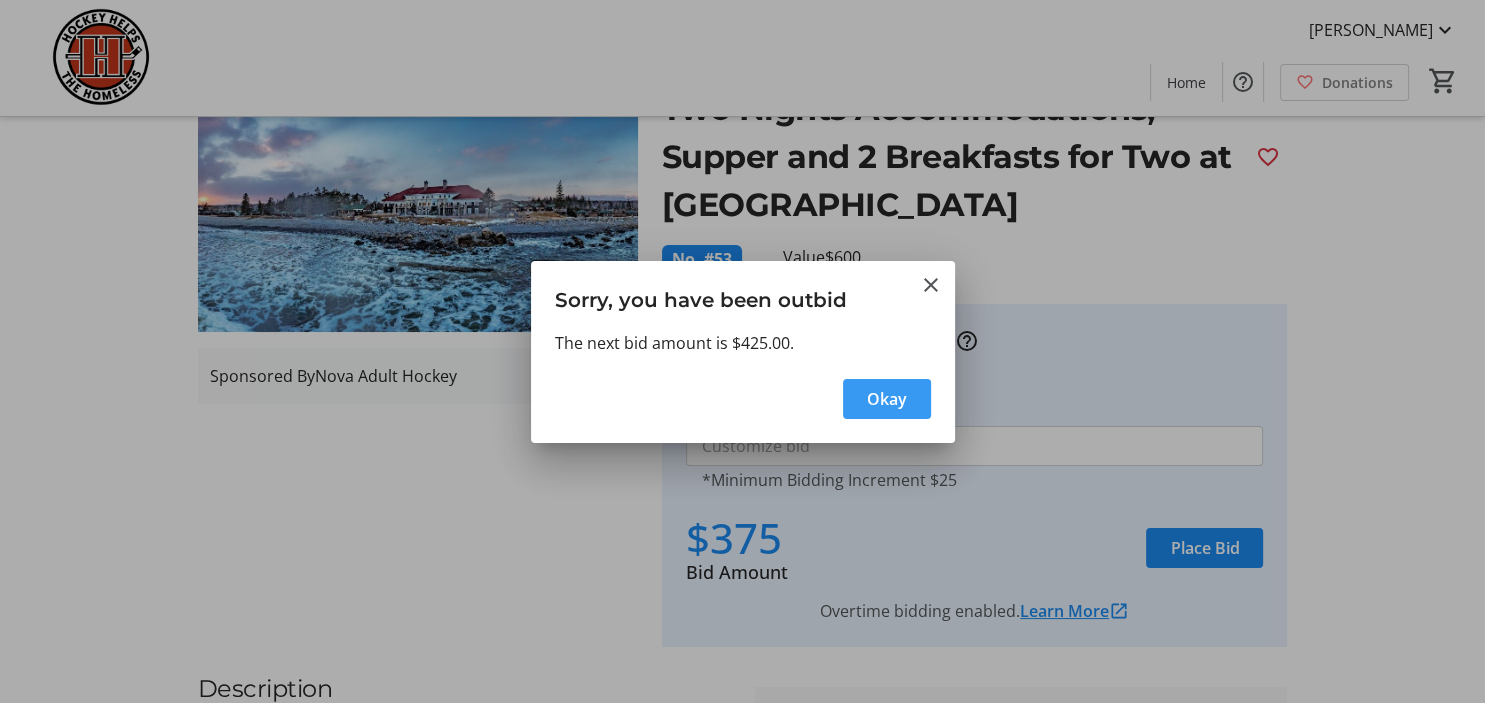 click at bounding box center [887, 399] 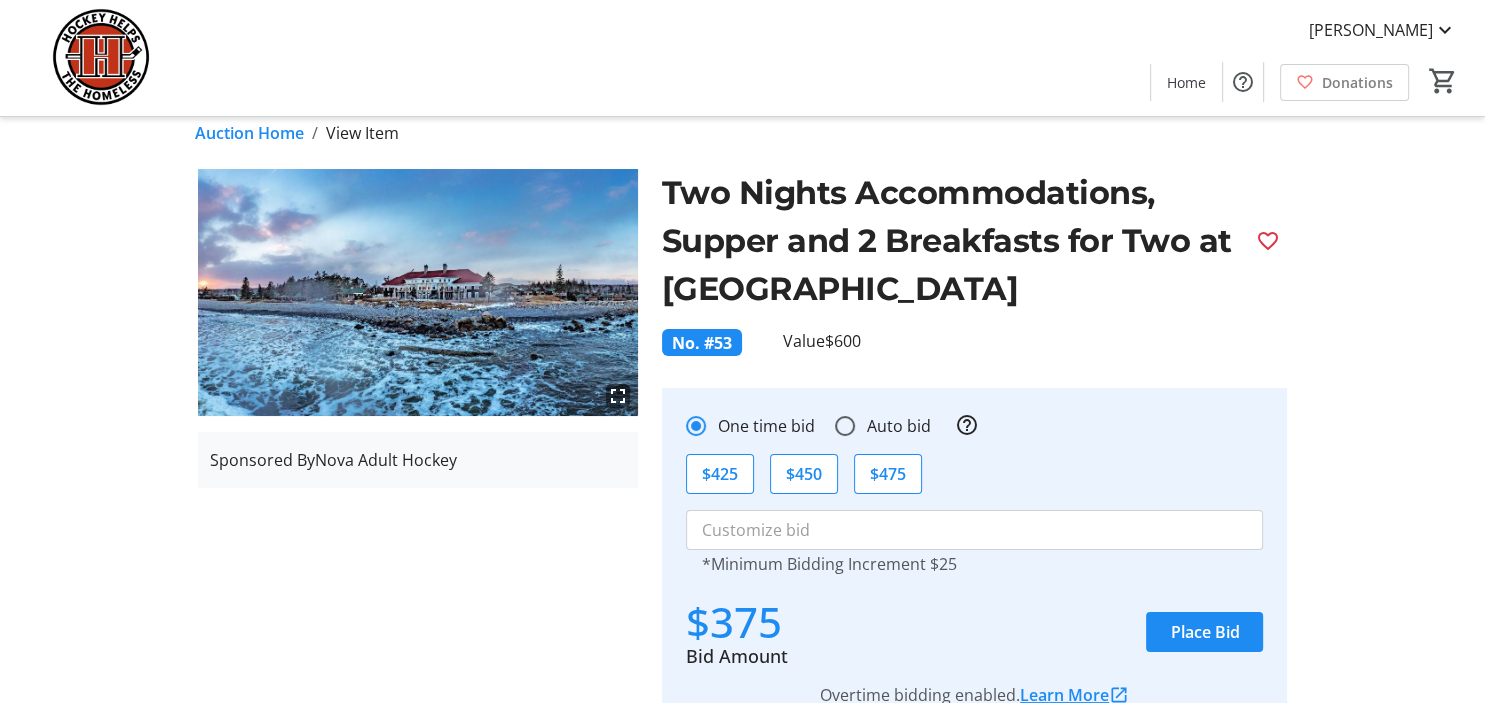 scroll, scrollTop: 0, scrollLeft: 0, axis: both 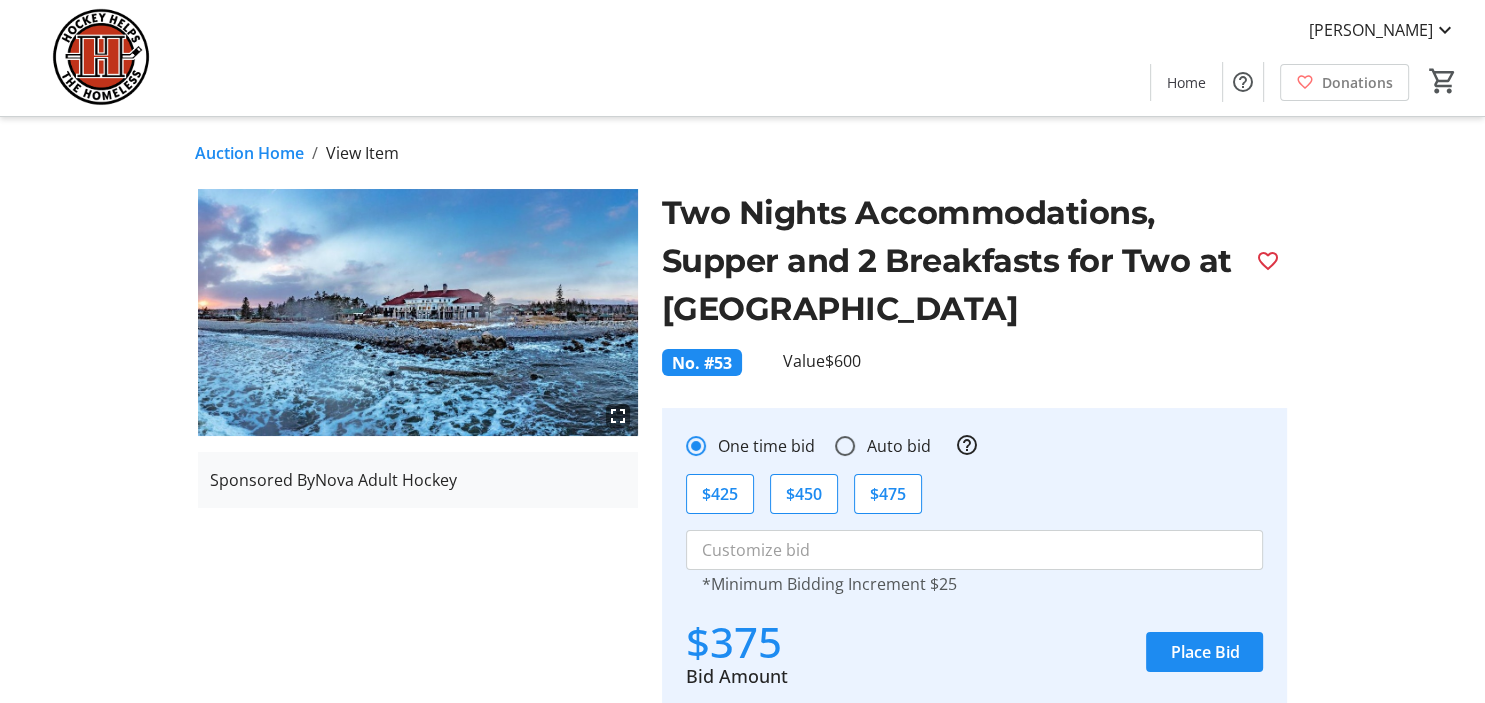 click on "Auction Home" 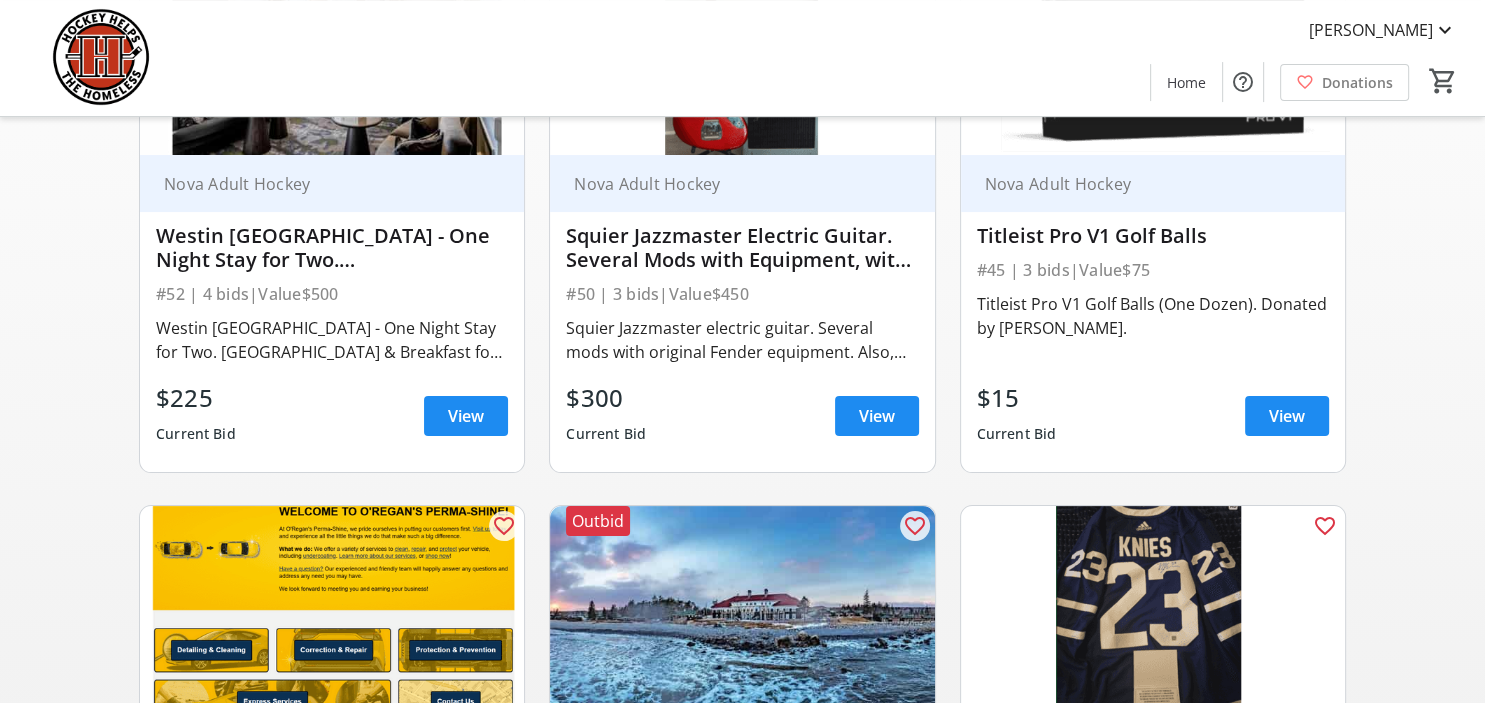 scroll, scrollTop: 422, scrollLeft: 0, axis: vertical 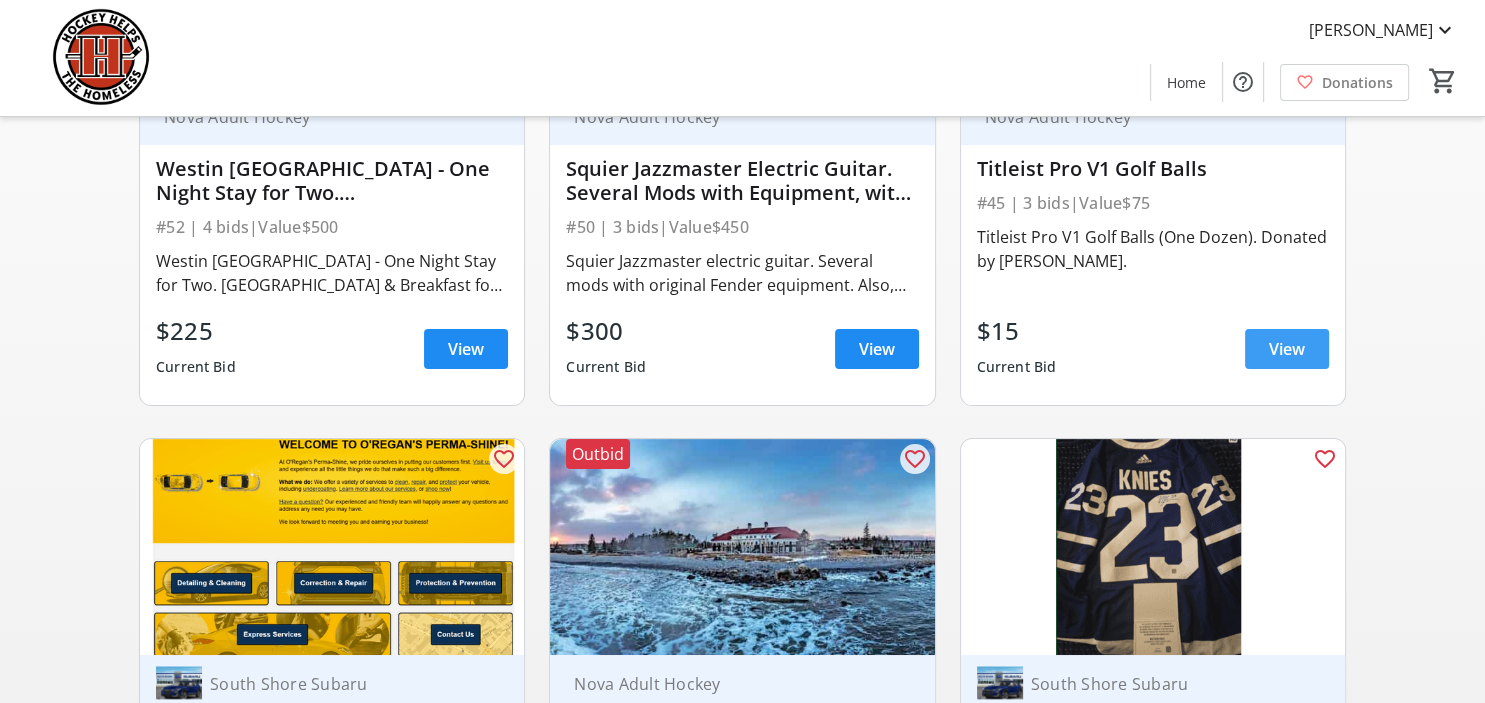 click on "View" at bounding box center [1287, 349] 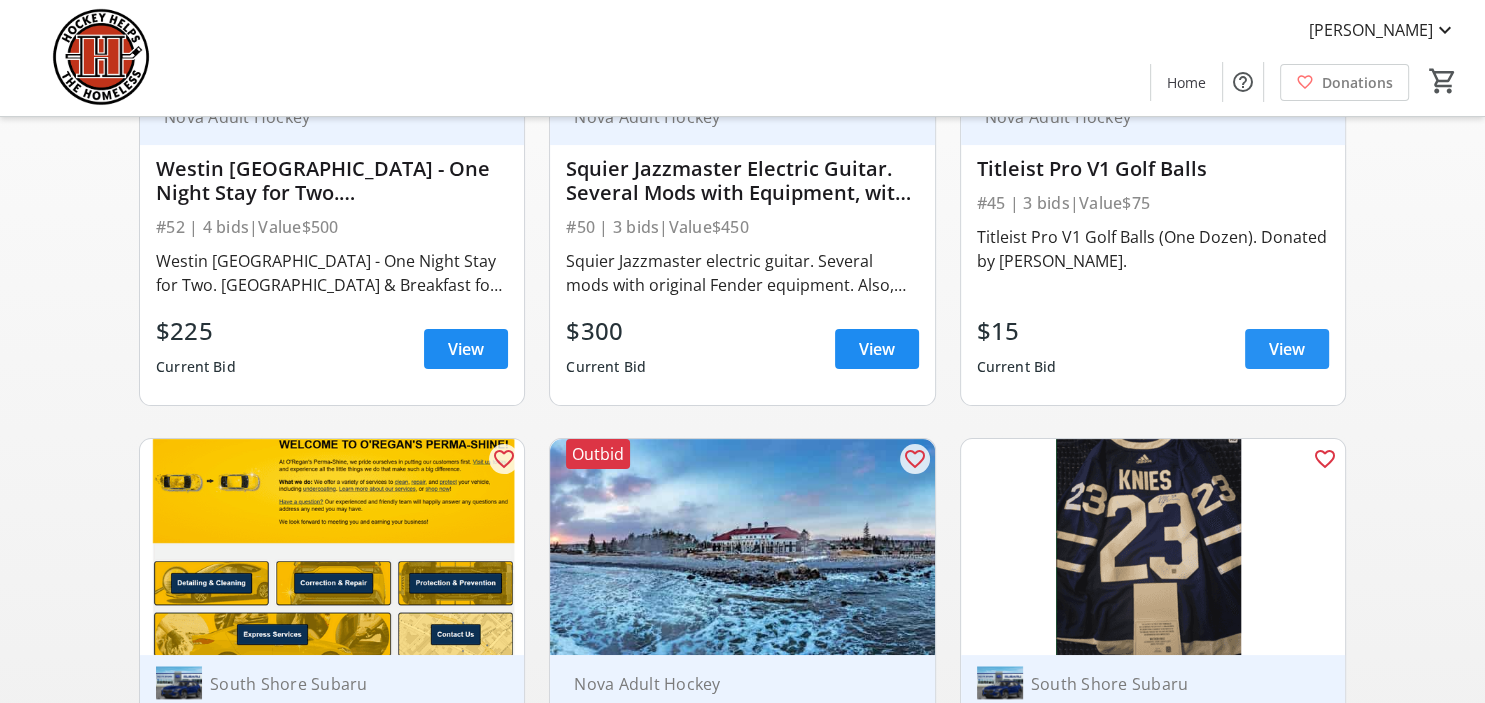 scroll, scrollTop: 0, scrollLeft: 0, axis: both 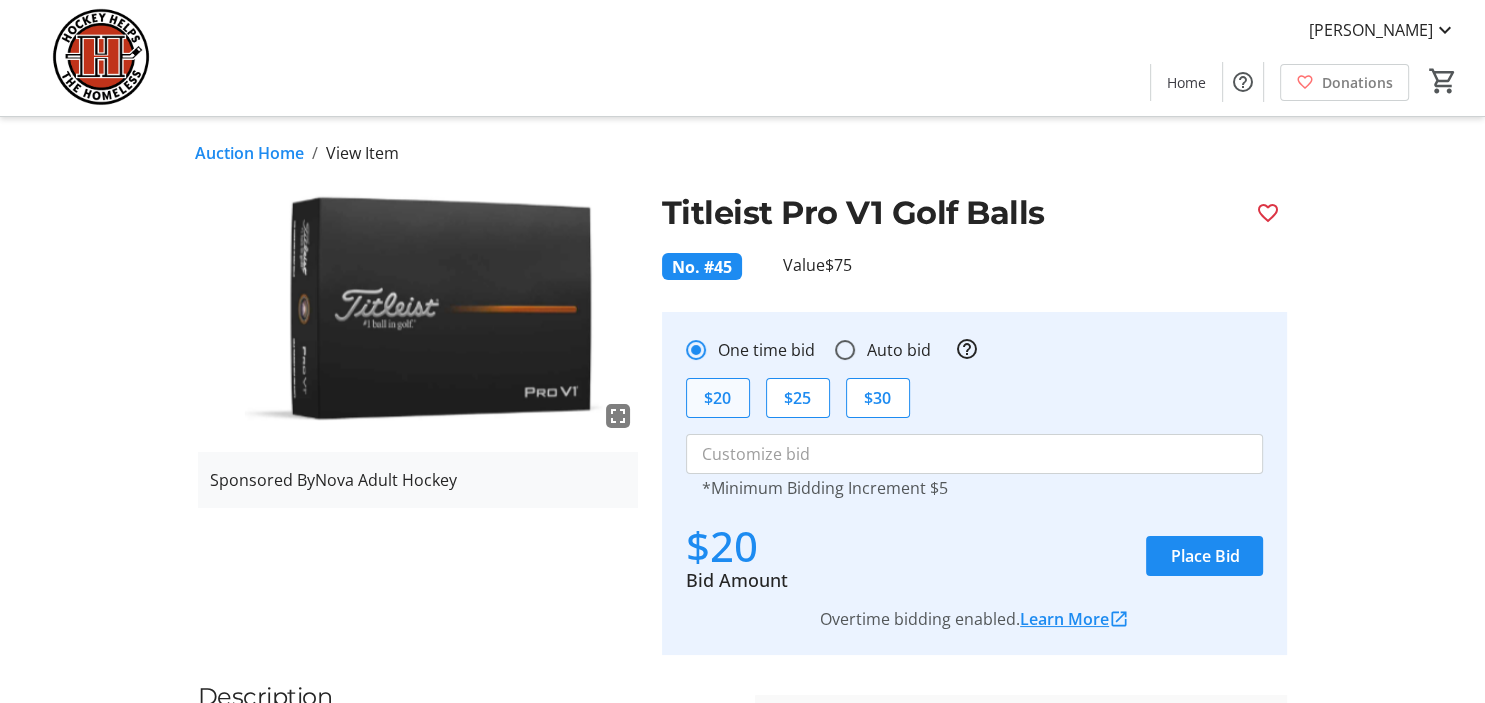 click 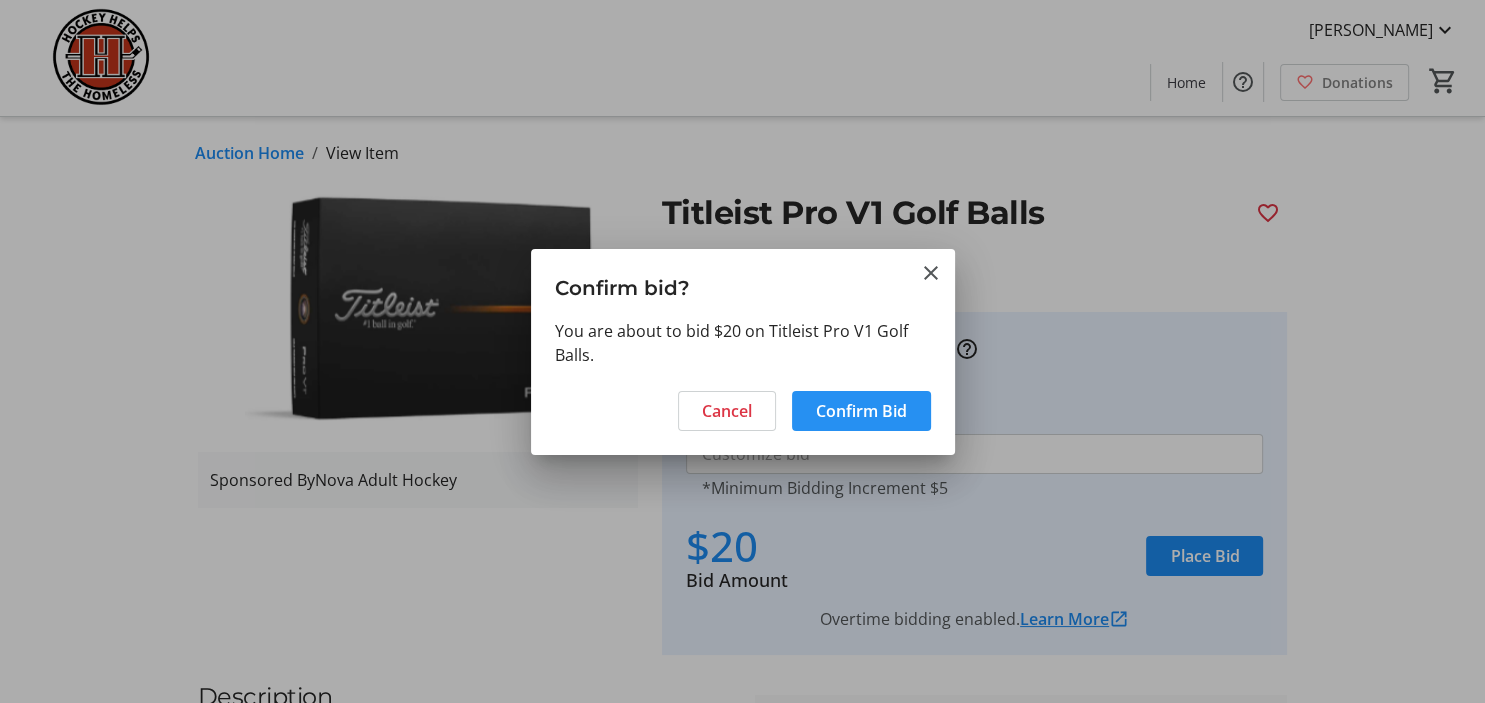 click on "Confirm Bid" at bounding box center [861, 411] 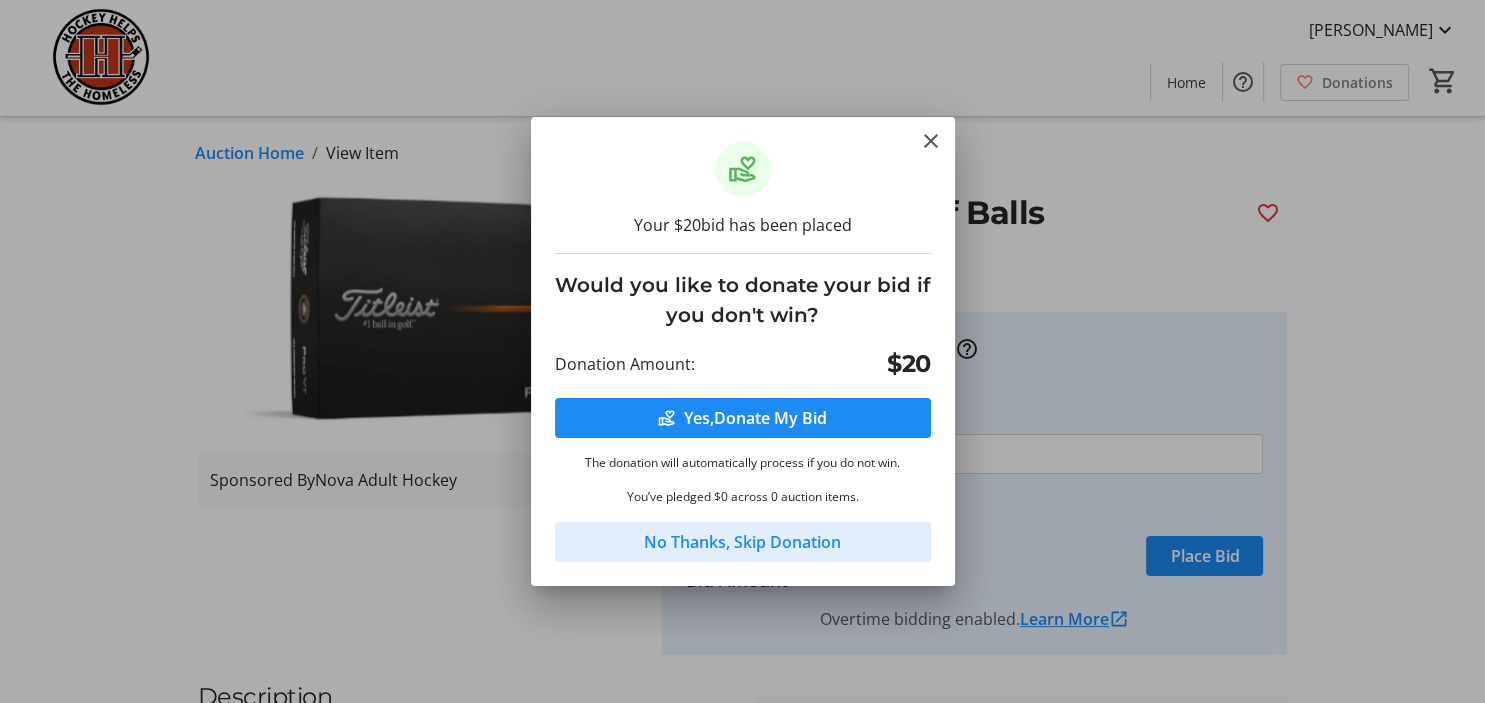 click on "No Thanks, Skip Donation" at bounding box center [742, 542] 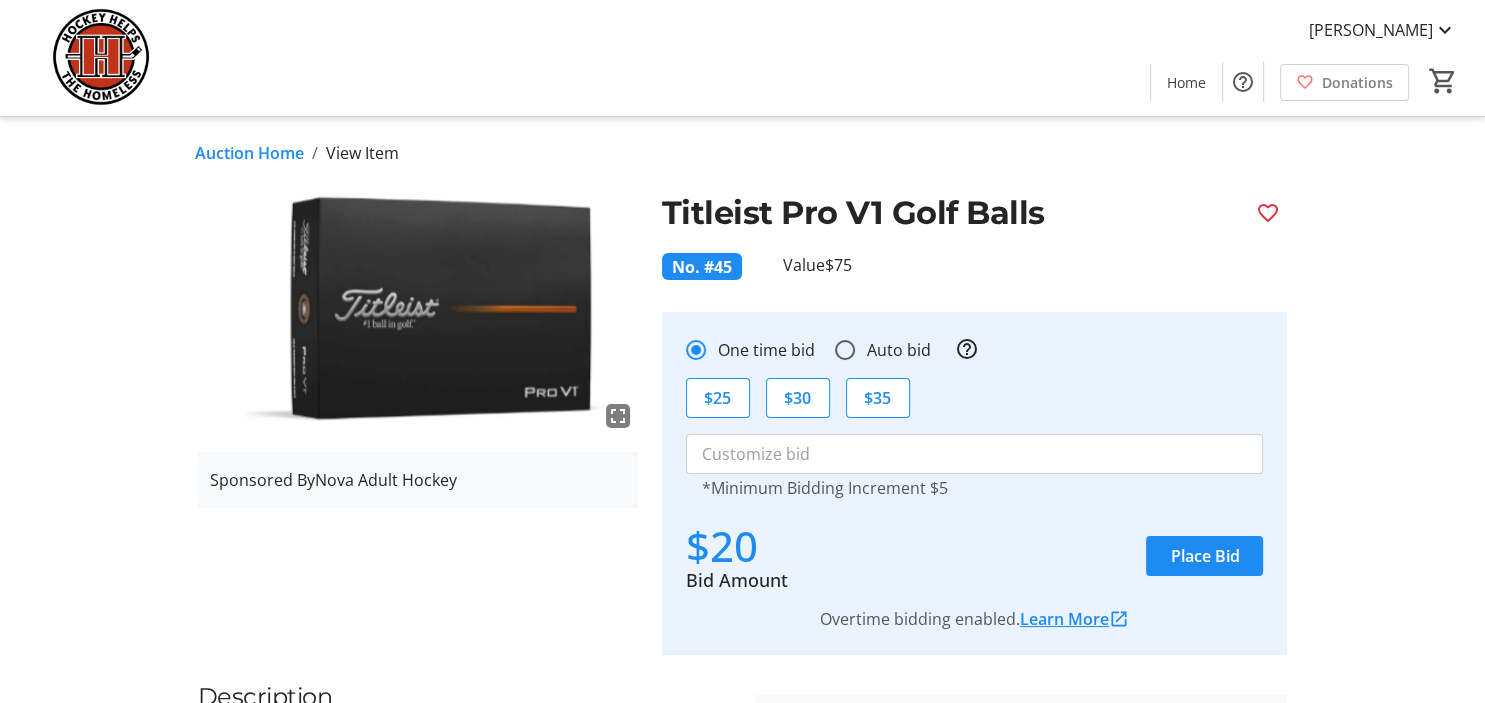 click on "Auction Home" 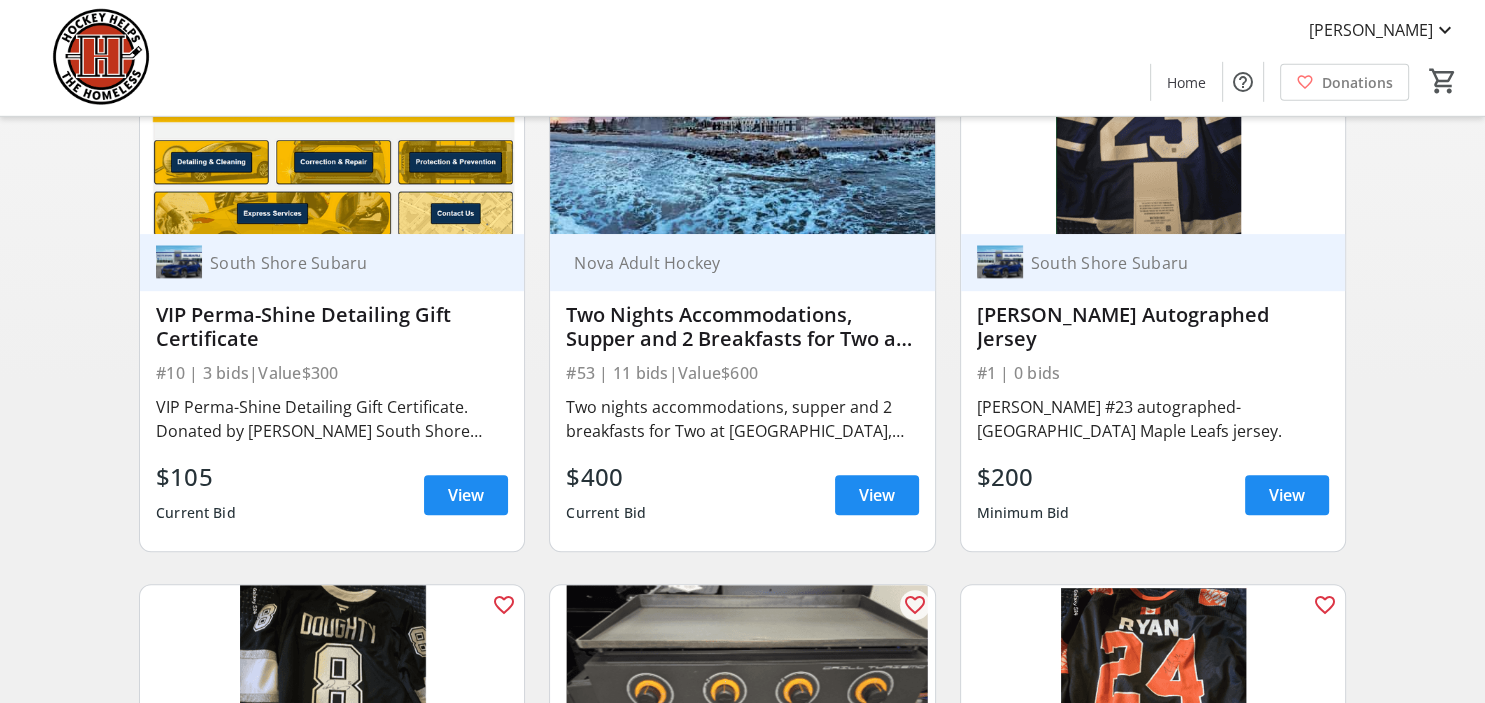 scroll, scrollTop: 844, scrollLeft: 0, axis: vertical 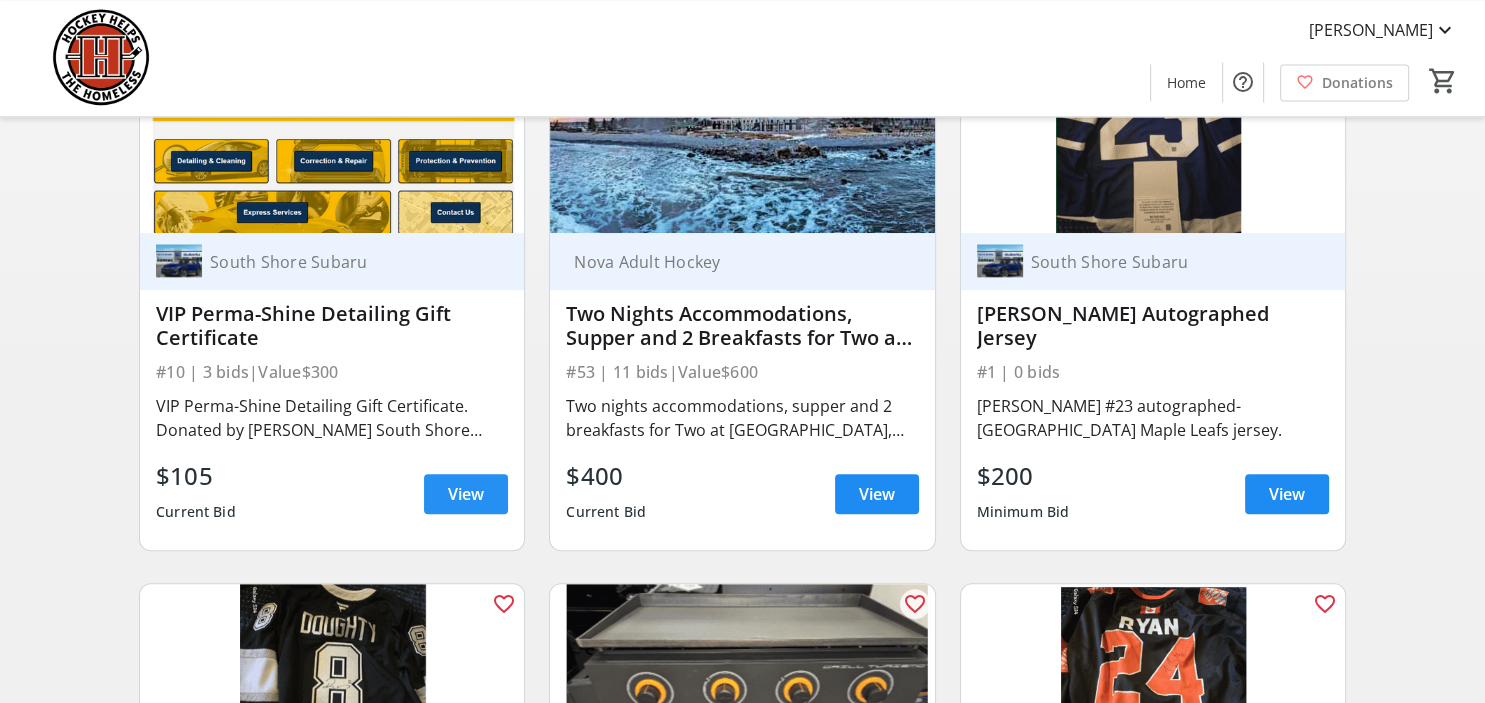 click at bounding box center [466, 494] 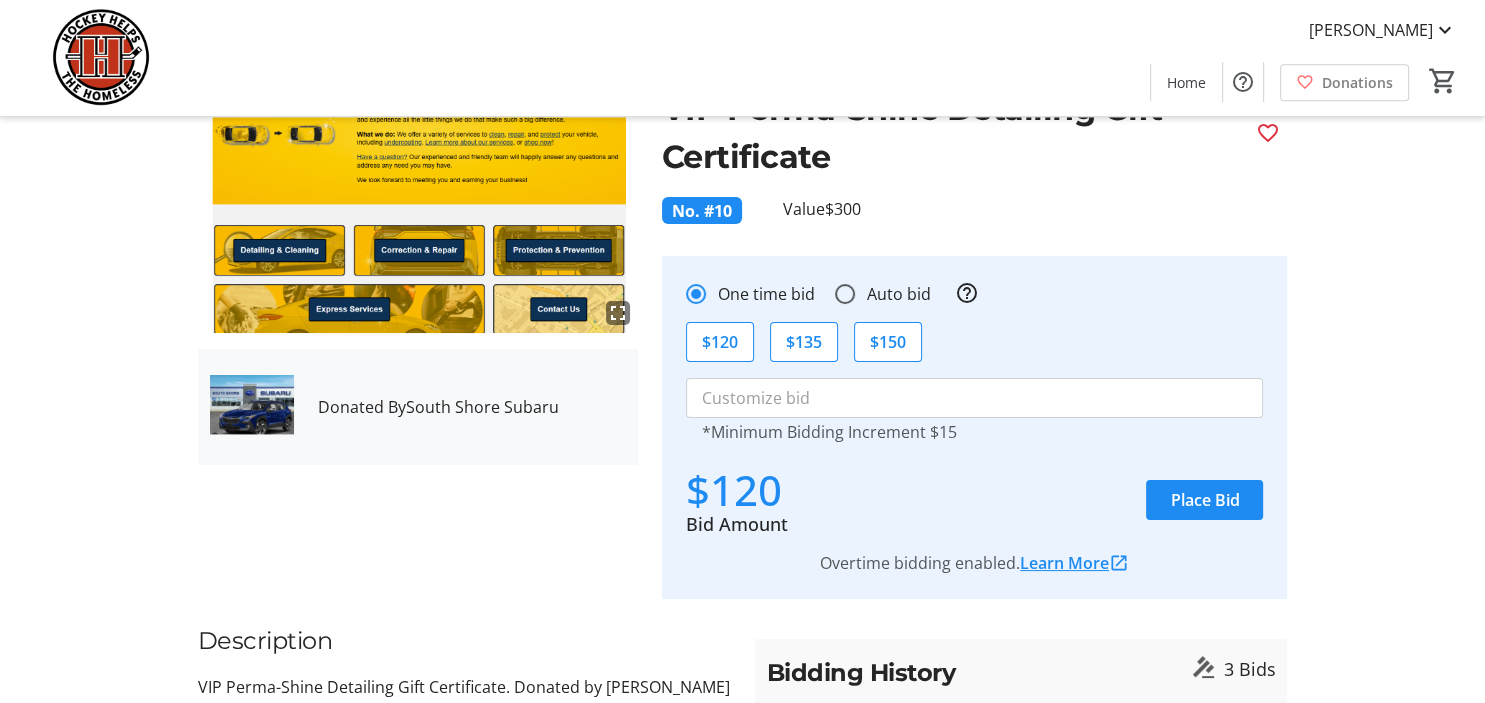 scroll, scrollTop: 105, scrollLeft: 0, axis: vertical 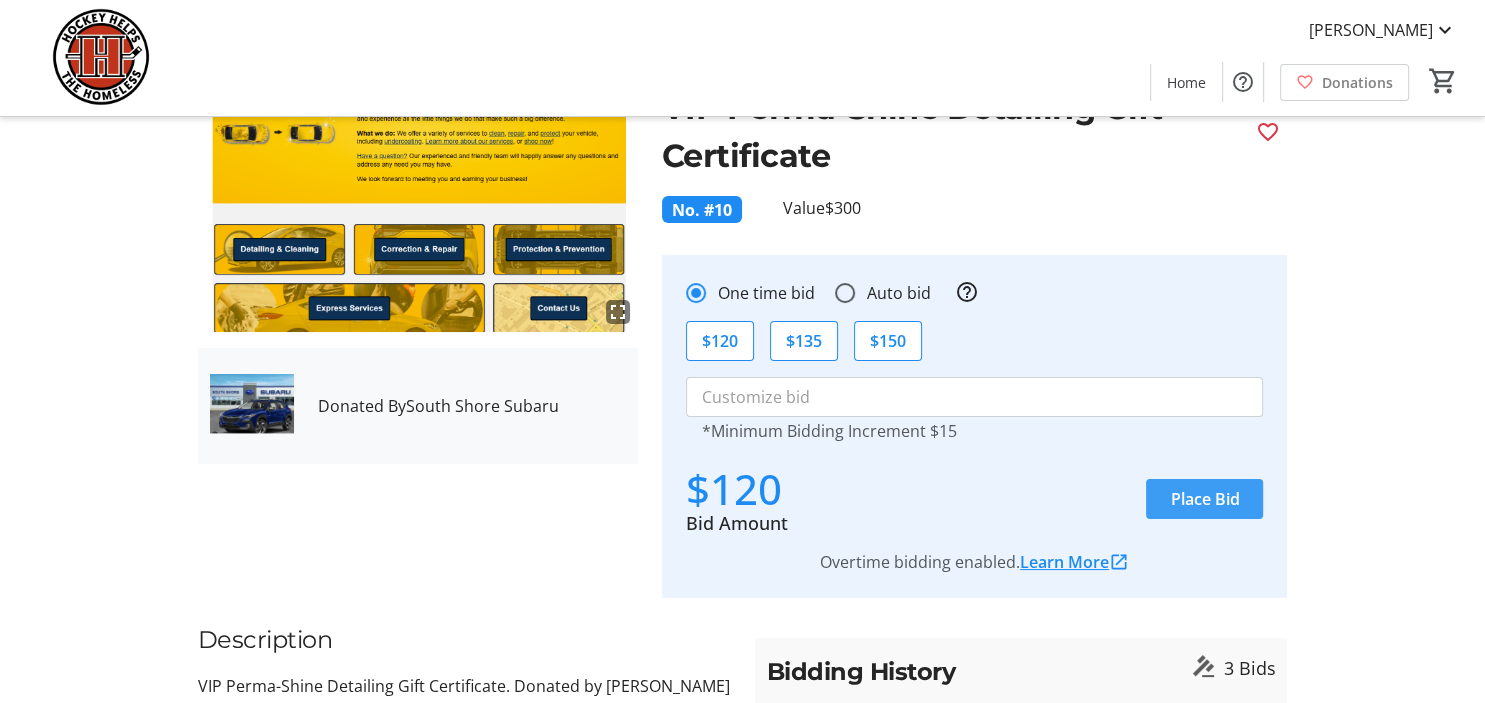 click on "Place Bid" 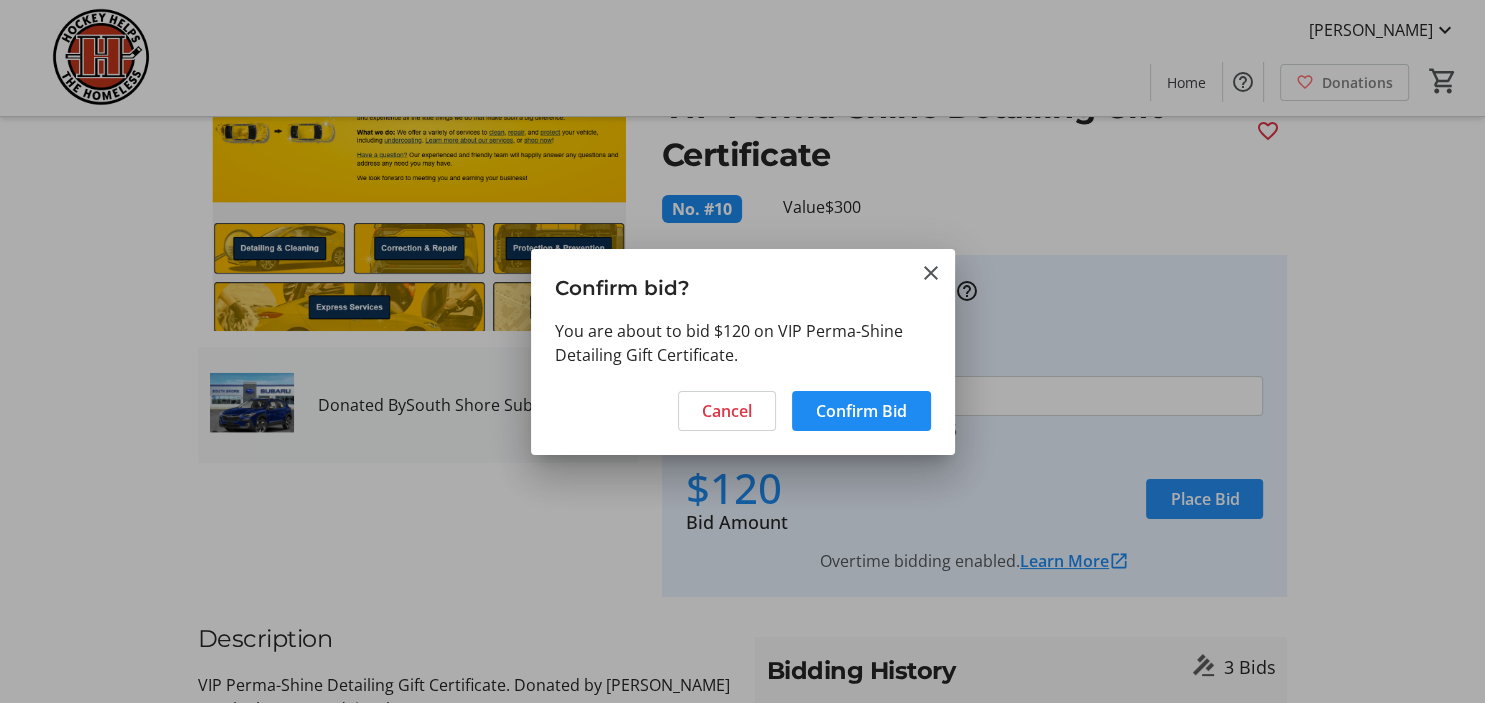 scroll, scrollTop: 0, scrollLeft: 0, axis: both 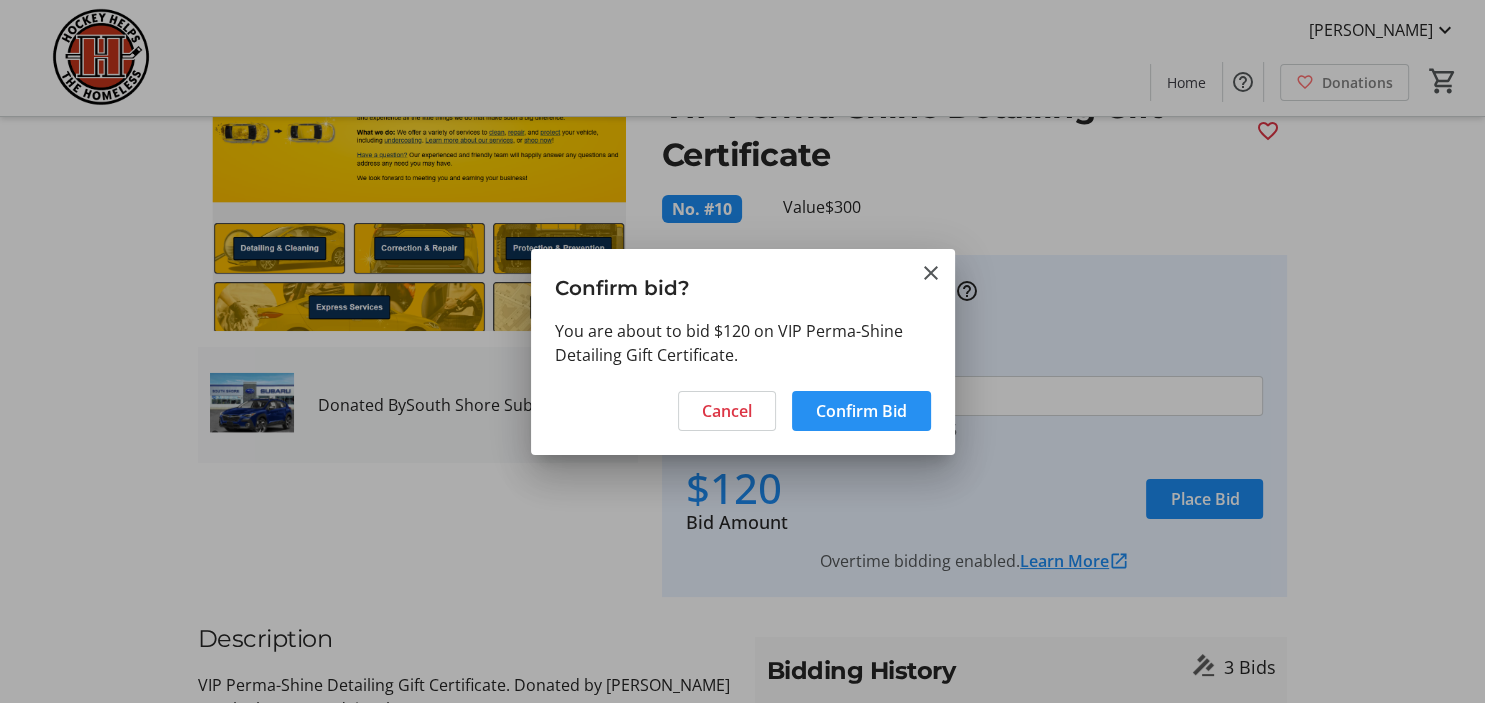 click on "Confirm Bid" at bounding box center (861, 411) 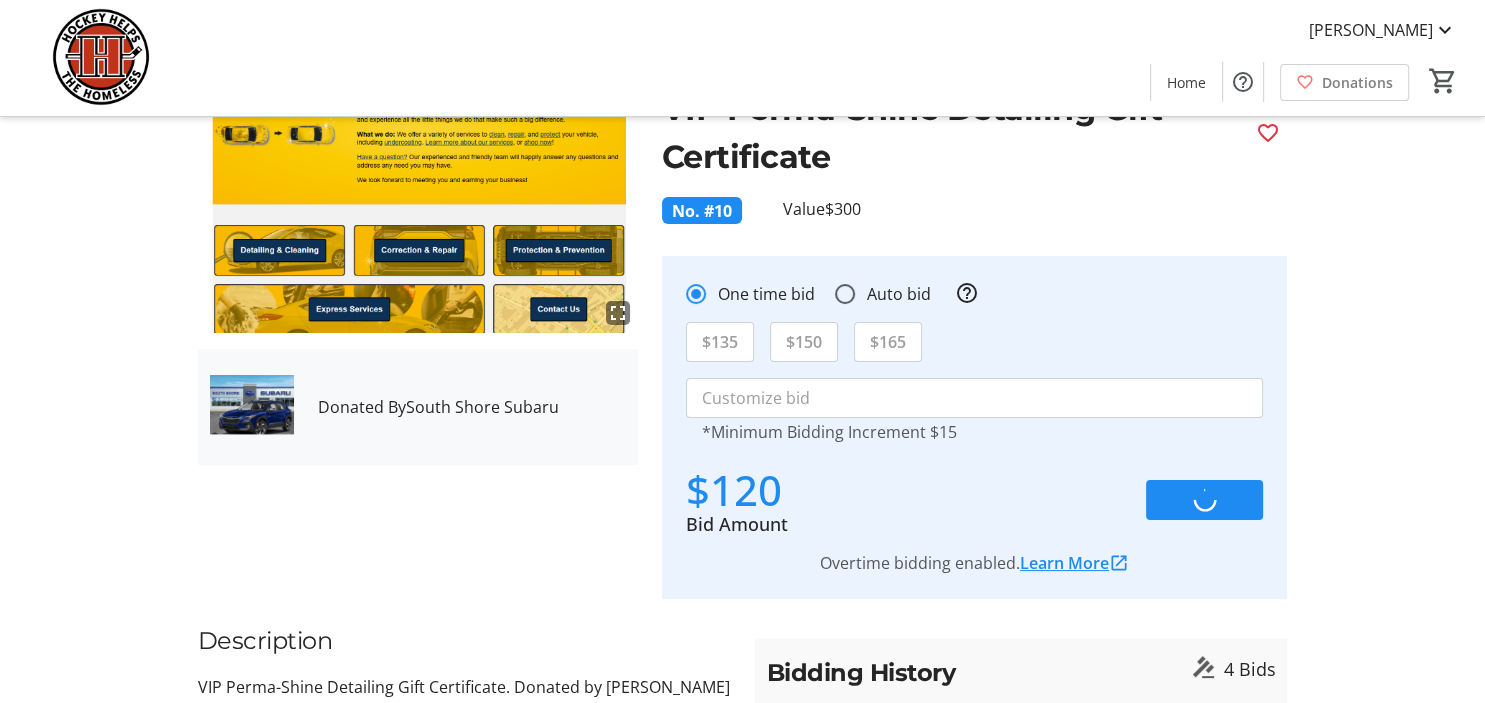 scroll, scrollTop: 0, scrollLeft: 0, axis: both 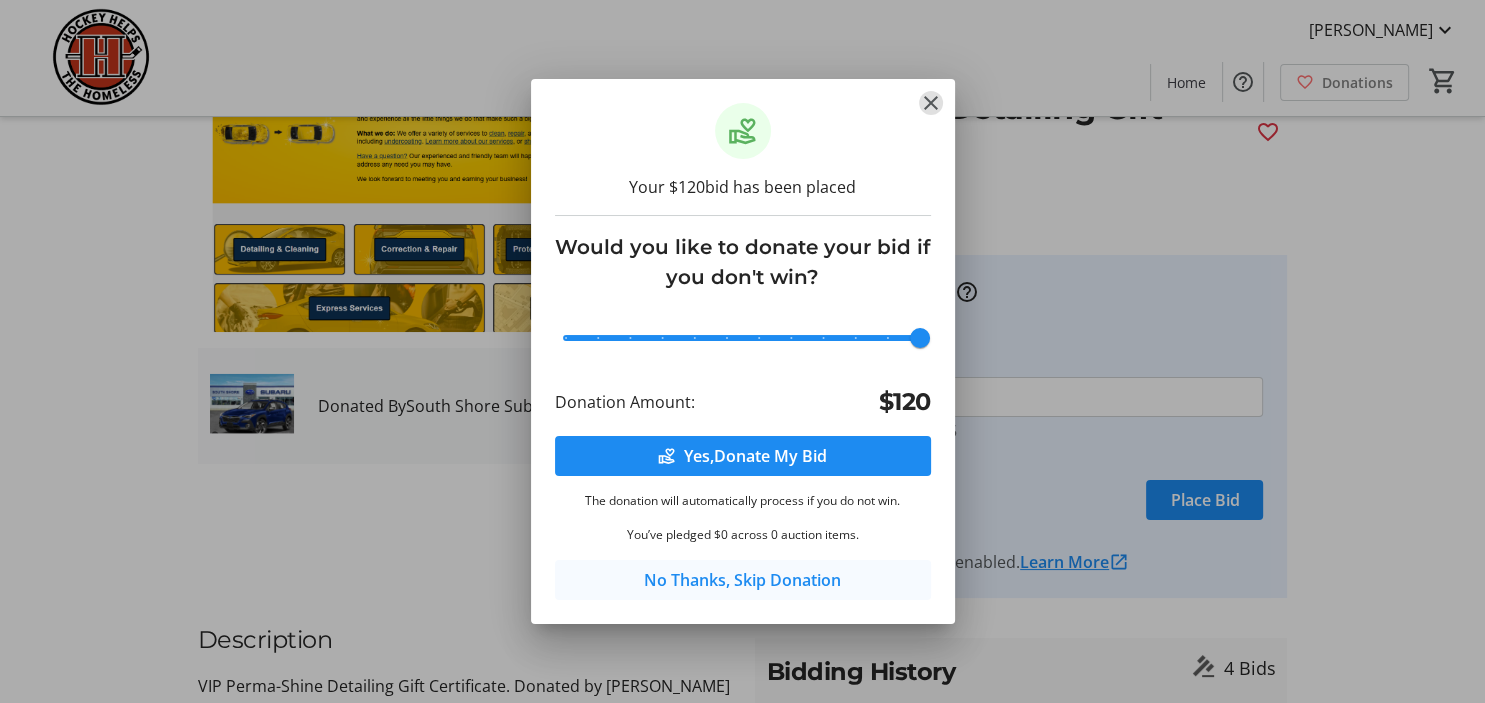 click on "No Thanks, Skip Donation" at bounding box center [742, 580] 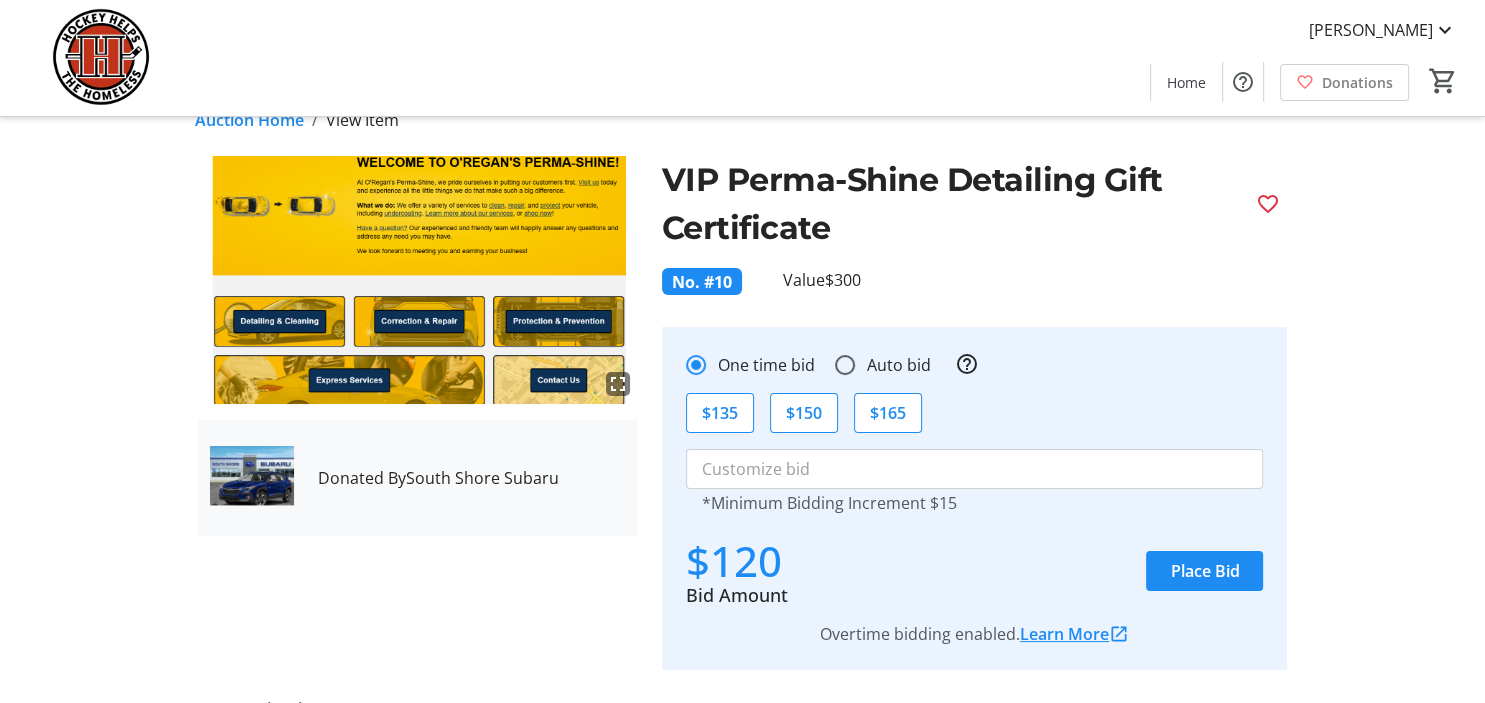 scroll, scrollTop: 0, scrollLeft: 0, axis: both 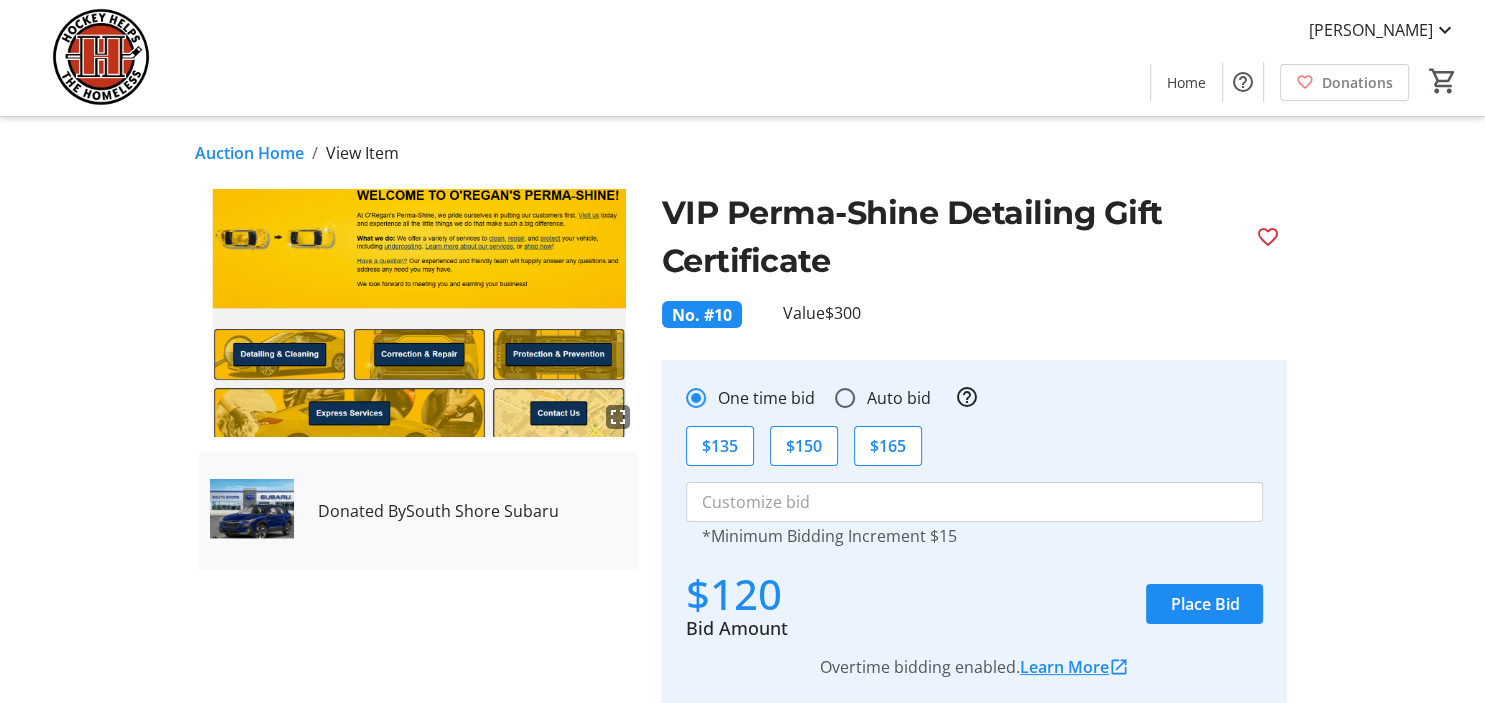 click on "Auction Home" 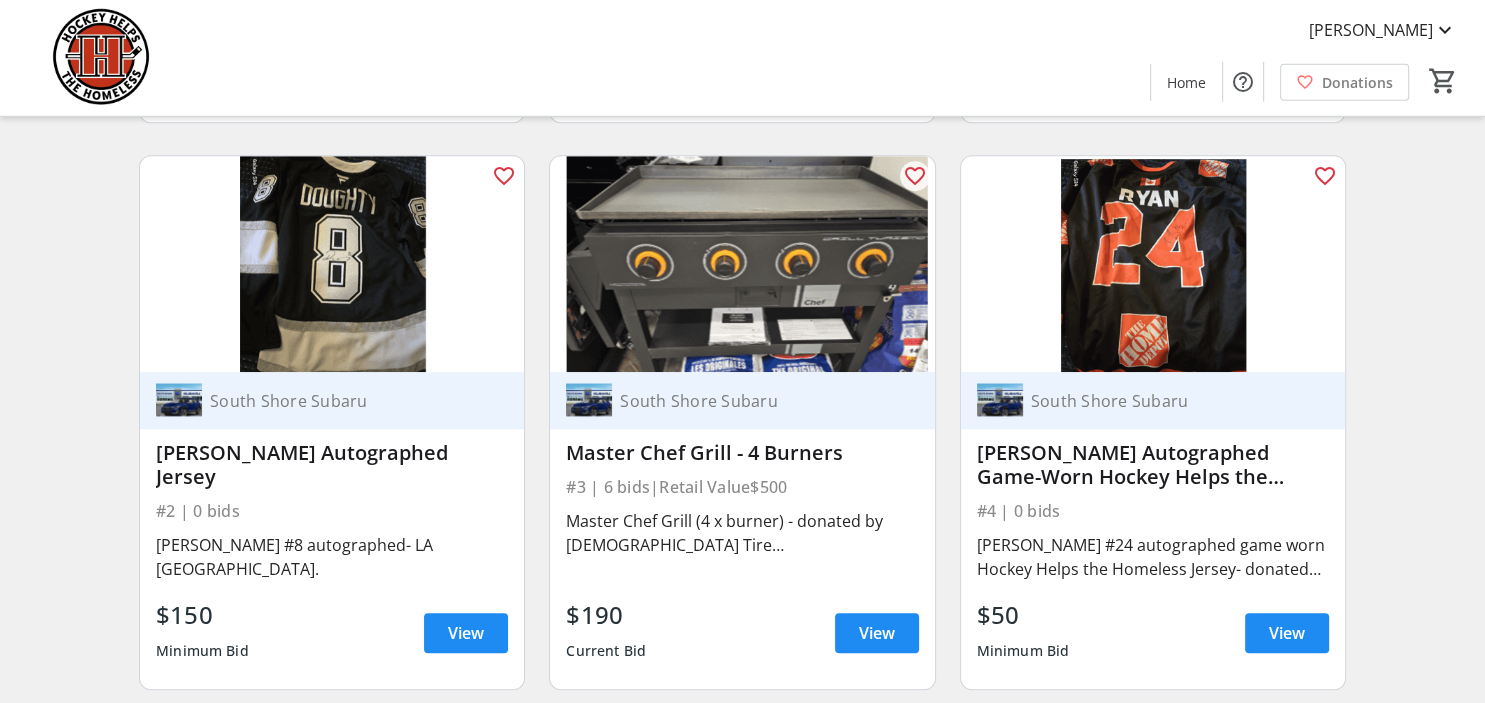scroll, scrollTop: 1372, scrollLeft: 0, axis: vertical 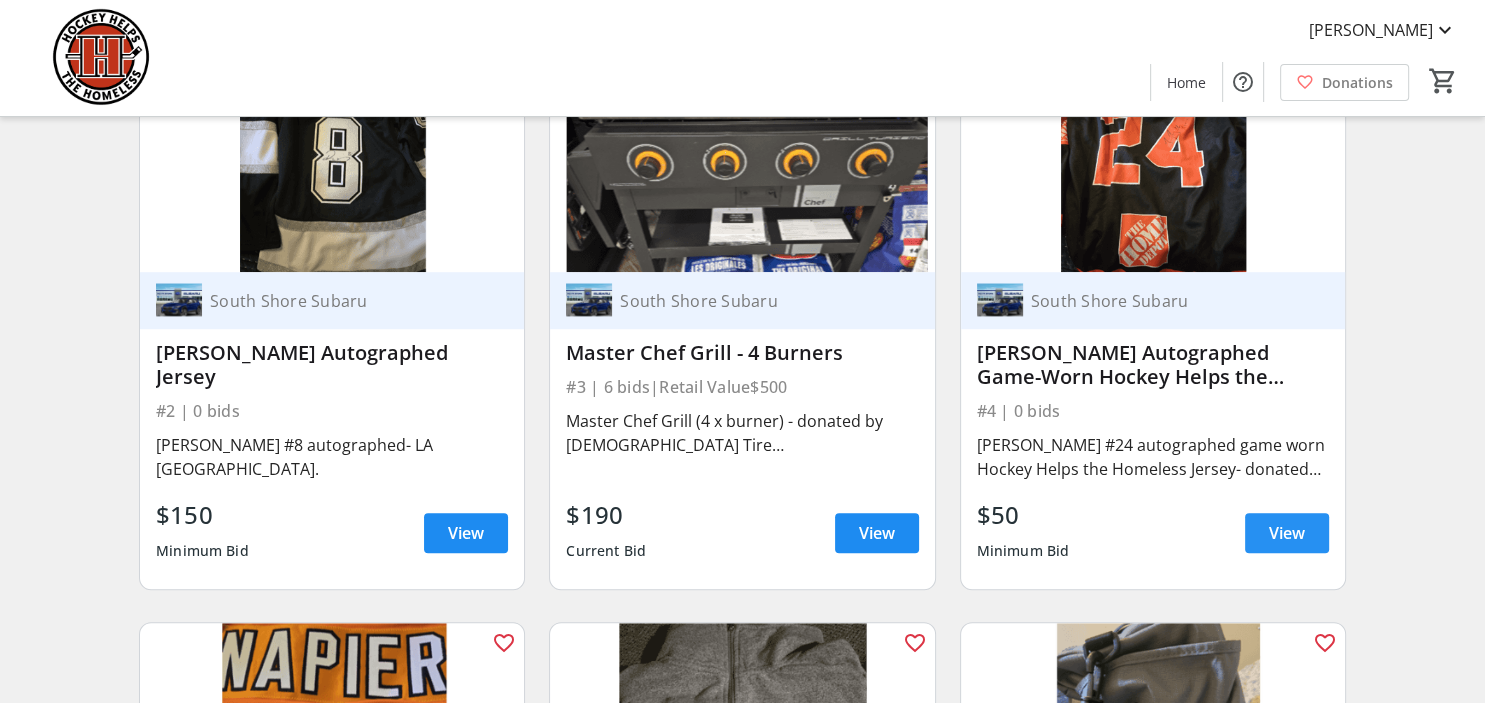 click on "View" at bounding box center (1287, 533) 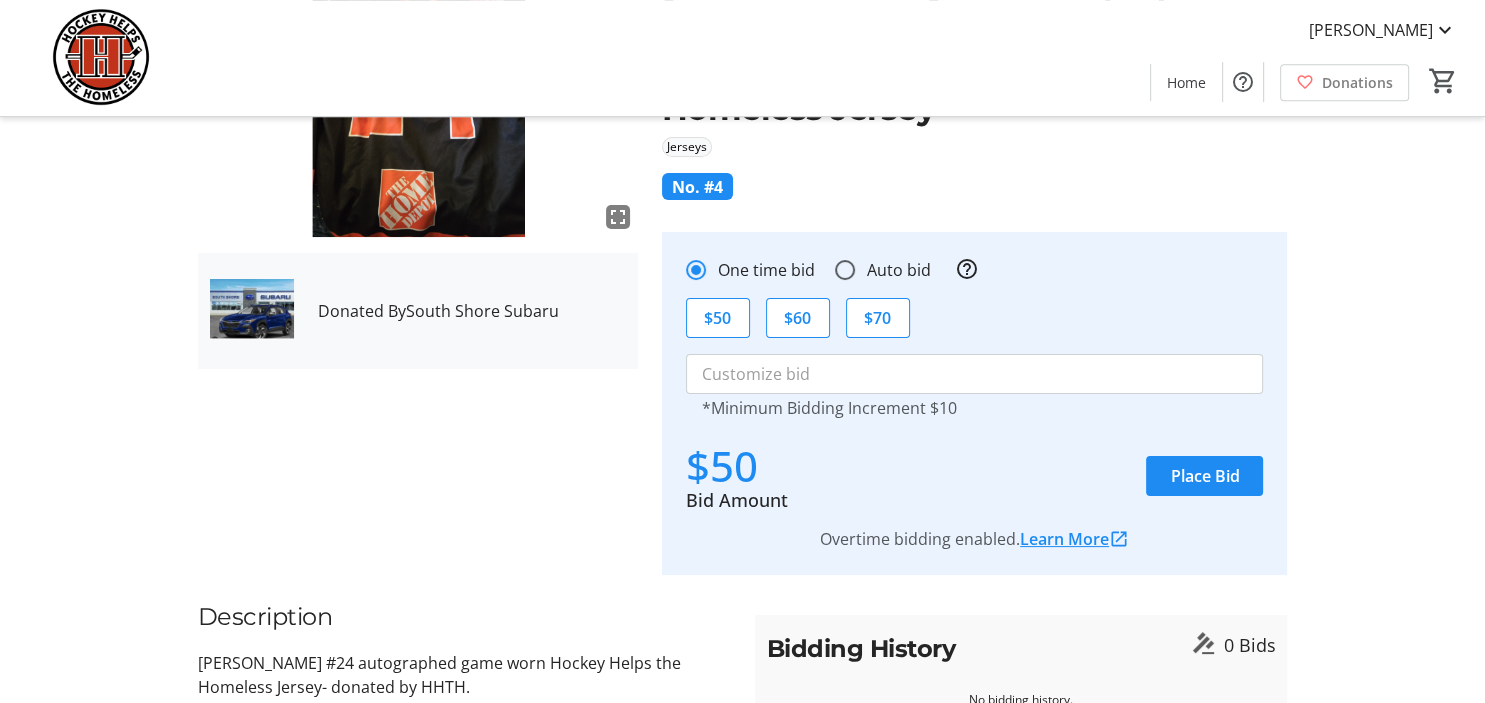 scroll, scrollTop: 211, scrollLeft: 0, axis: vertical 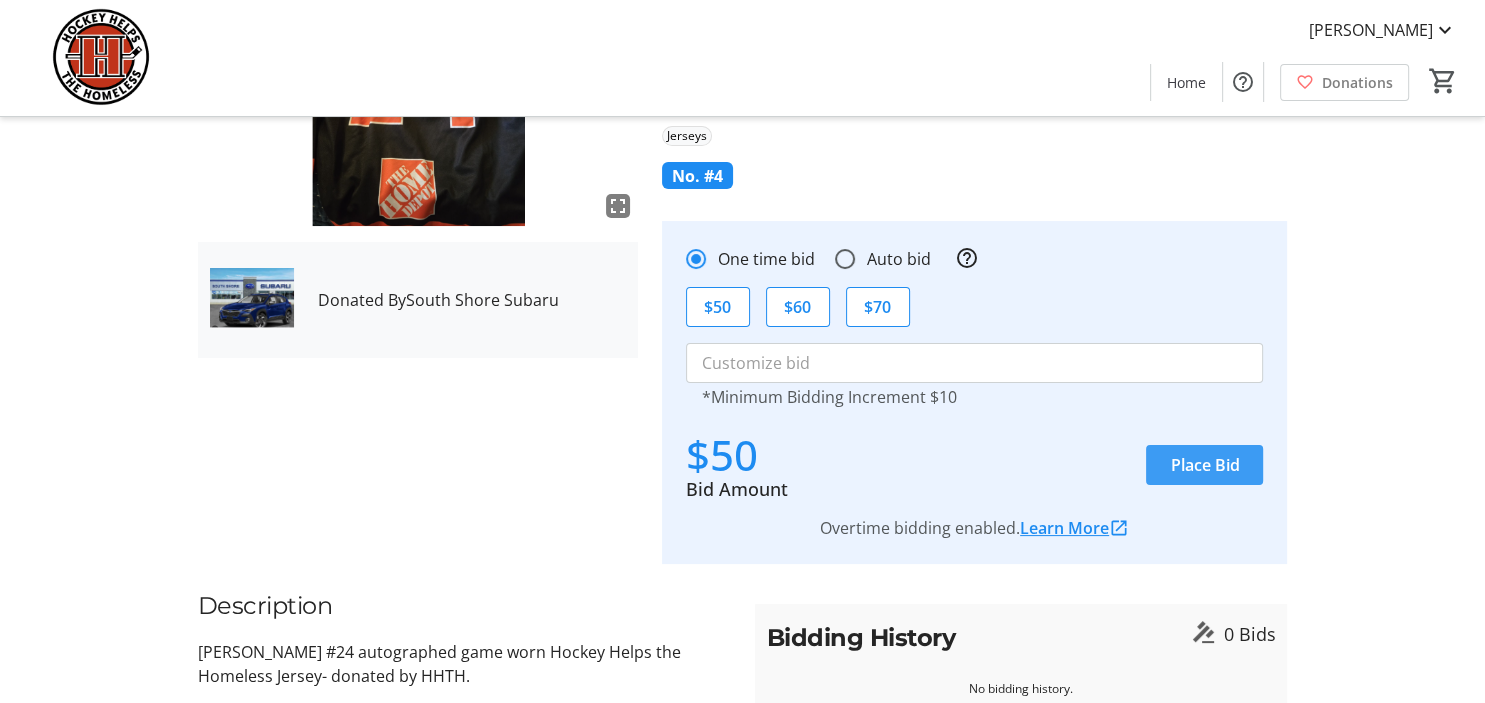 click on "Place Bid" 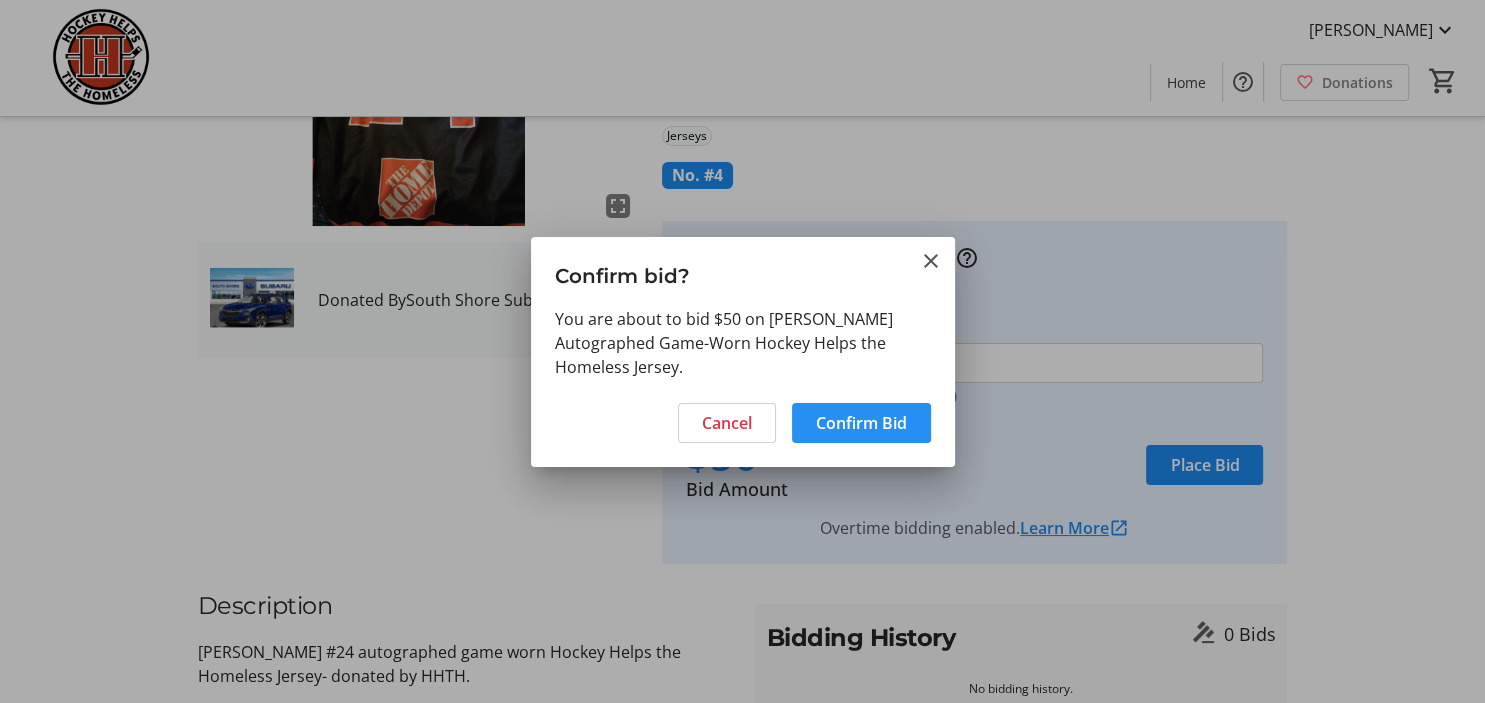 click on "Confirm Bid" at bounding box center (861, 423) 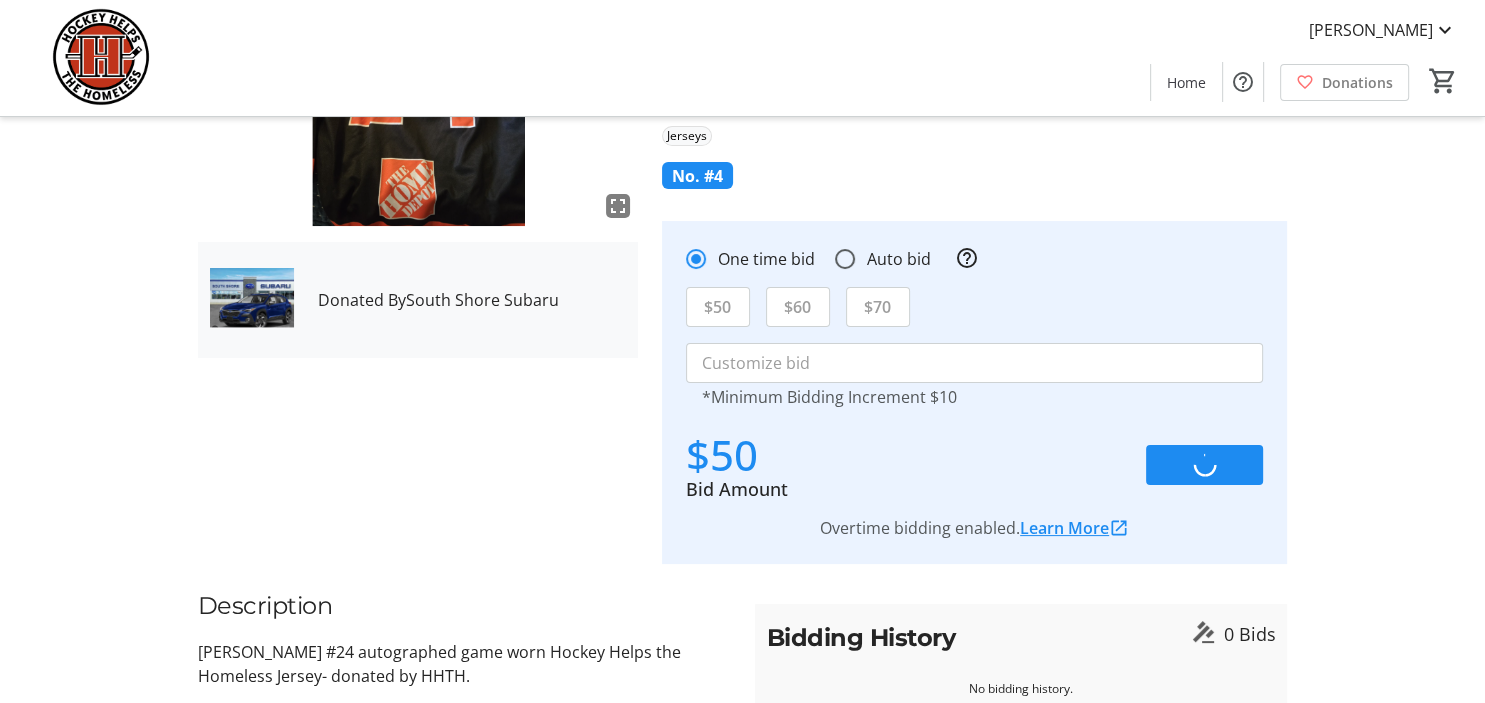 scroll, scrollTop: 0, scrollLeft: 0, axis: both 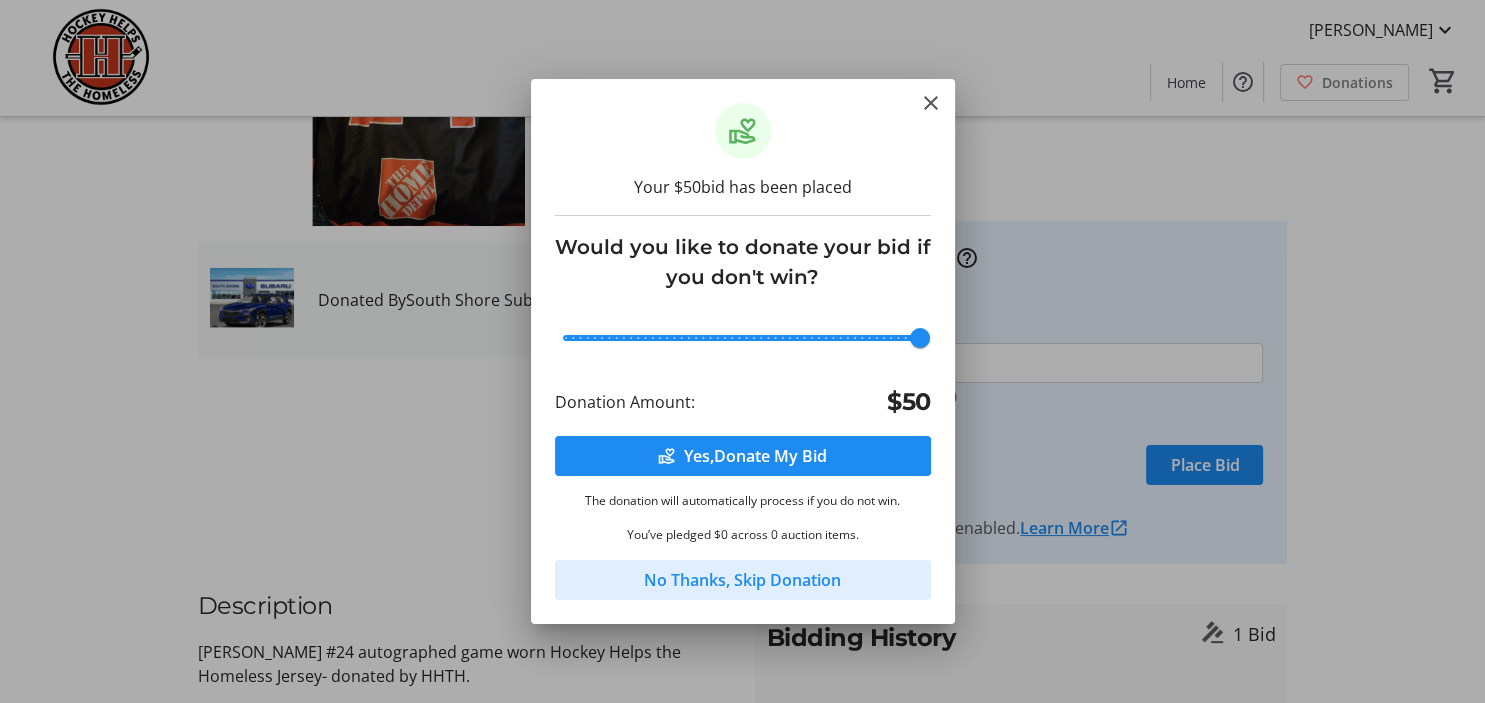 click on "No Thanks, Skip Donation" at bounding box center (742, 580) 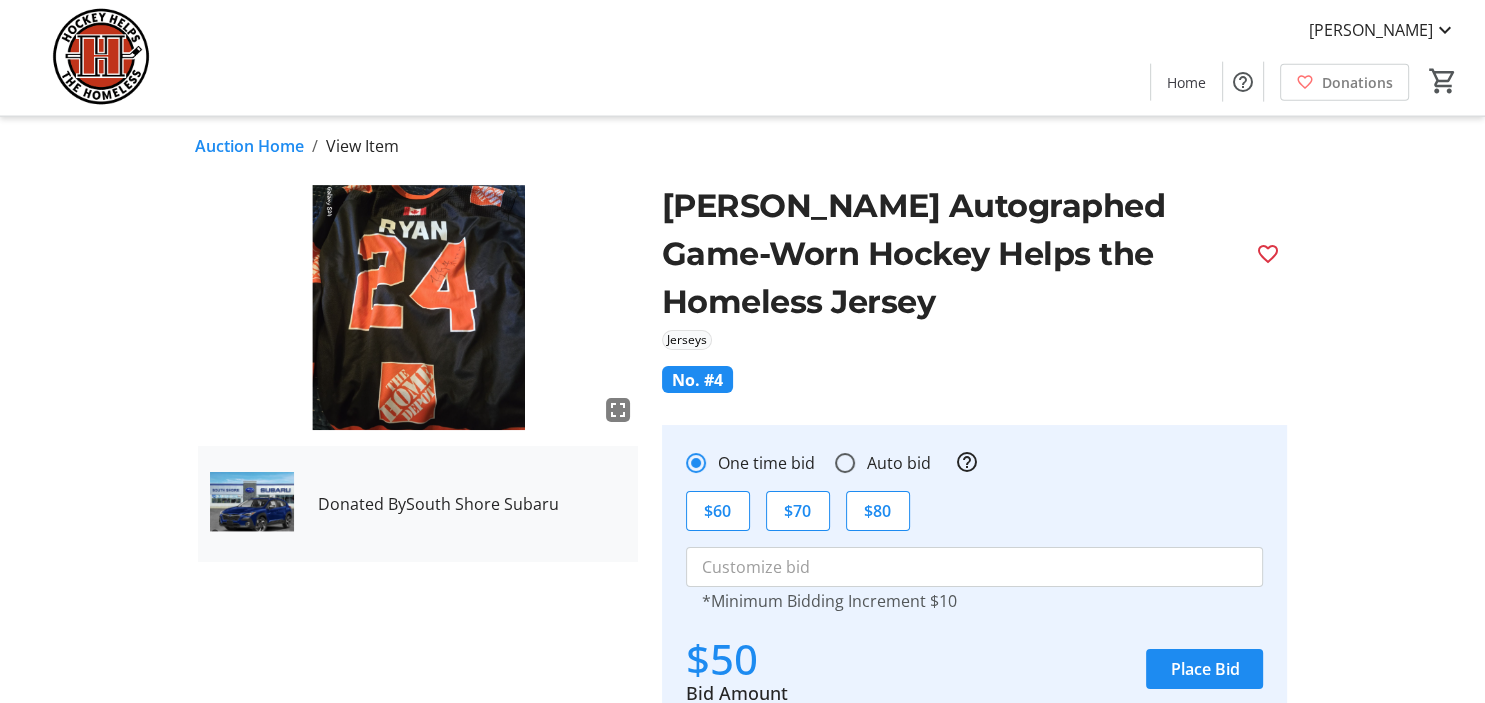 scroll, scrollTop: 0, scrollLeft: 0, axis: both 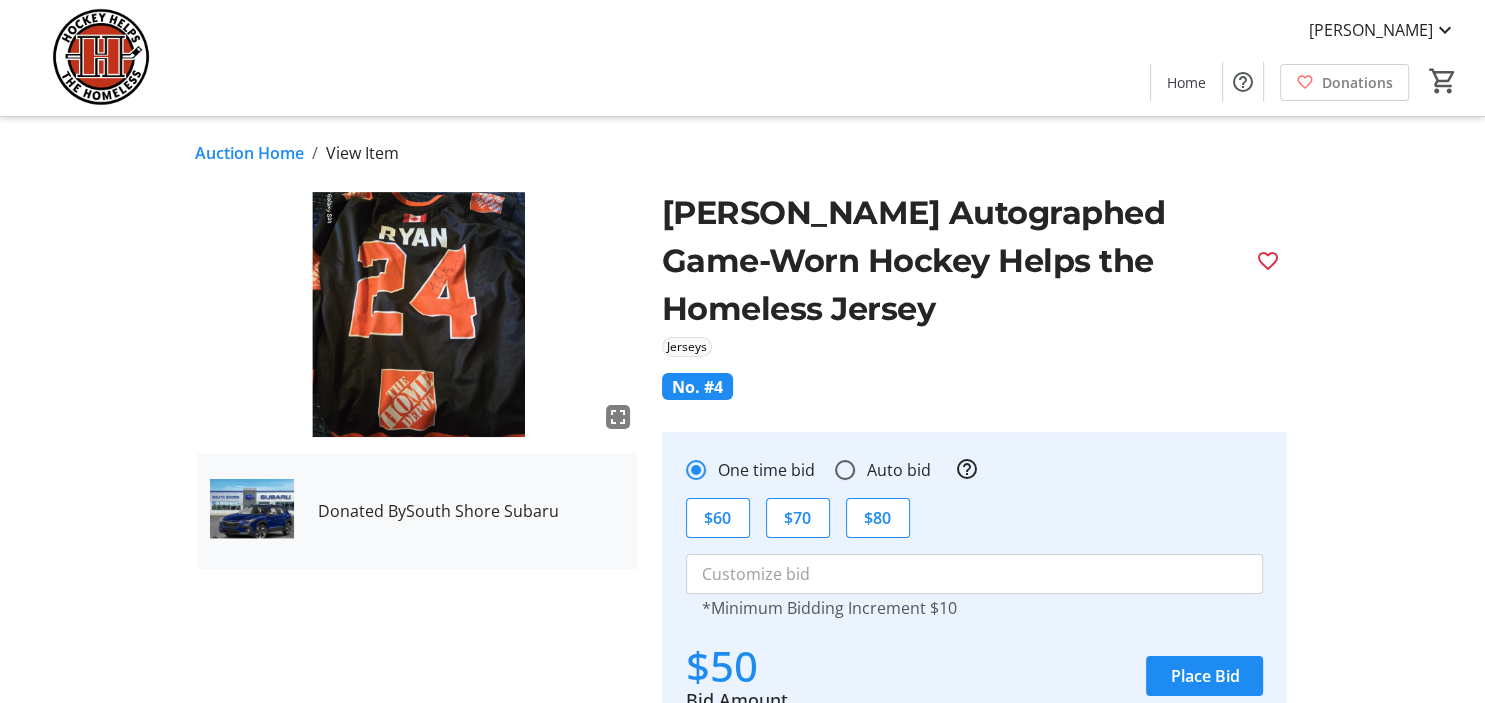 click on "Auction Home" 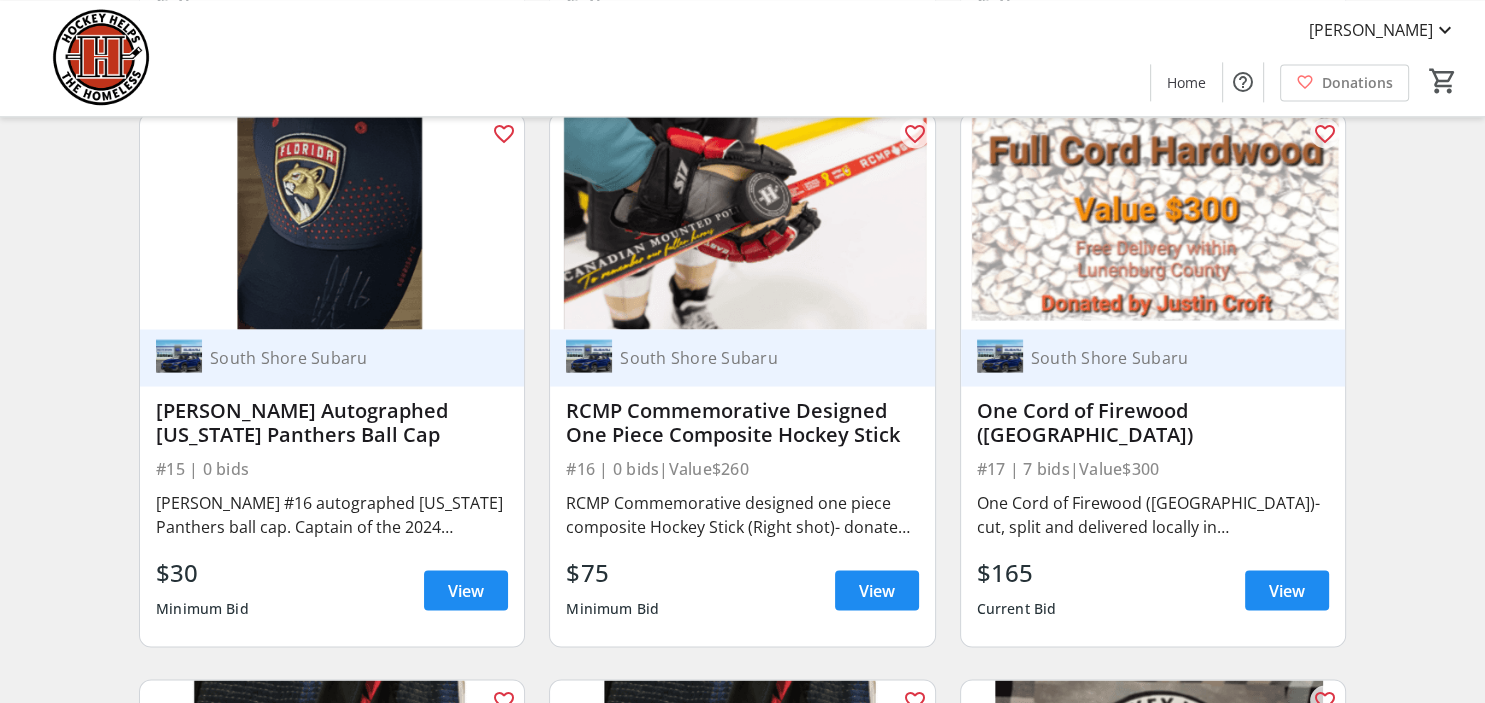 scroll, scrollTop: 3589, scrollLeft: 0, axis: vertical 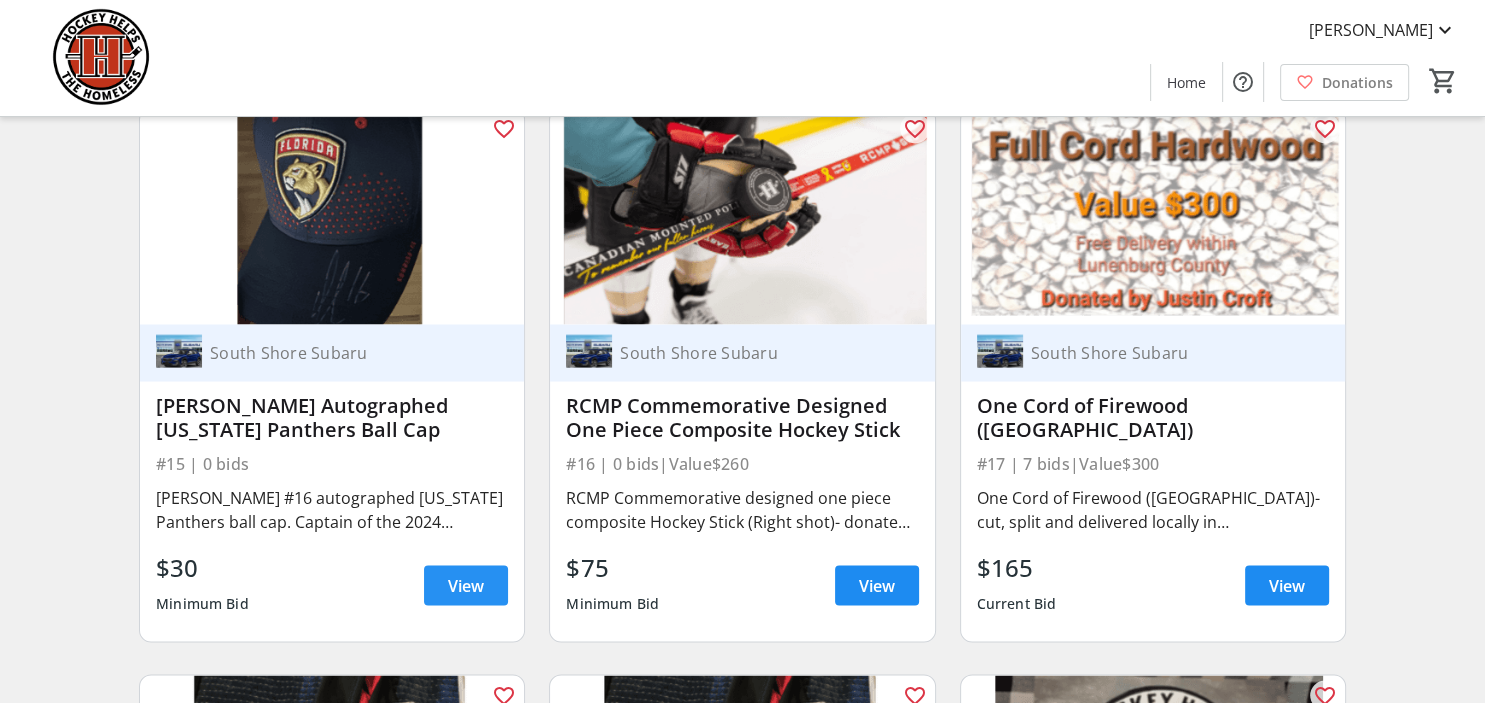 click on "View" at bounding box center (466, 585) 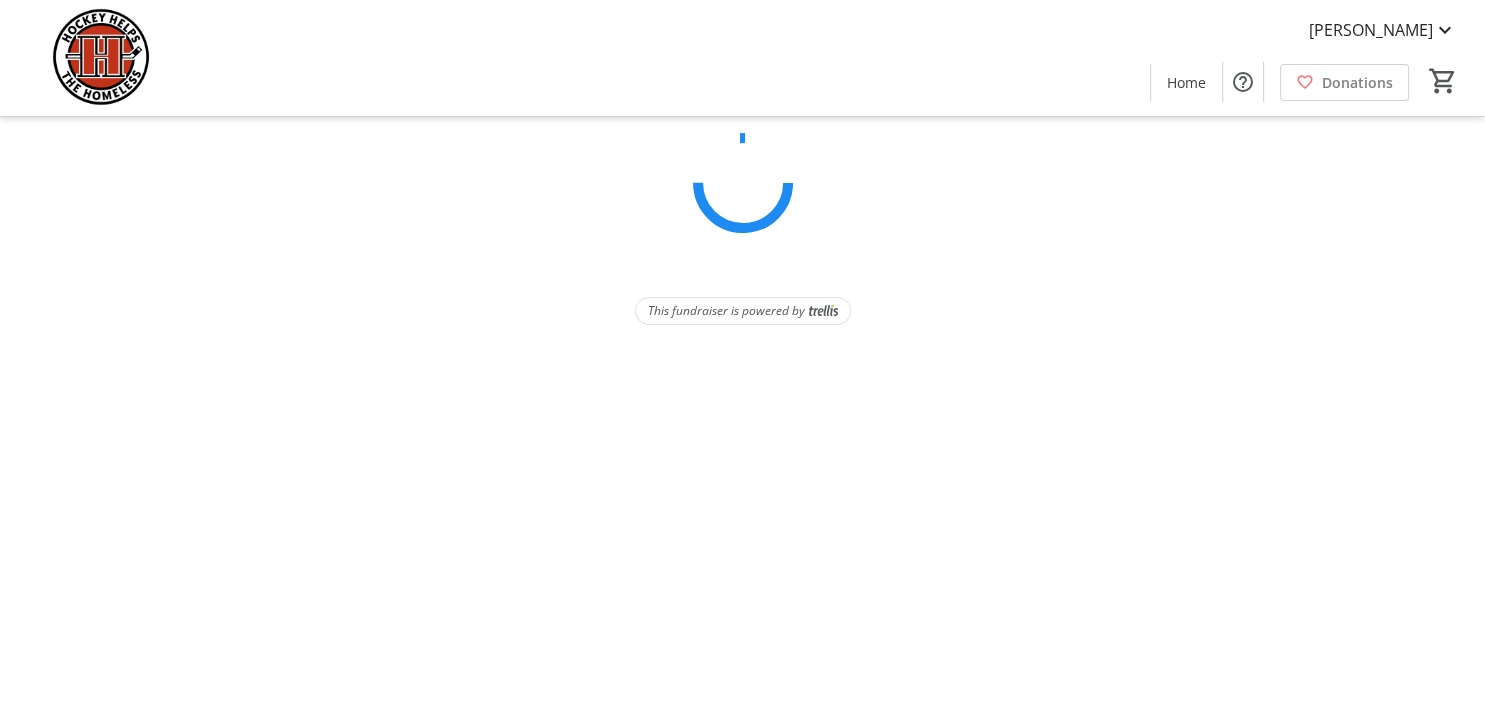 scroll, scrollTop: 0, scrollLeft: 0, axis: both 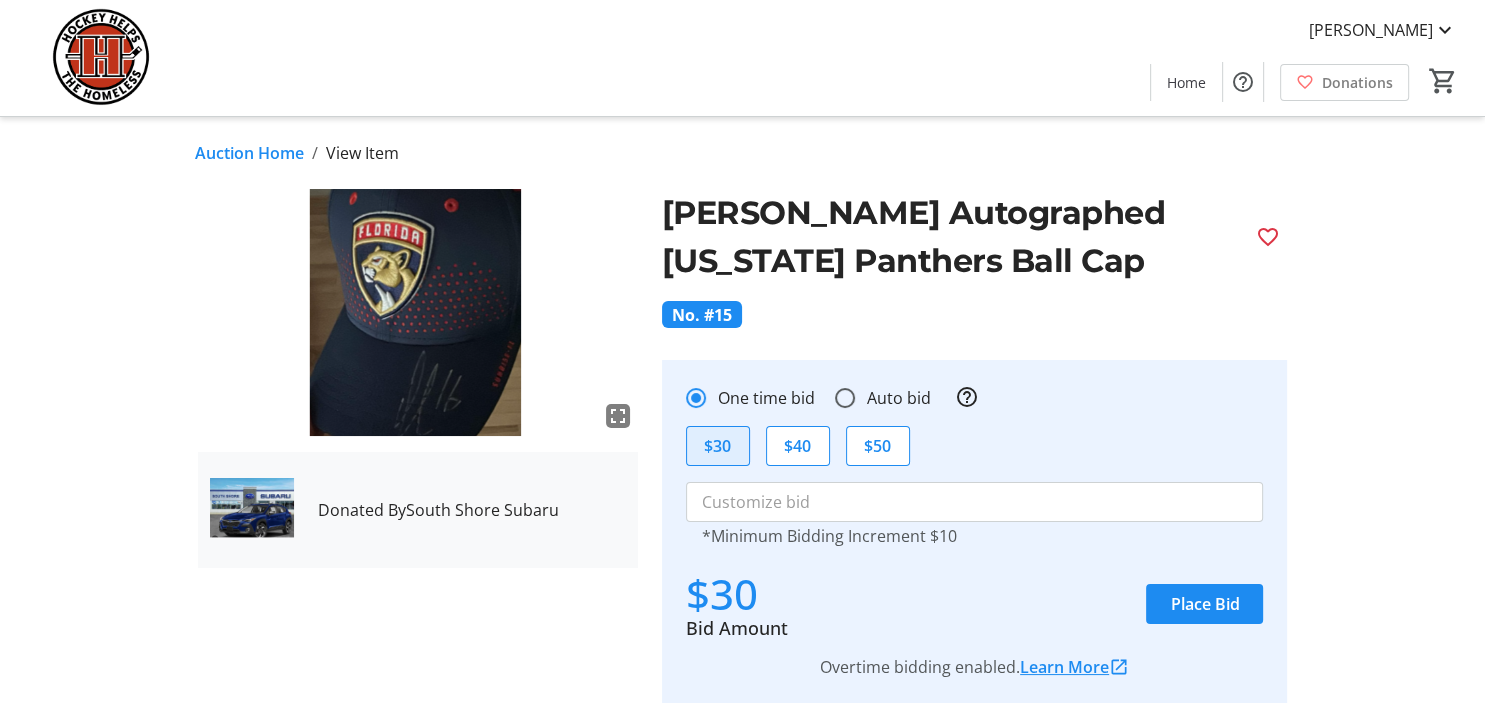 click on "$30" 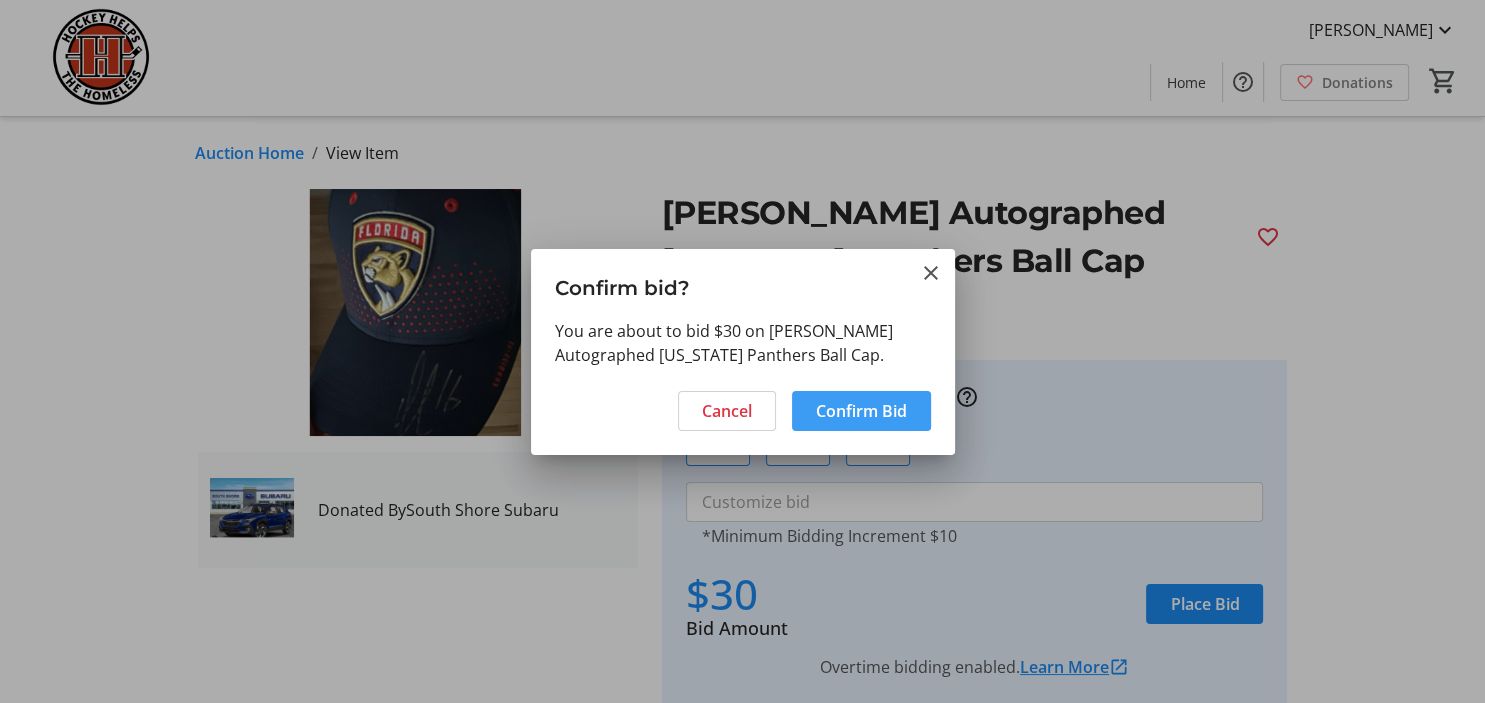 click on "Confirm Bid" at bounding box center (861, 411) 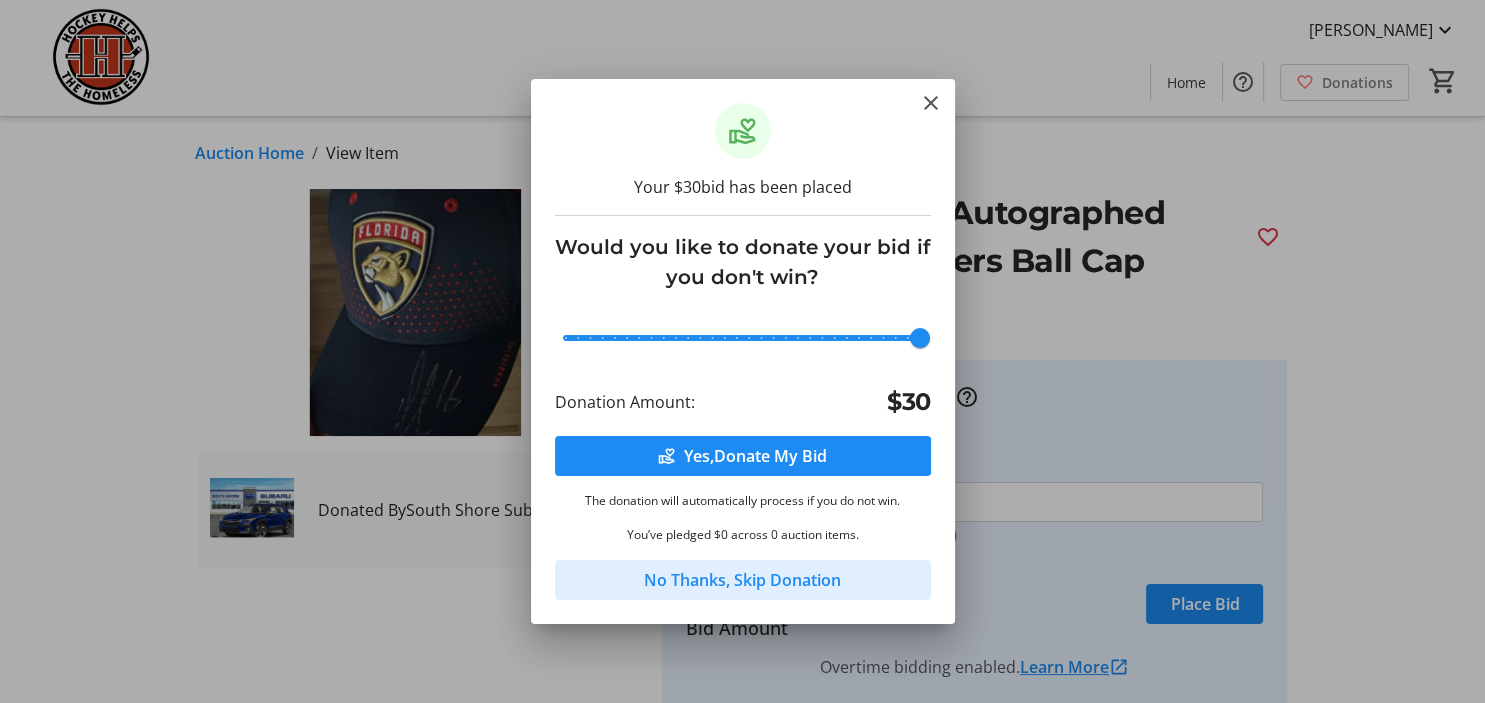 click on "No Thanks, Skip Donation" at bounding box center [742, 580] 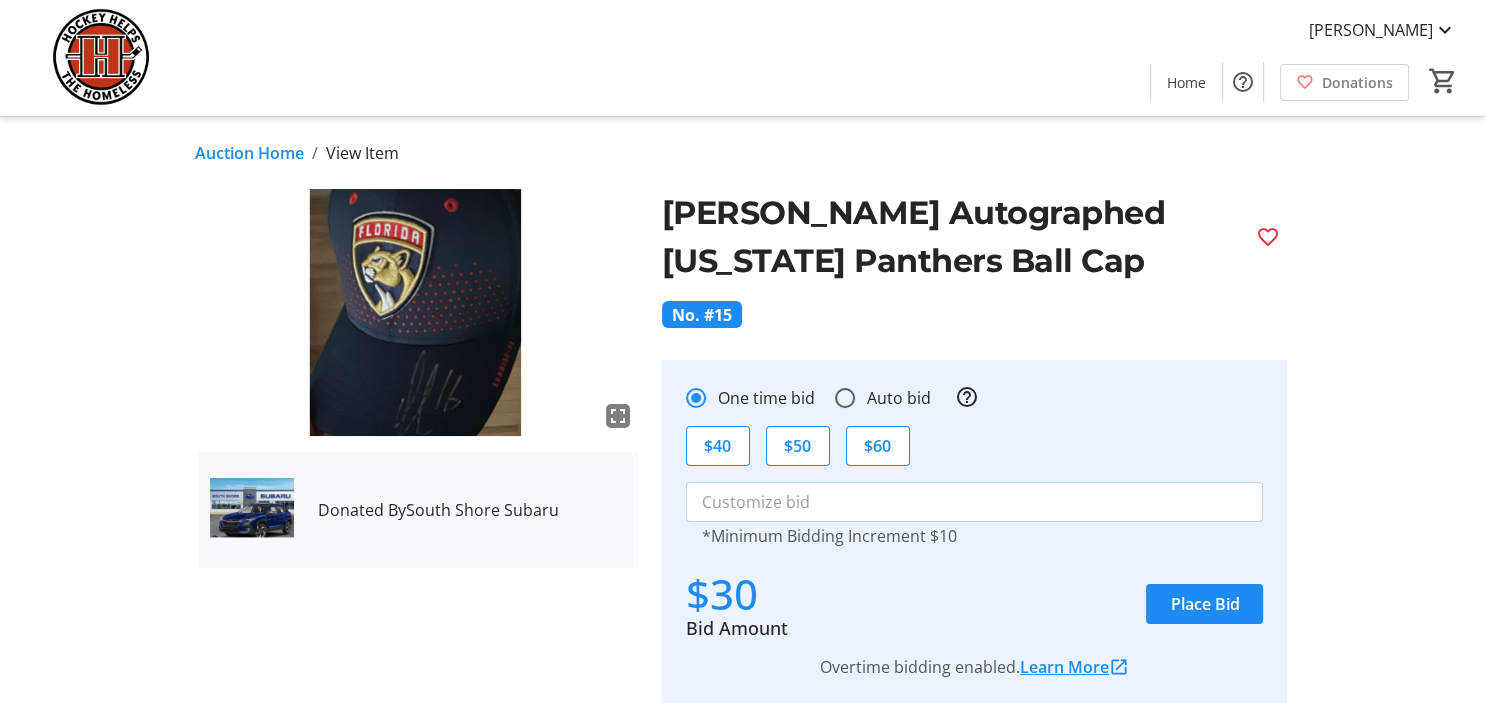 click on "Auction Home" 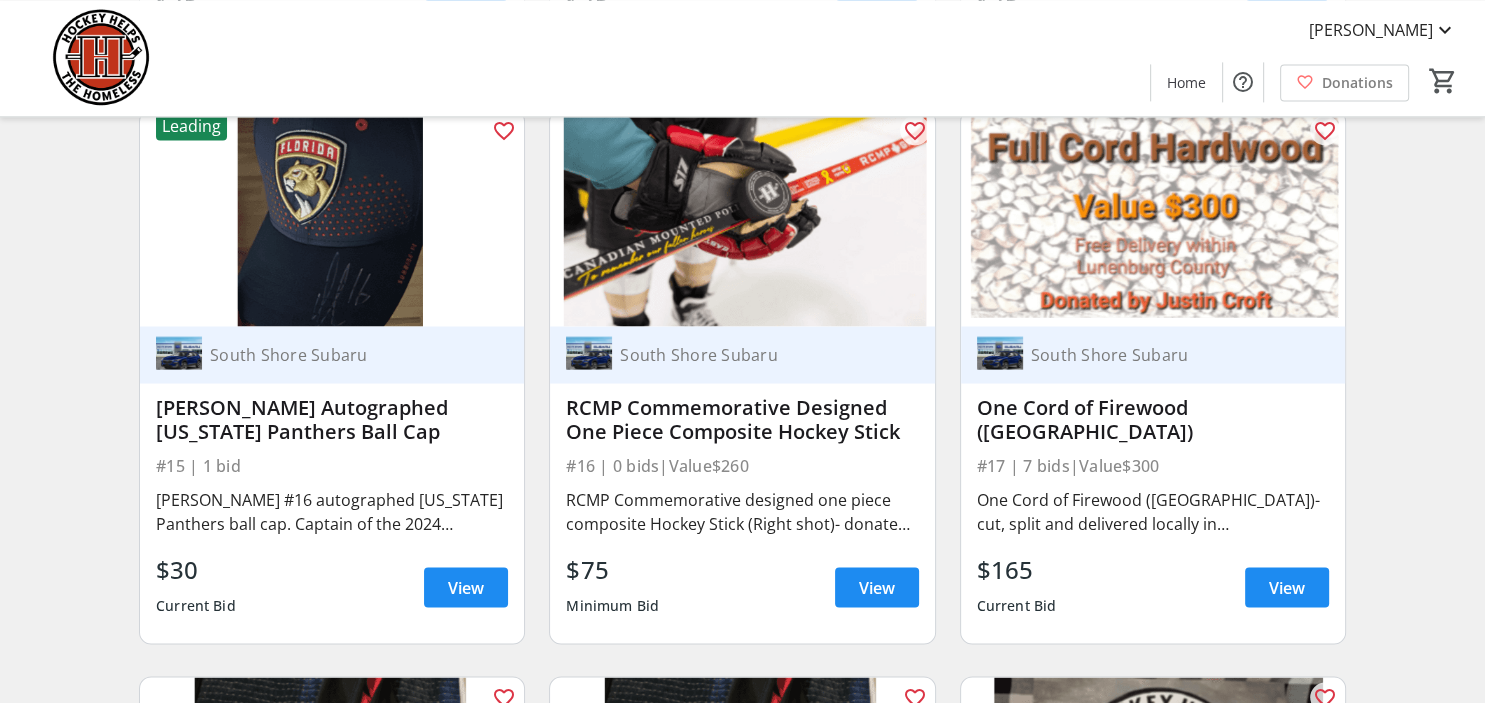scroll, scrollTop: 3588, scrollLeft: 0, axis: vertical 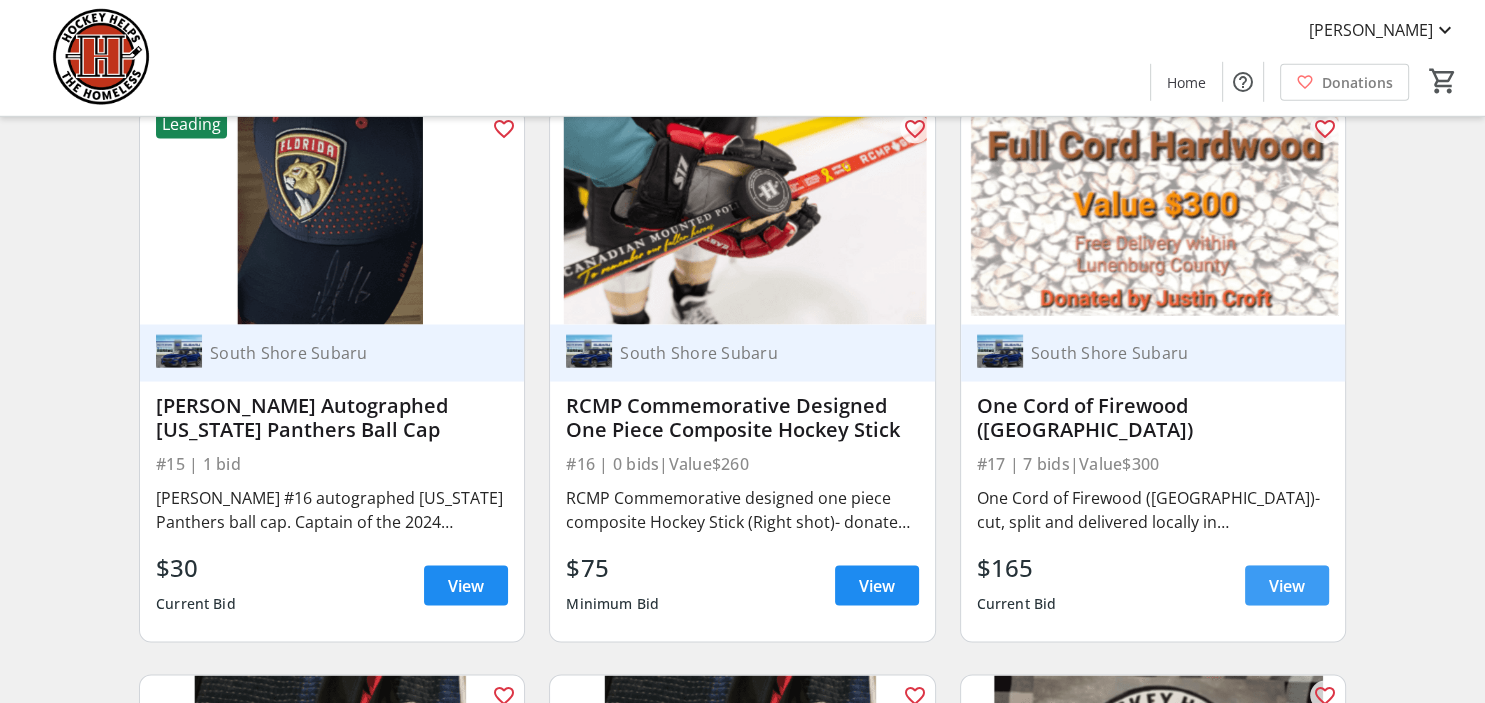 click on "View" at bounding box center [1287, 586] 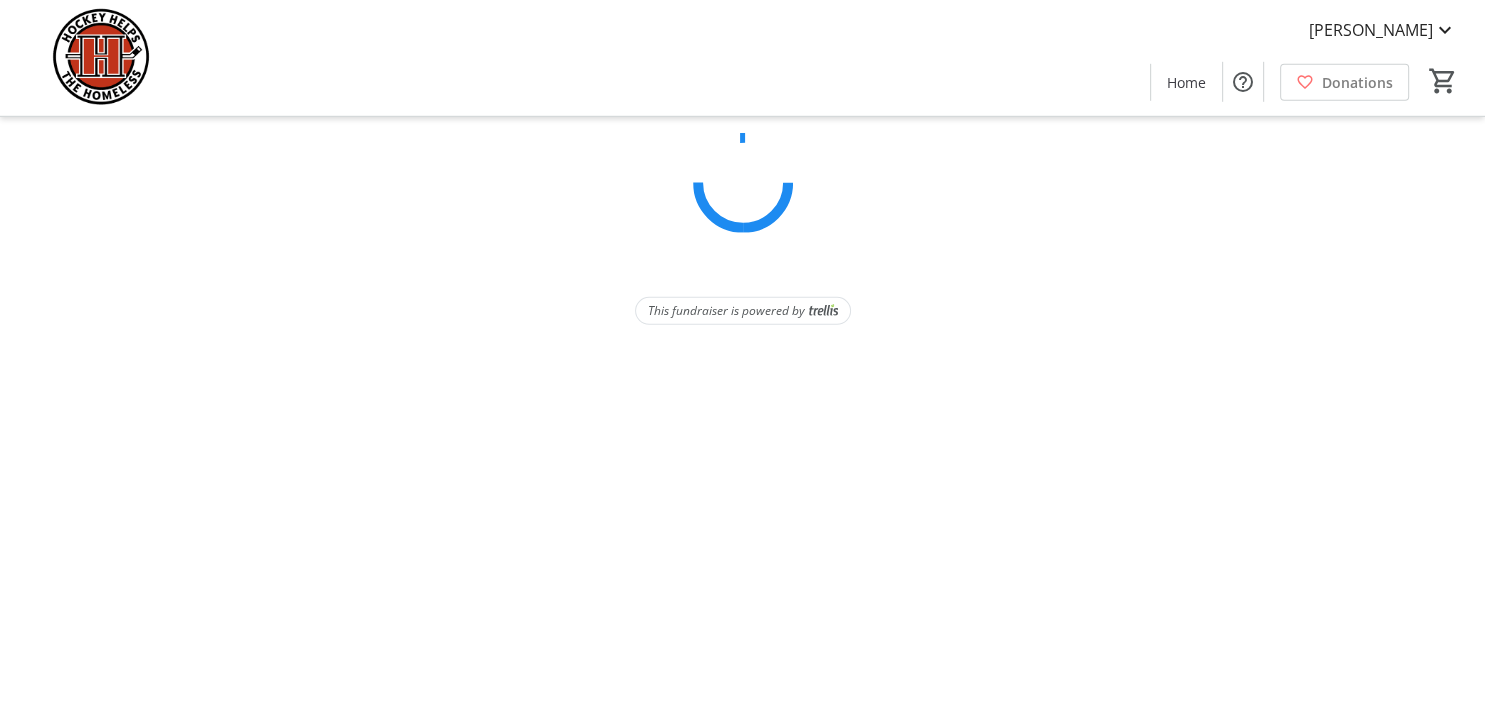 scroll, scrollTop: 0, scrollLeft: 0, axis: both 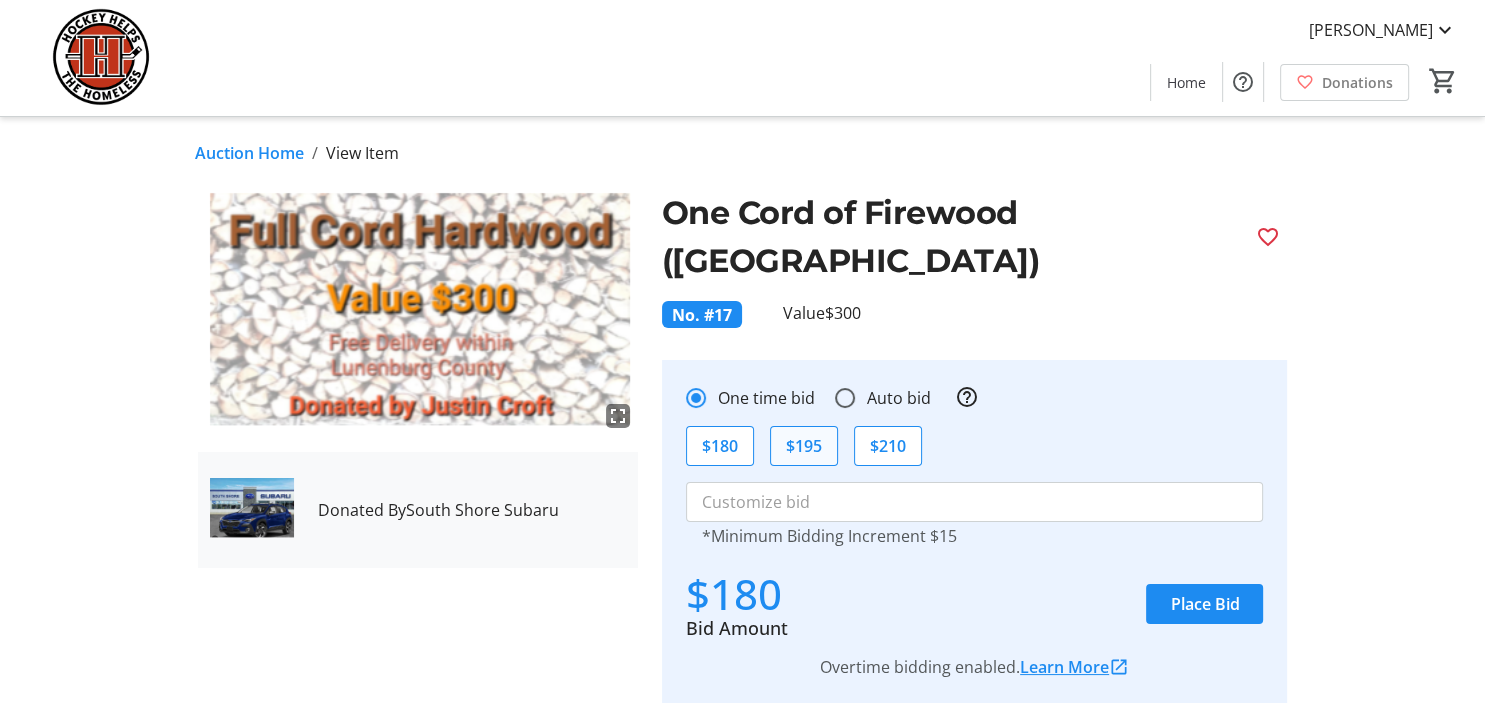 click on "$195" 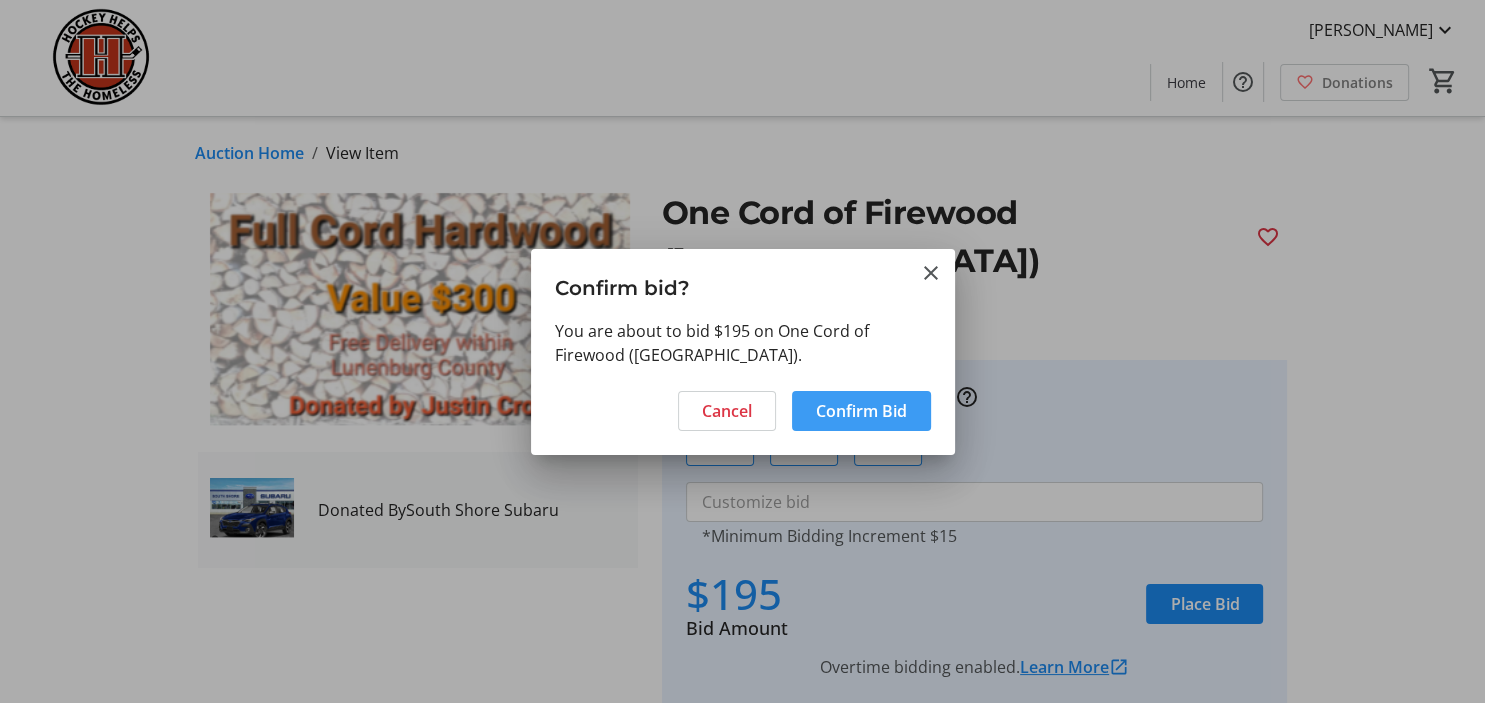 click on "Confirm Bid" at bounding box center [861, 411] 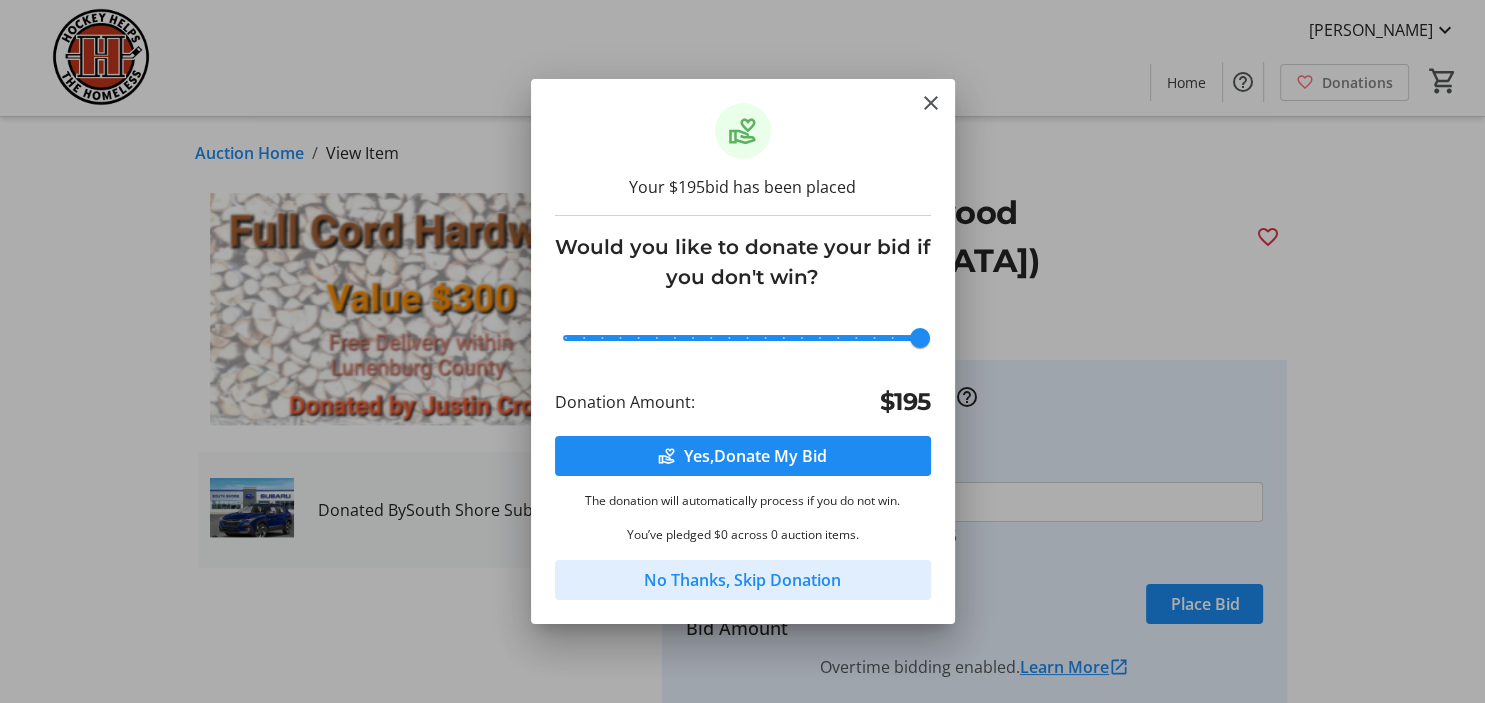 click on "No Thanks, Skip Donation" at bounding box center (742, 580) 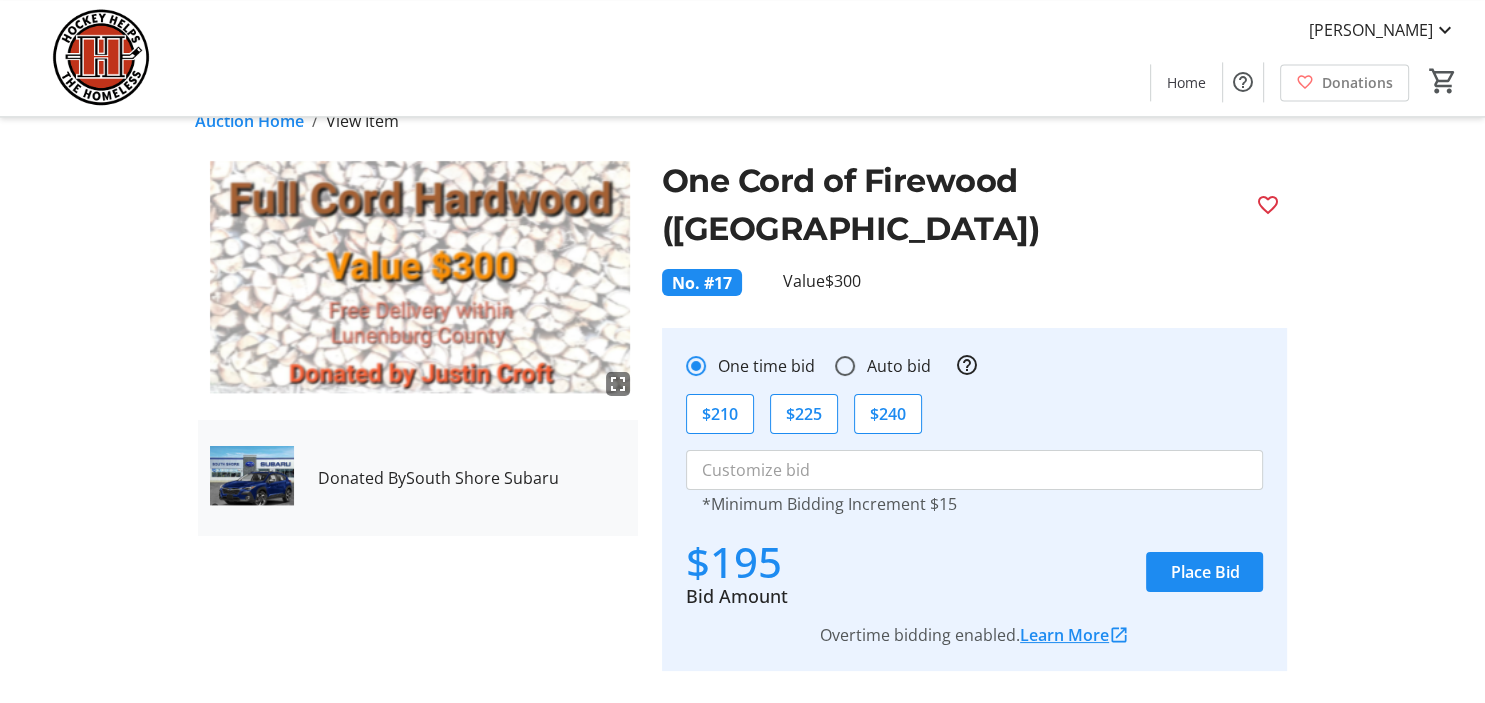 scroll, scrollTop: 0, scrollLeft: 0, axis: both 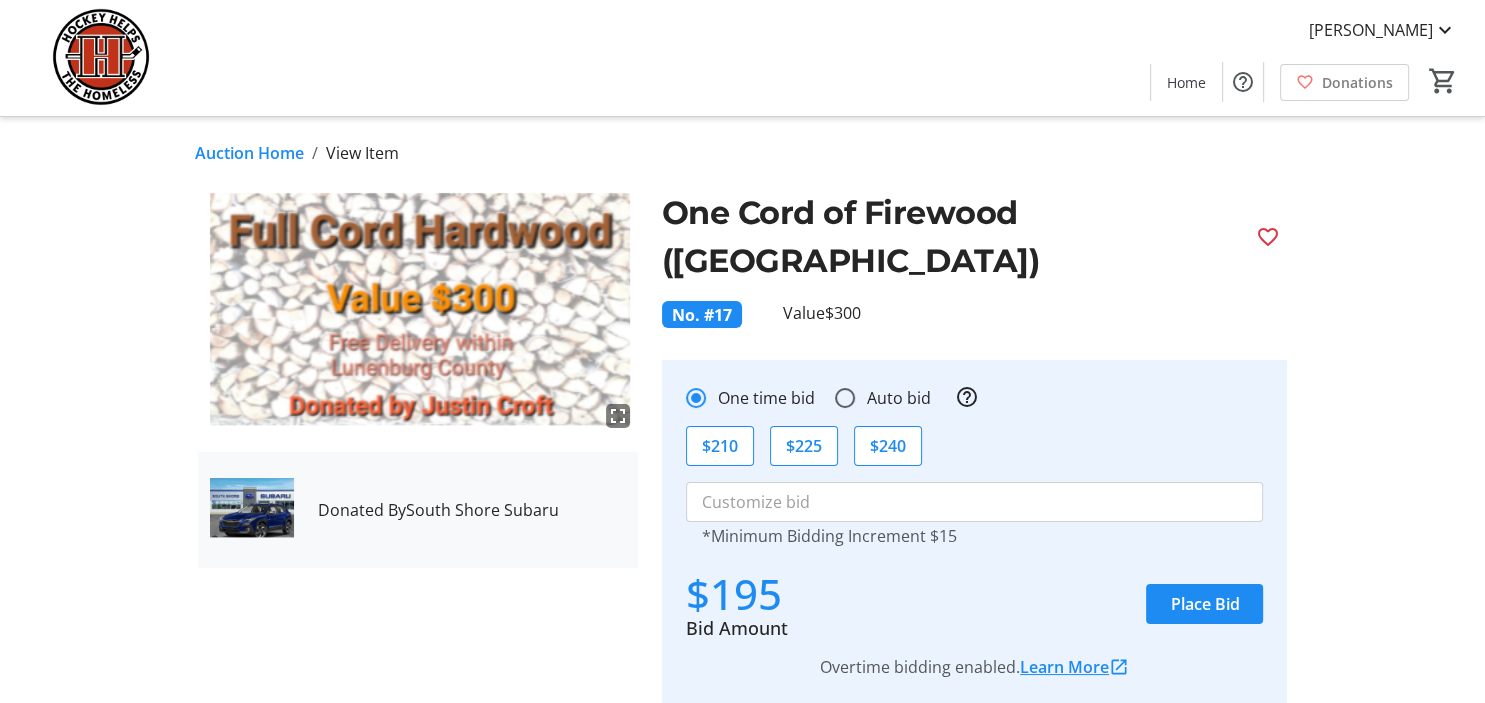 click on "Auction Home" 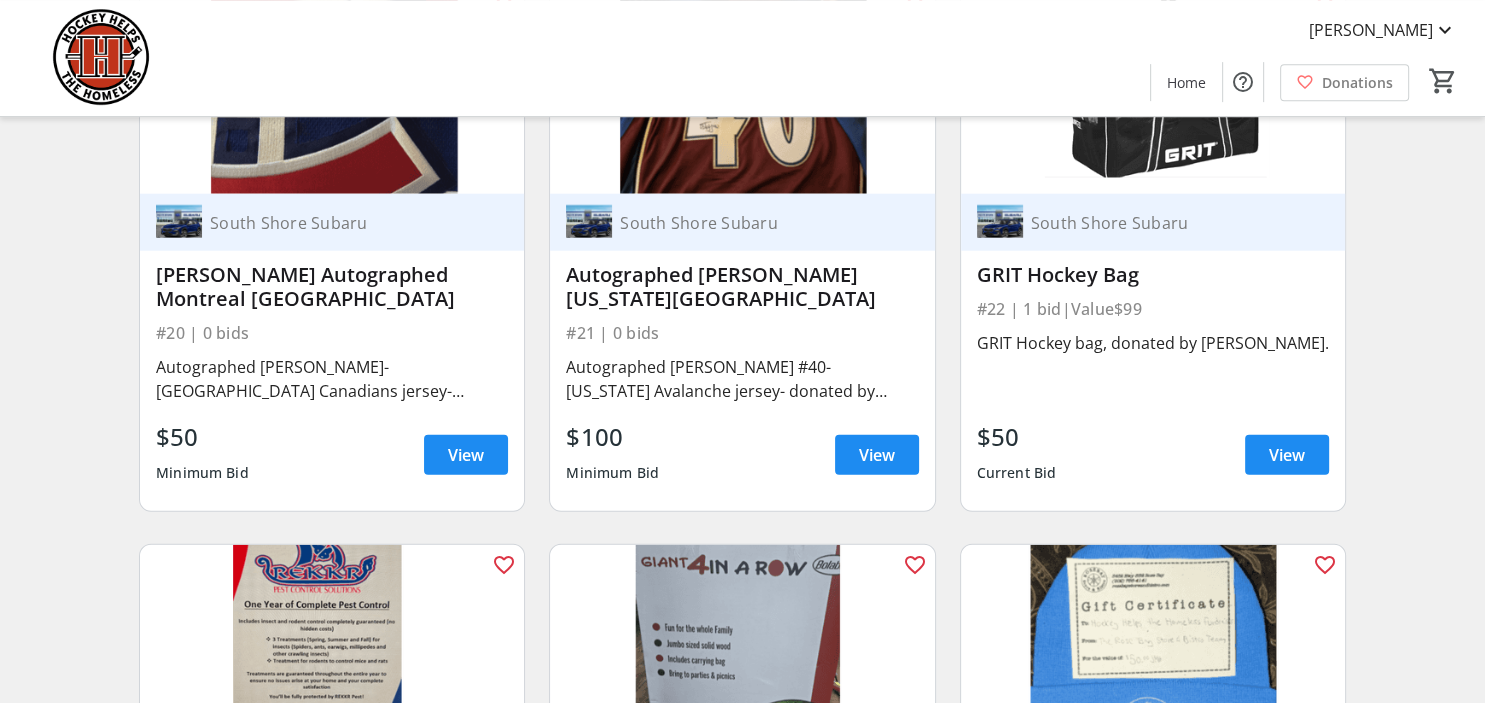 scroll, scrollTop: 4855, scrollLeft: 0, axis: vertical 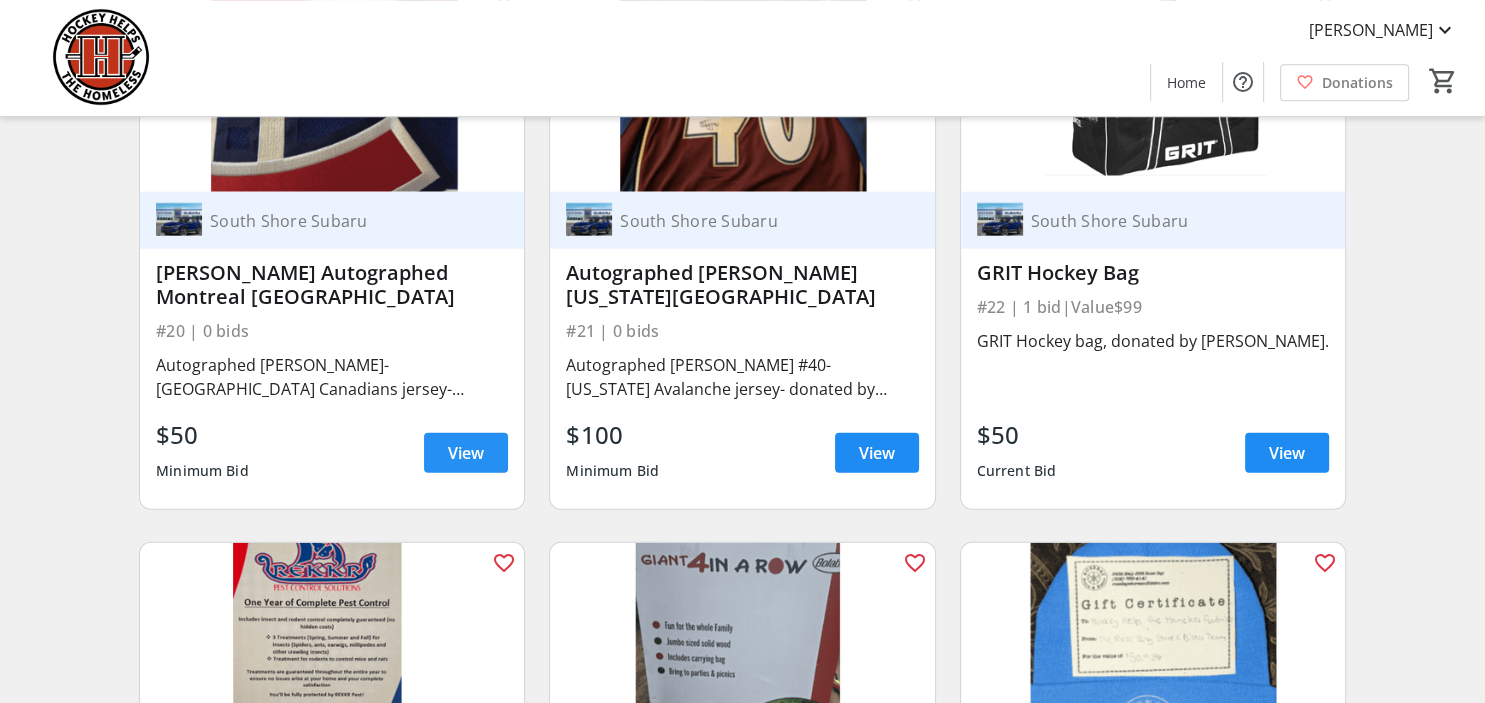 click on "View" at bounding box center (466, 453) 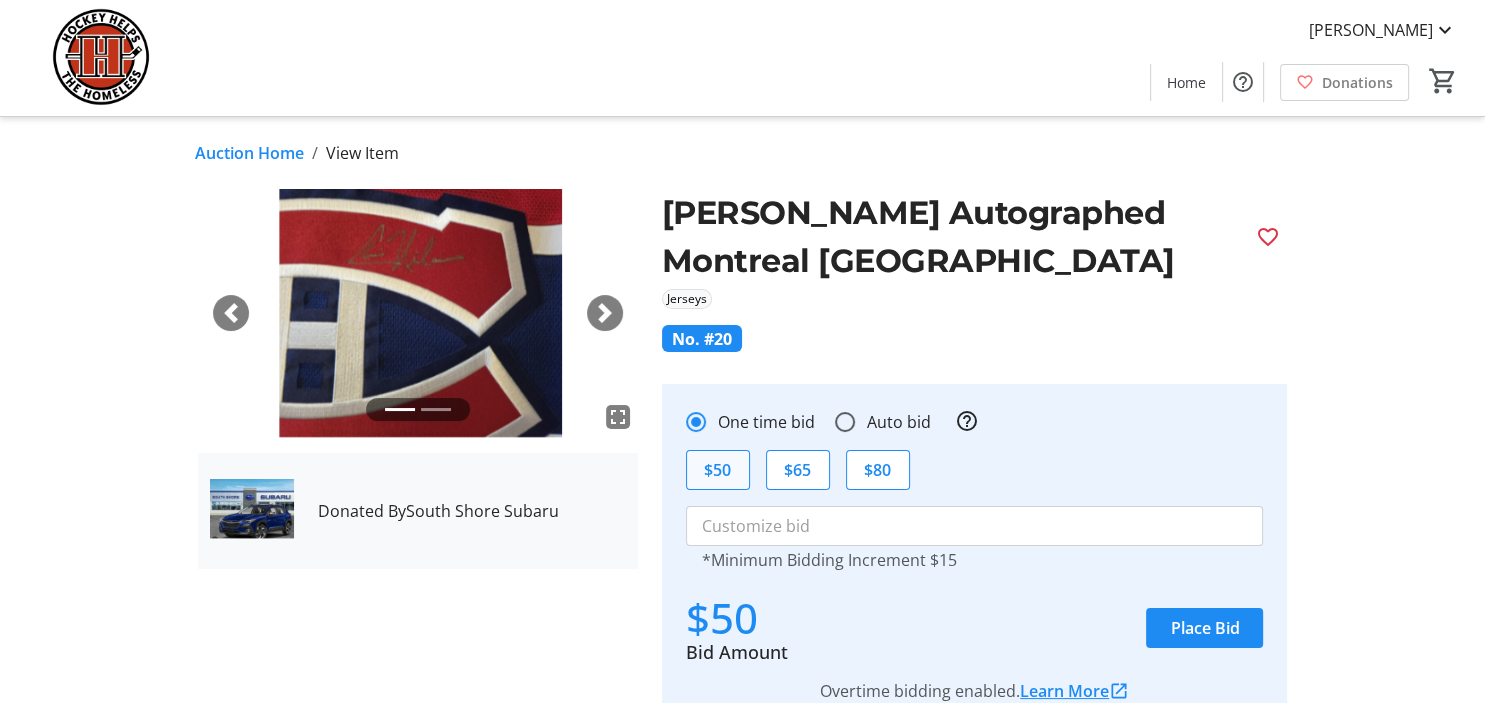 click on "$50" 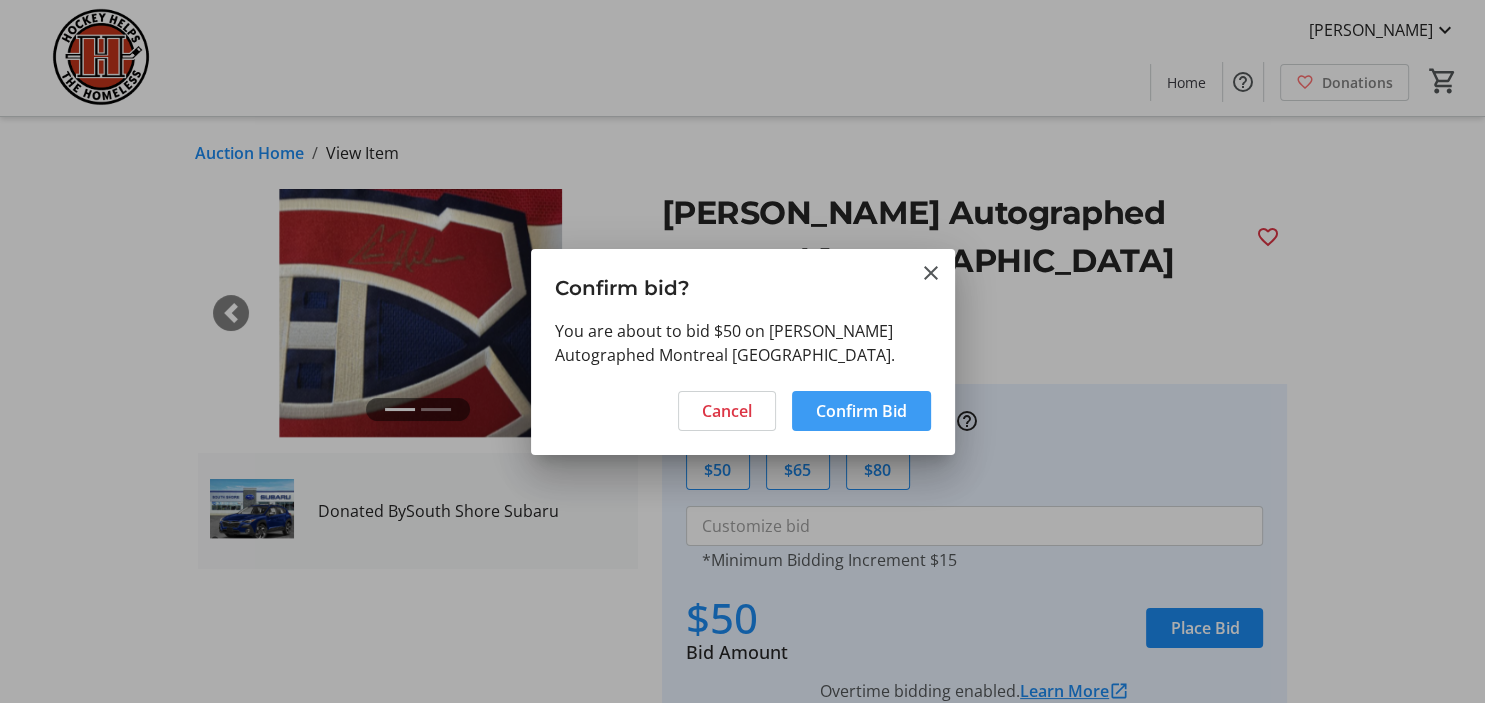 click on "Confirm Bid" at bounding box center (861, 411) 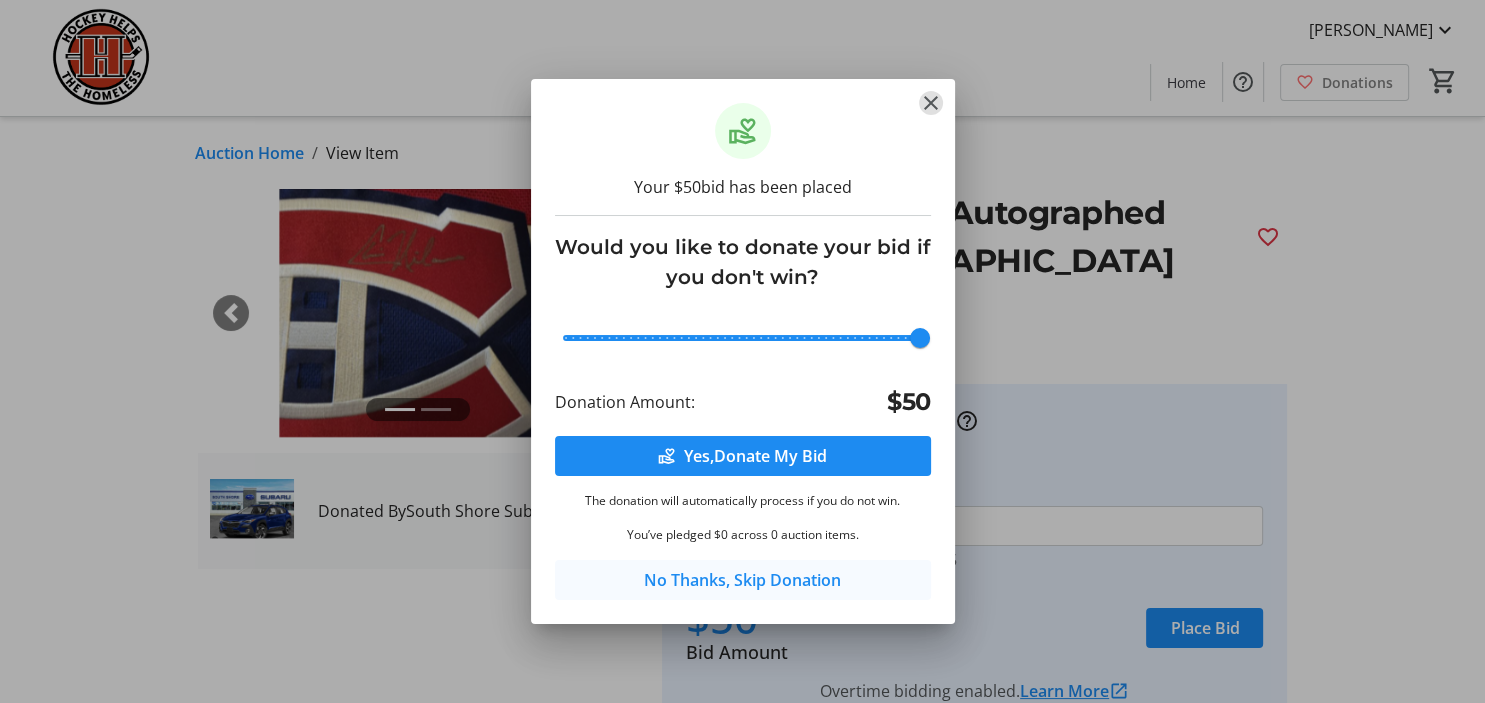click on "No Thanks, Skip Donation" at bounding box center (742, 580) 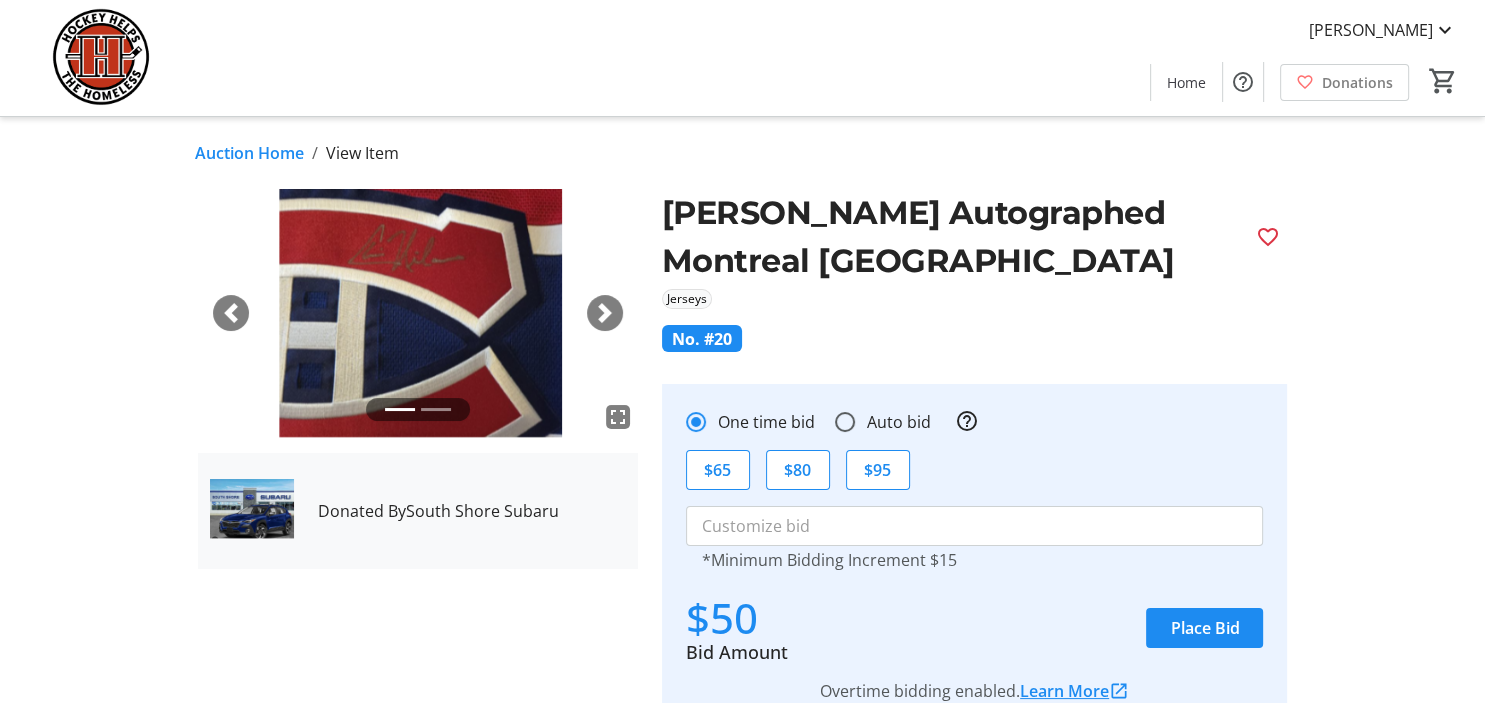 click on "Auction Home  View Item" 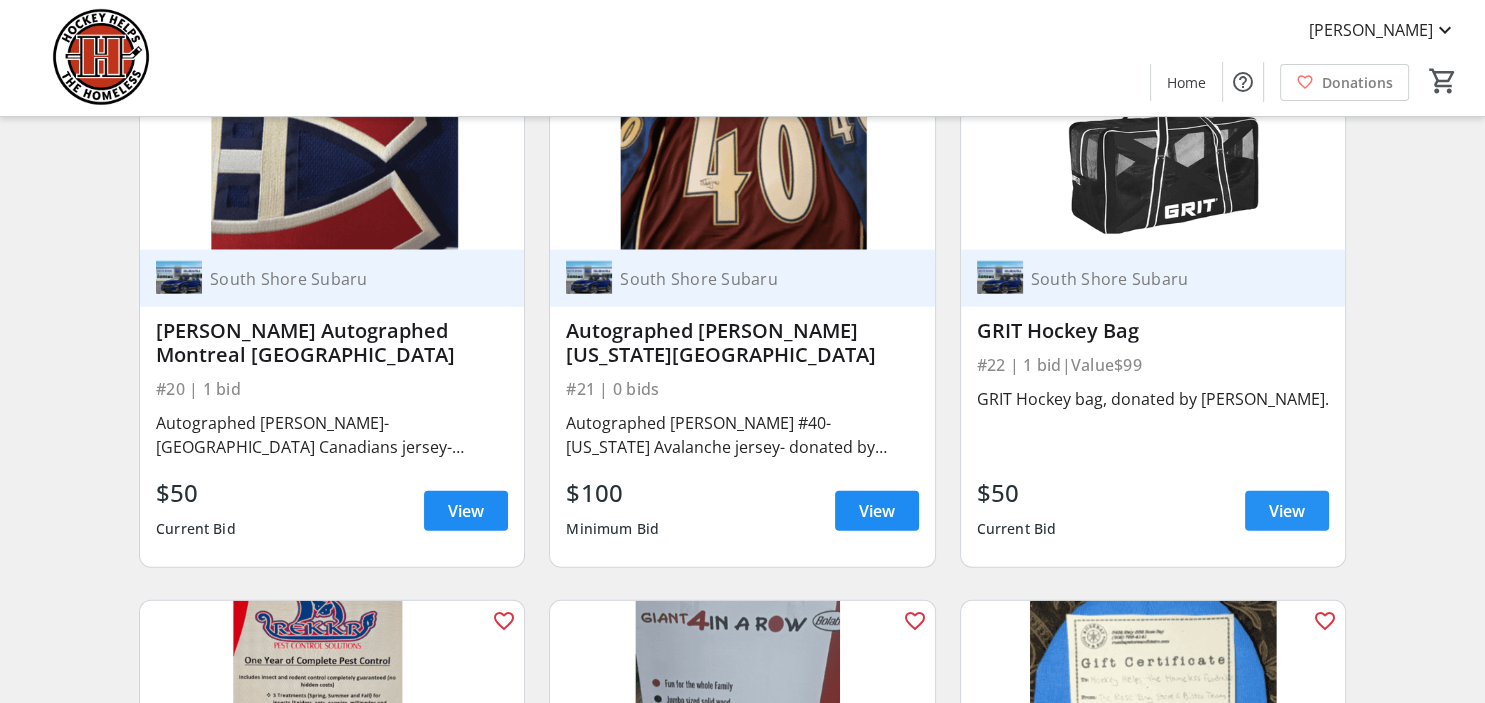 scroll, scrollTop: 4749, scrollLeft: 0, axis: vertical 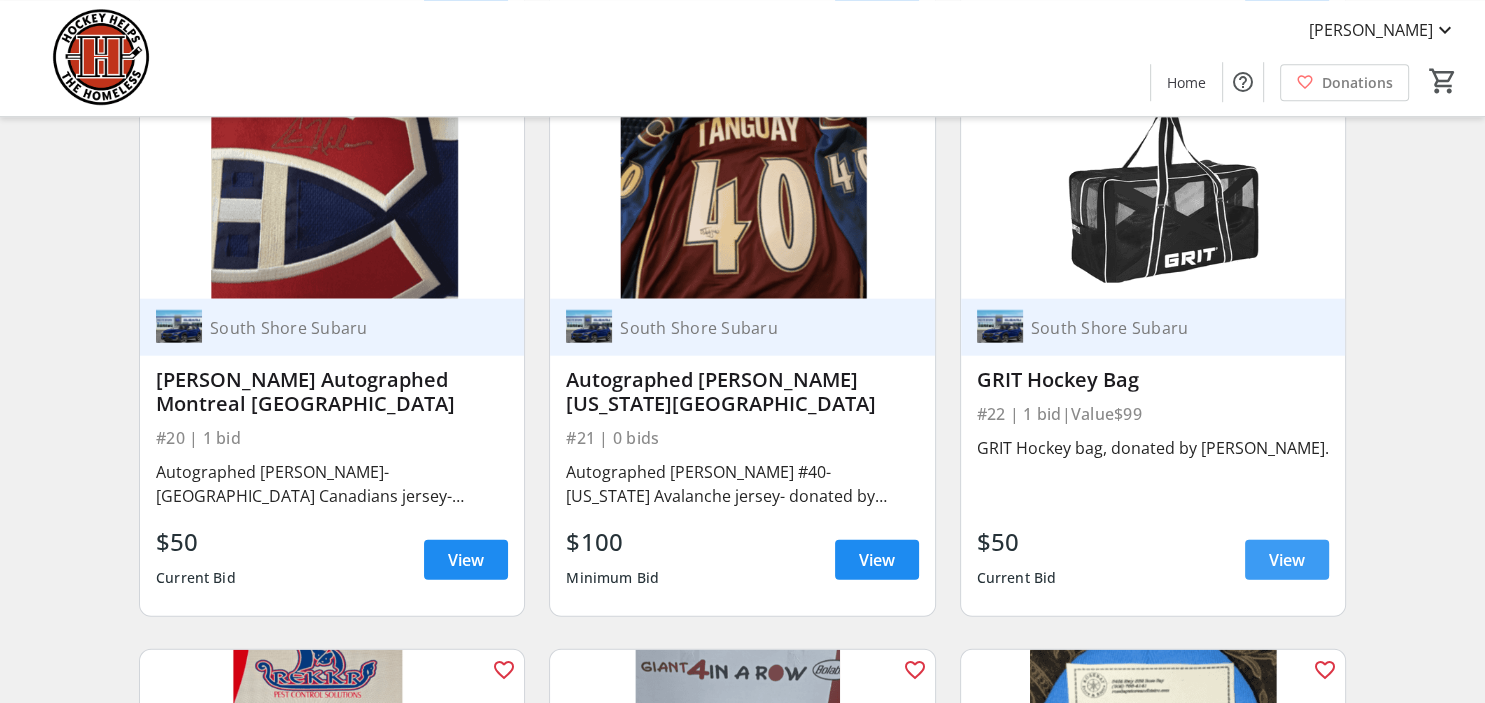 click at bounding box center (1287, 559) 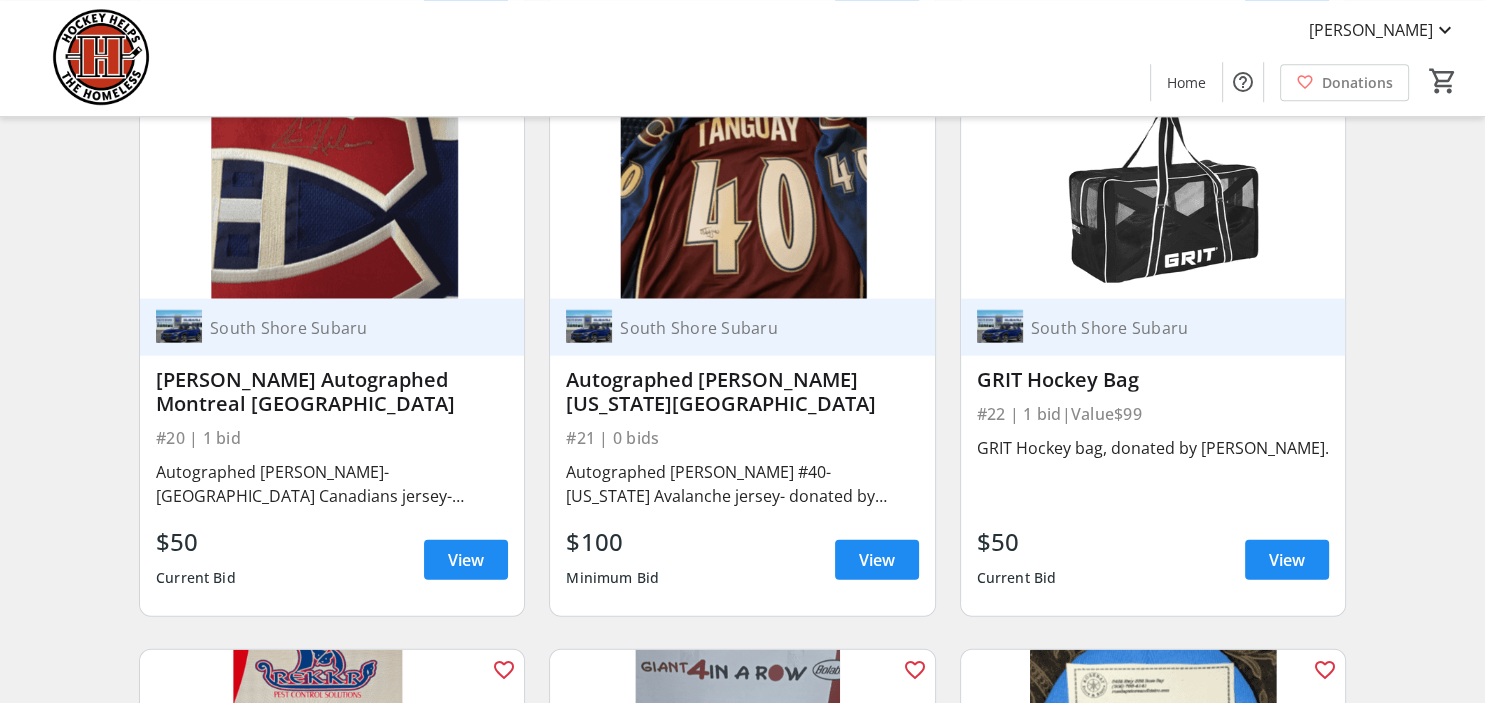 scroll, scrollTop: 0, scrollLeft: 0, axis: both 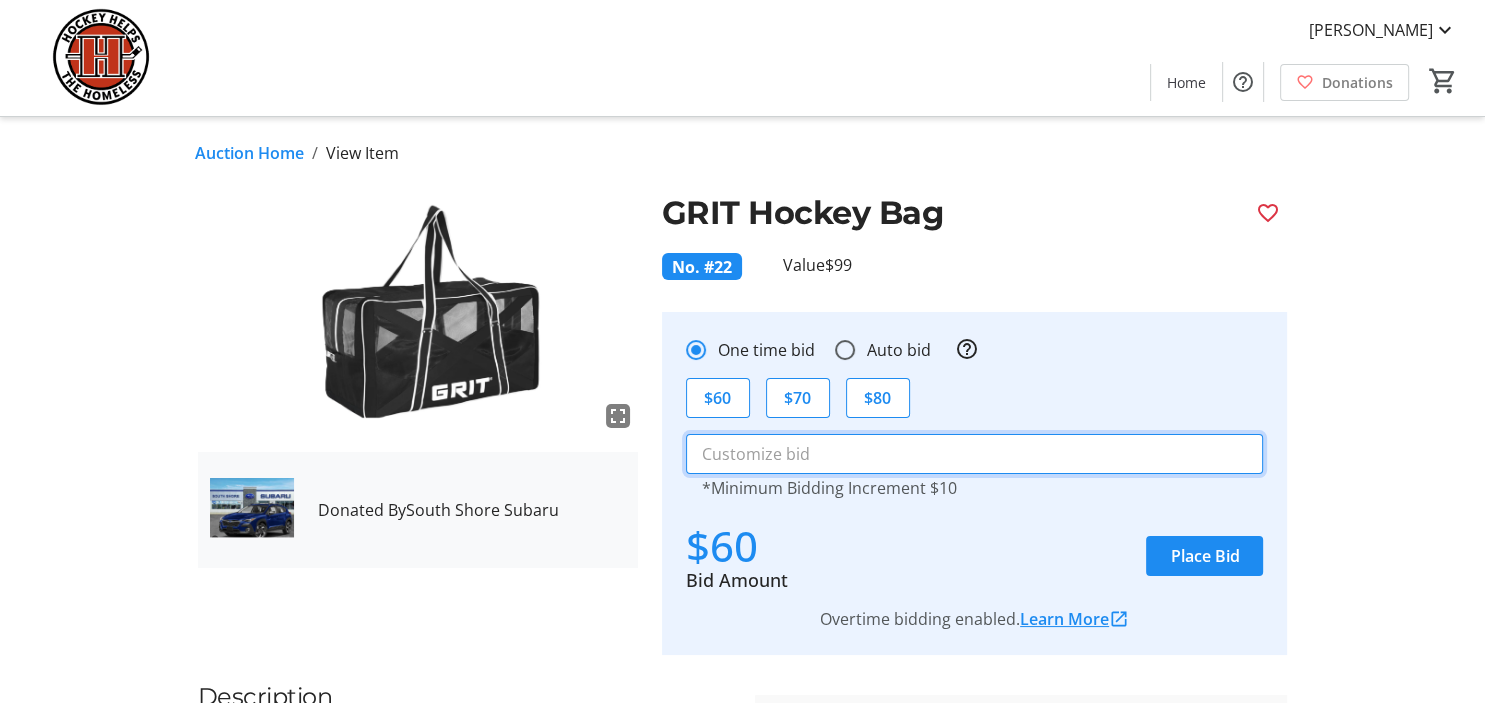 click 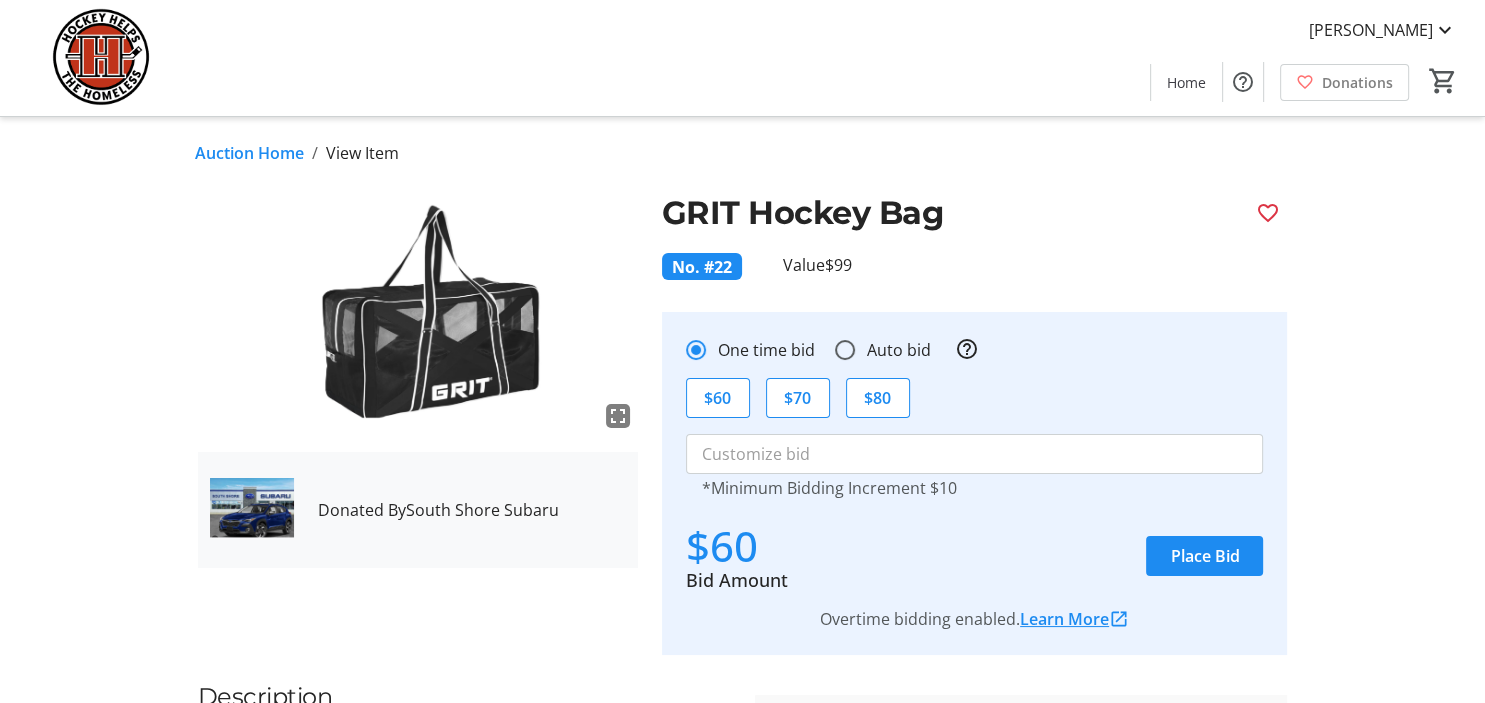 click on "Auction Home" 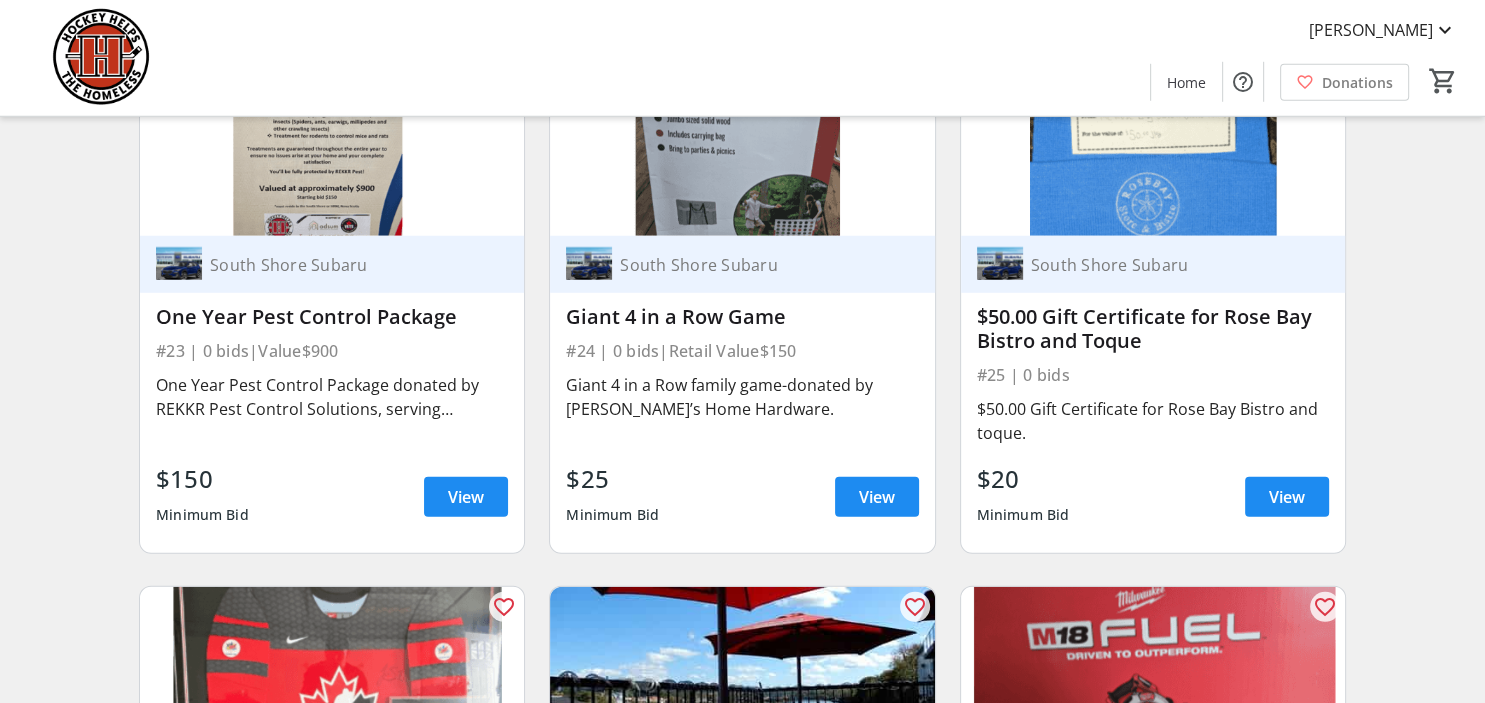 scroll, scrollTop: 5382, scrollLeft: 0, axis: vertical 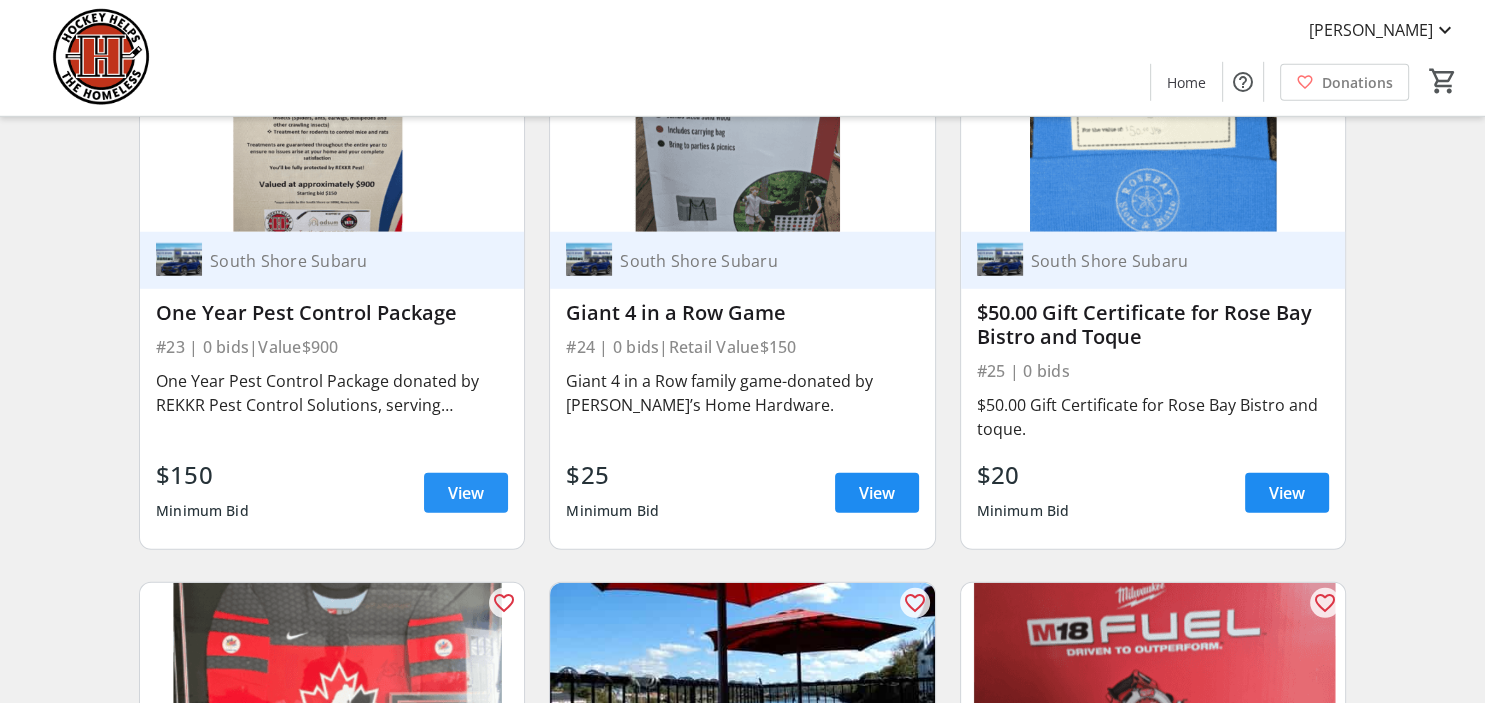 click on "View" at bounding box center (466, 493) 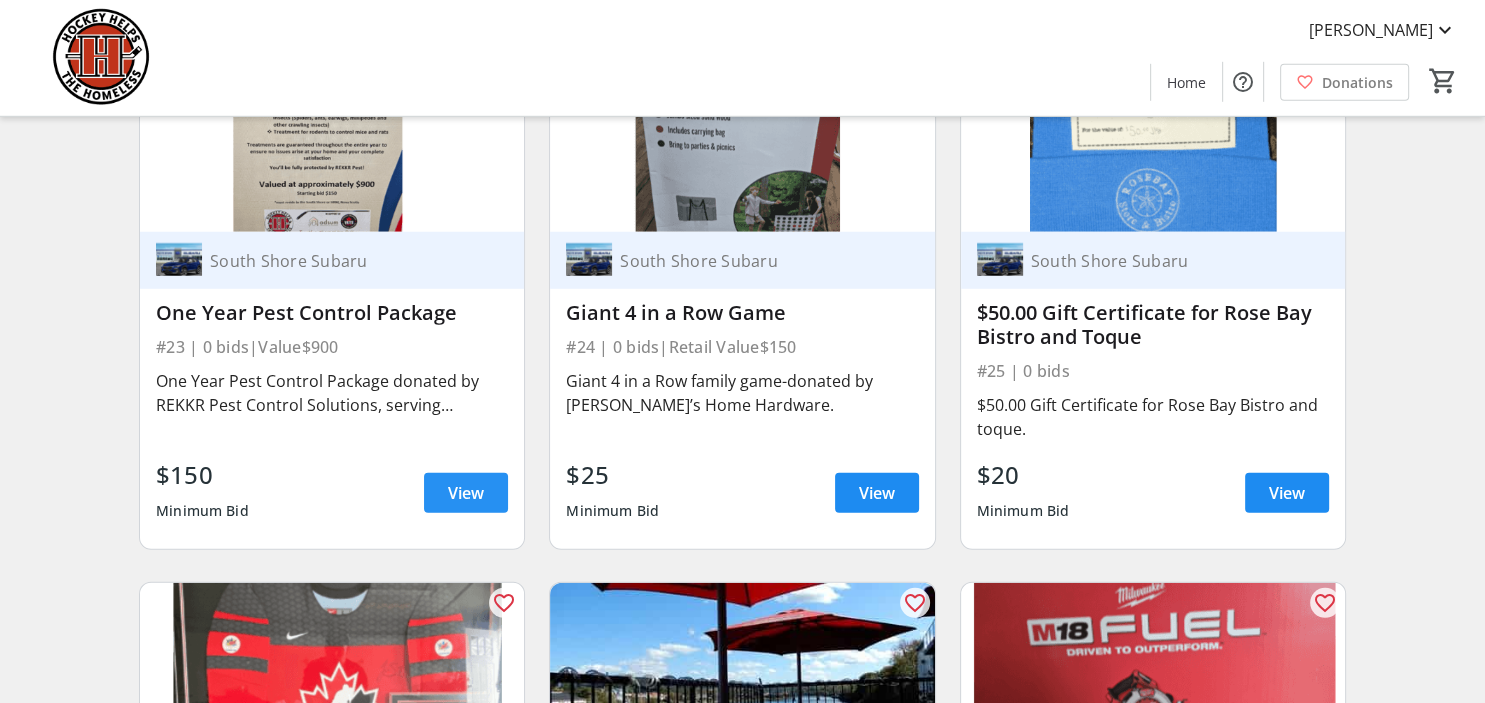 scroll, scrollTop: 0, scrollLeft: 0, axis: both 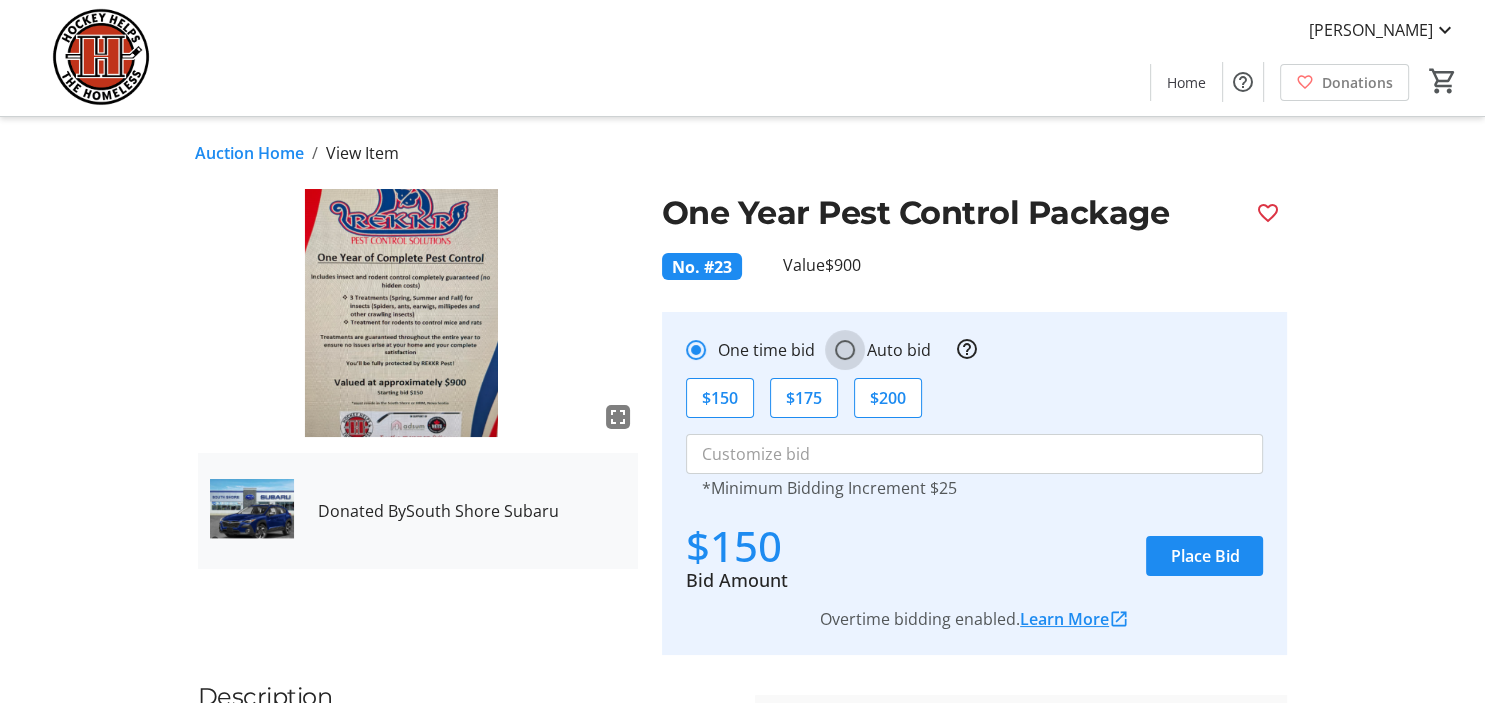 click on "Auto bid" at bounding box center (845, 350) 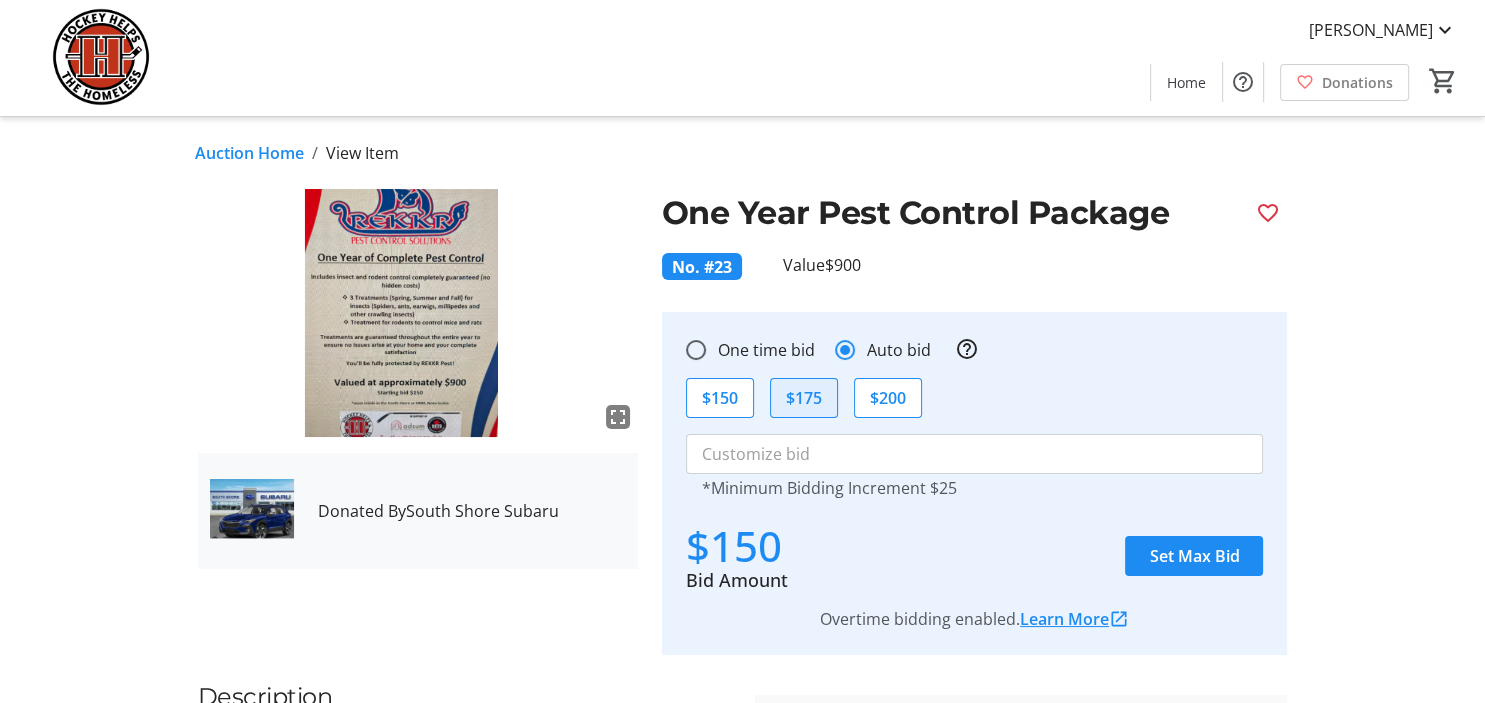click on "$175" 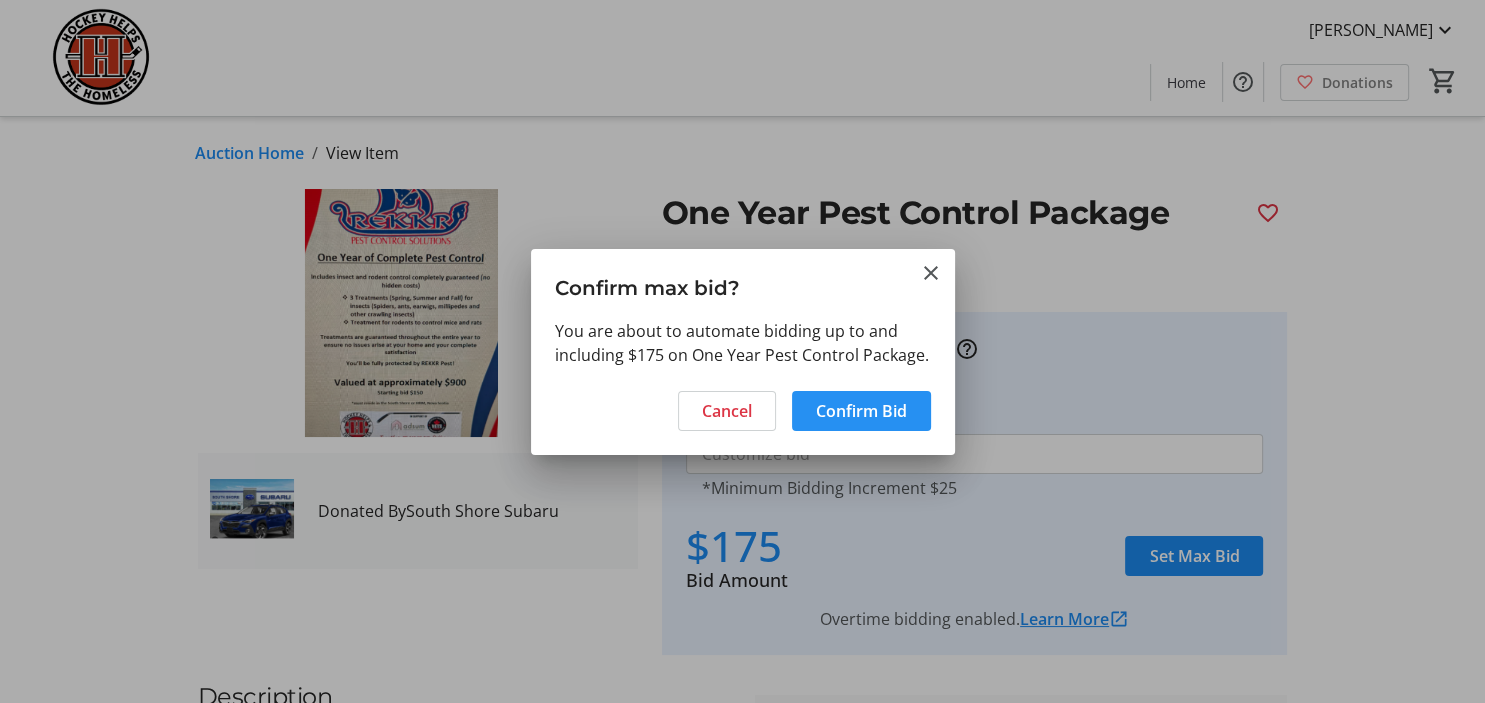 click on "Confirm Bid" at bounding box center [861, 411] 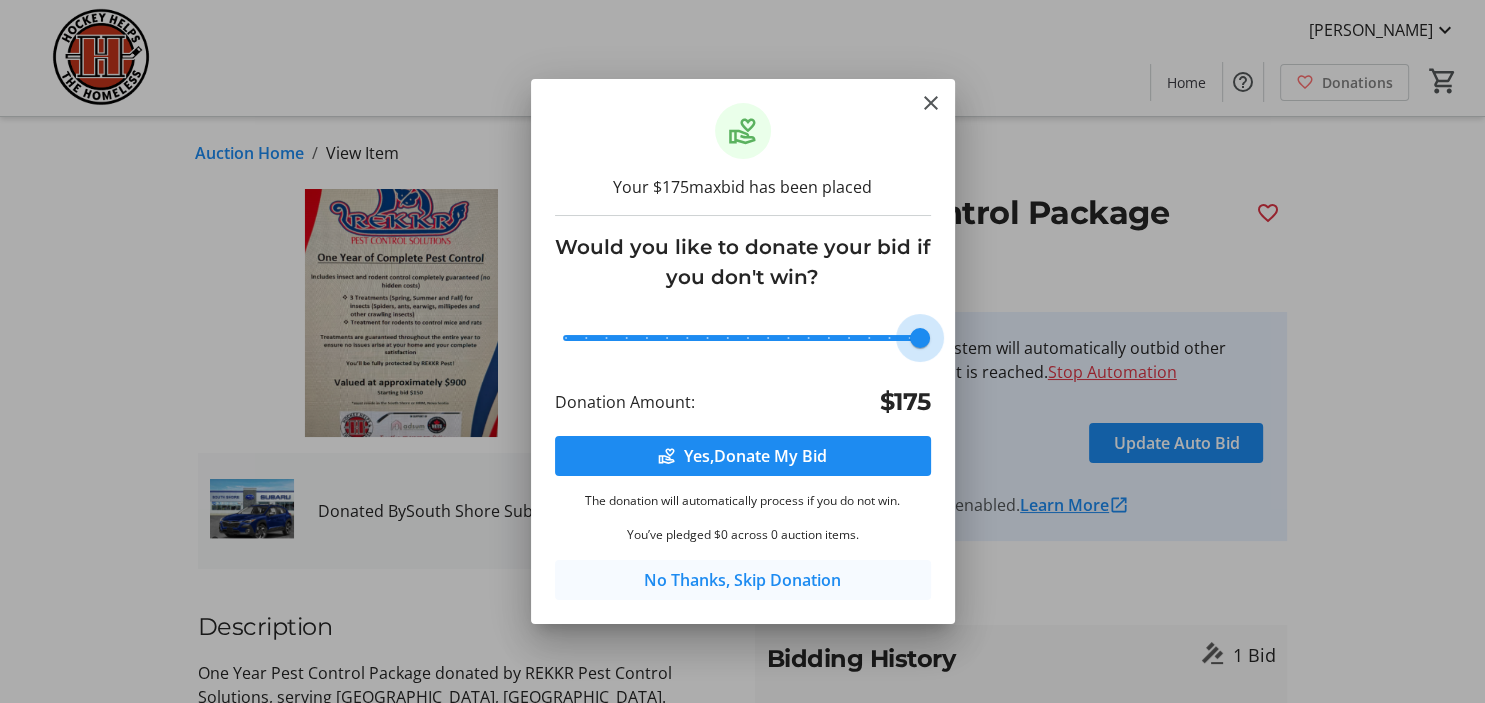 click on "No Thanks, Skip Donation" at bounding box center [742, 580] 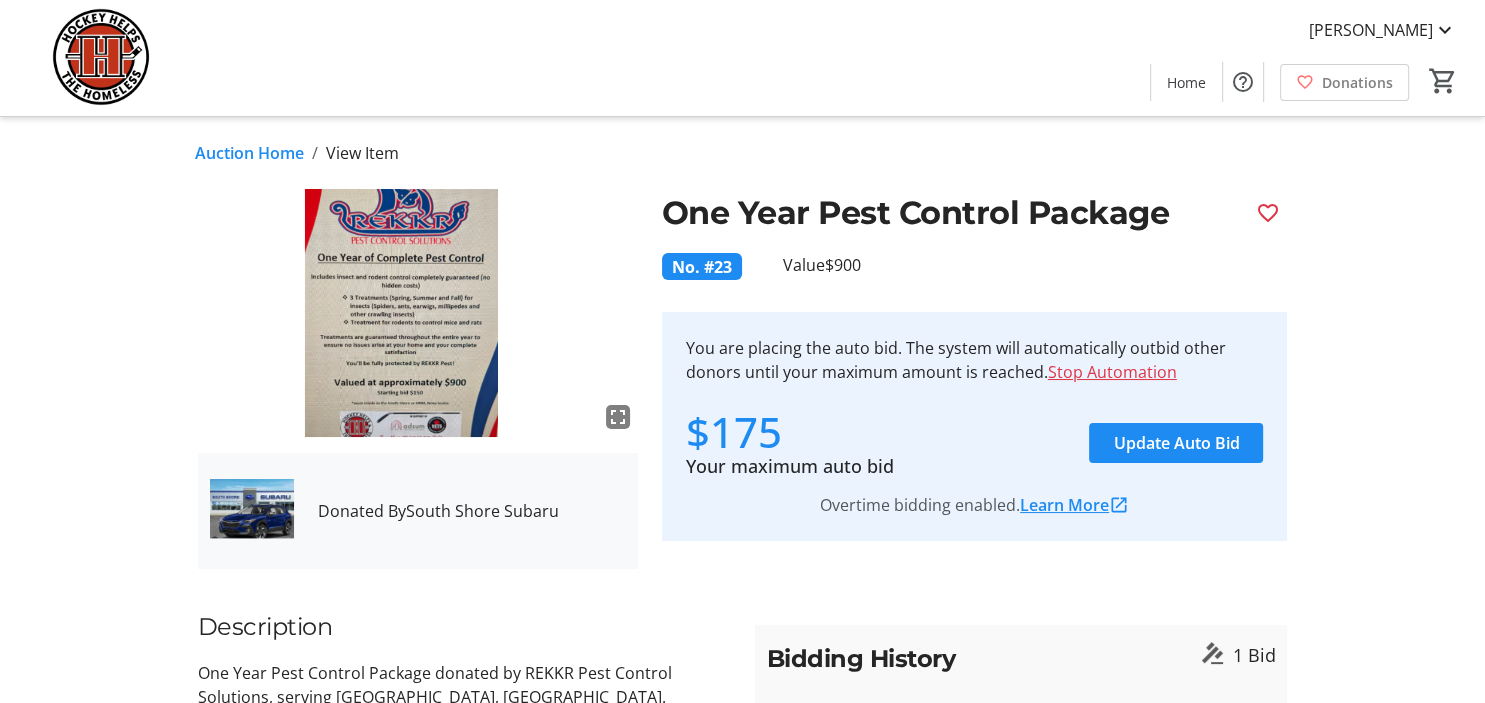 click on "Auction Home" 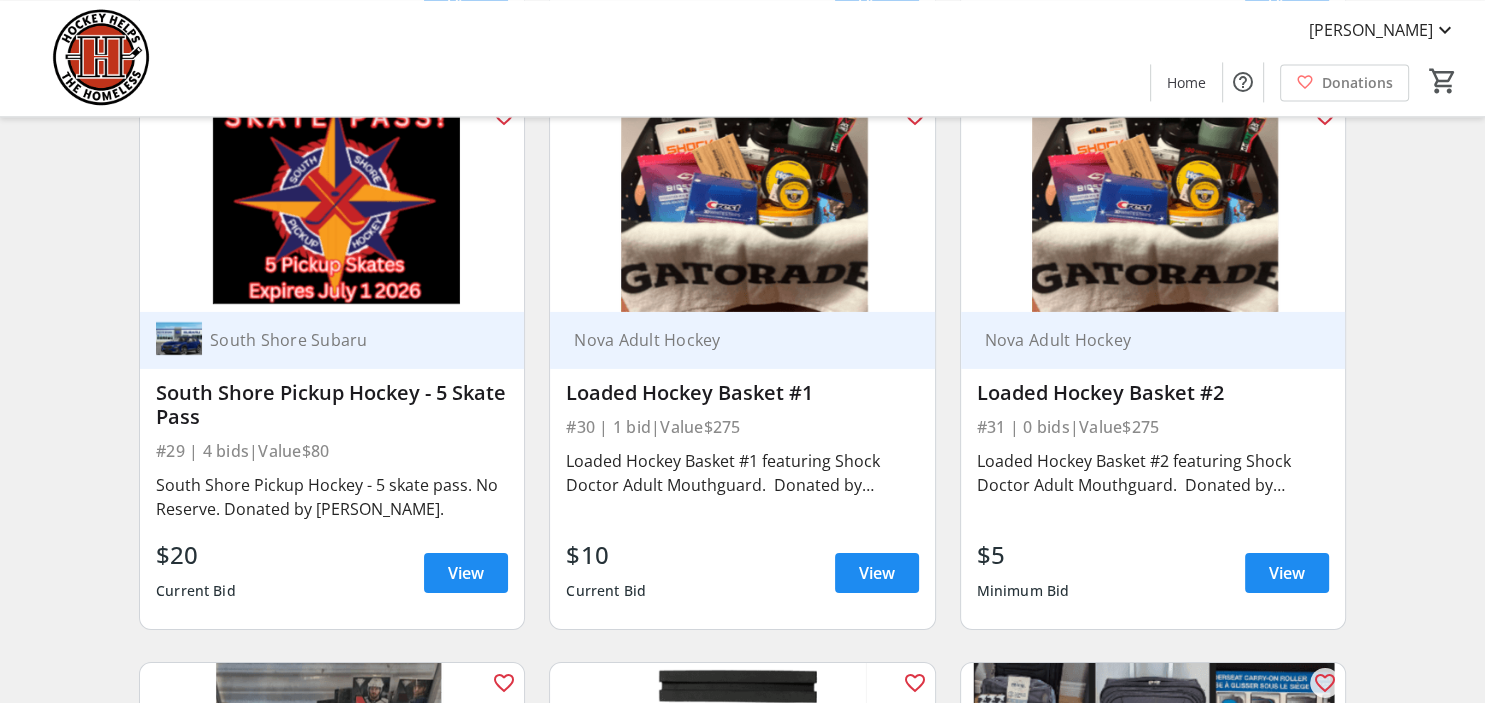 scroll, scrollTop: 6437, scrollLeft: 0, axis: vertical 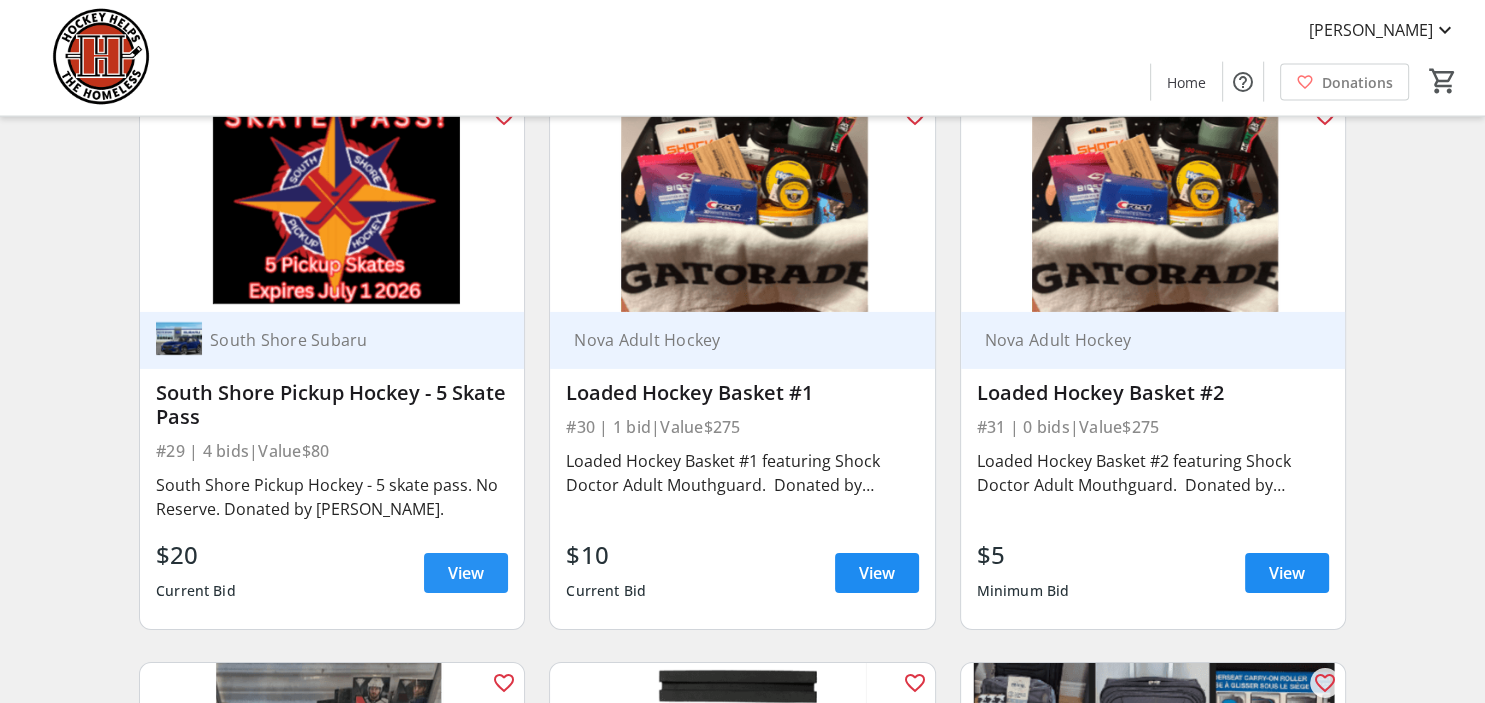 click at bounding box center [466, 573] 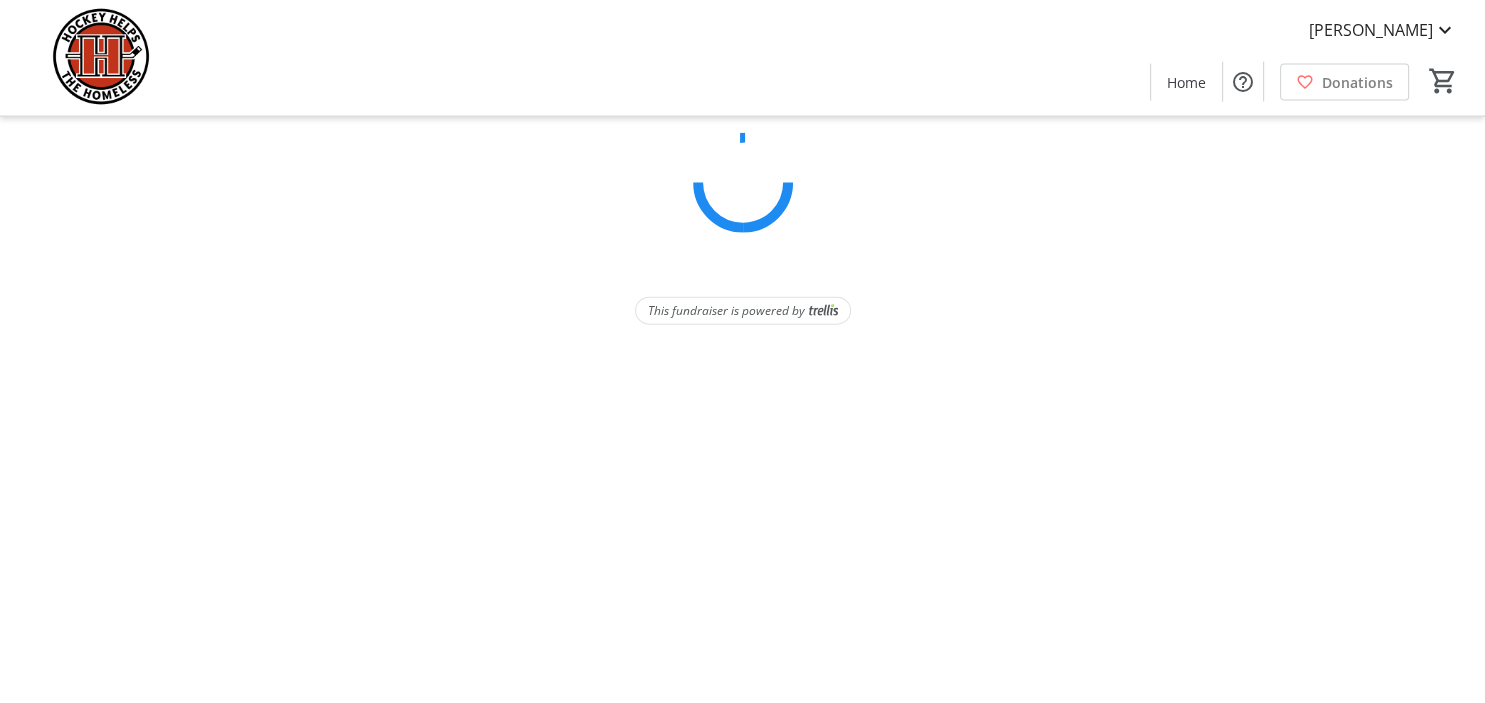 scroll, scrollTop: 0, scrollLeft: 0, axis: both 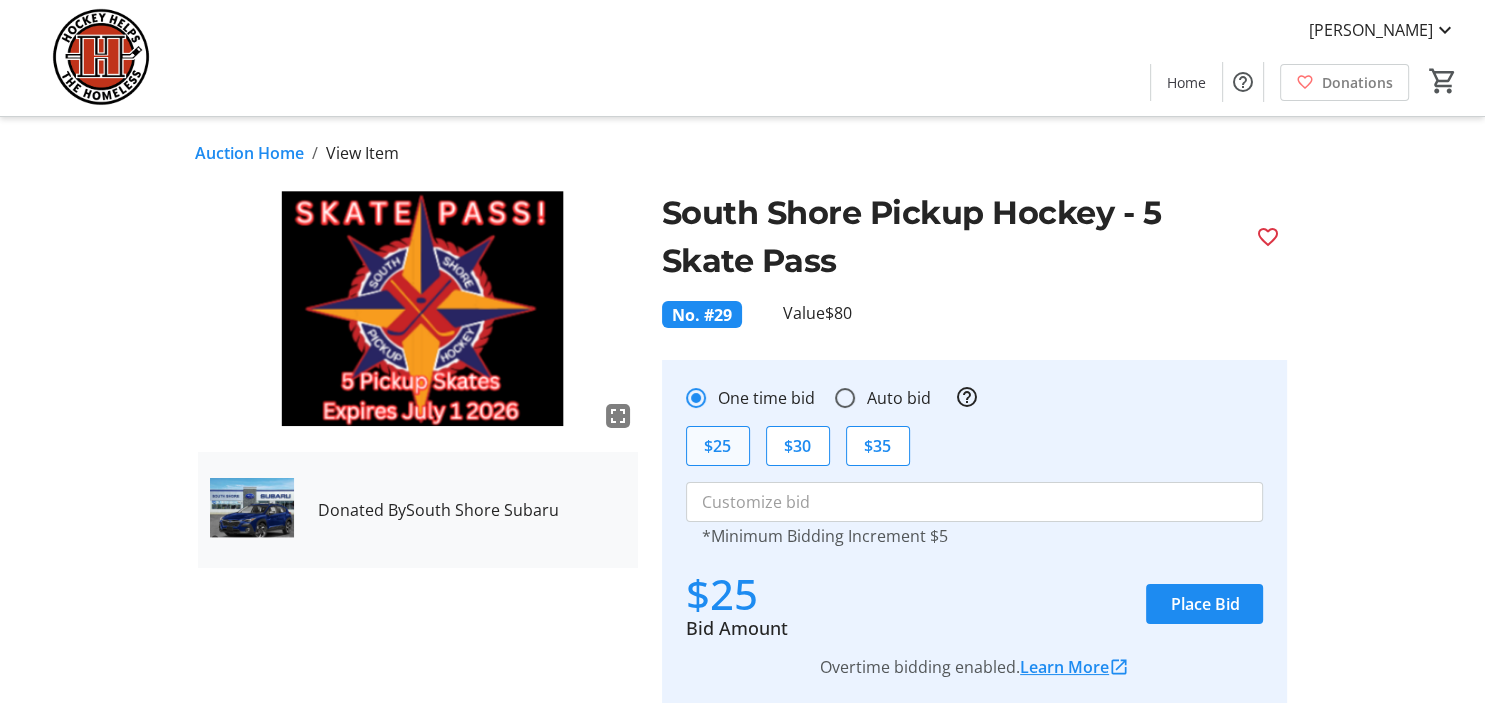 click 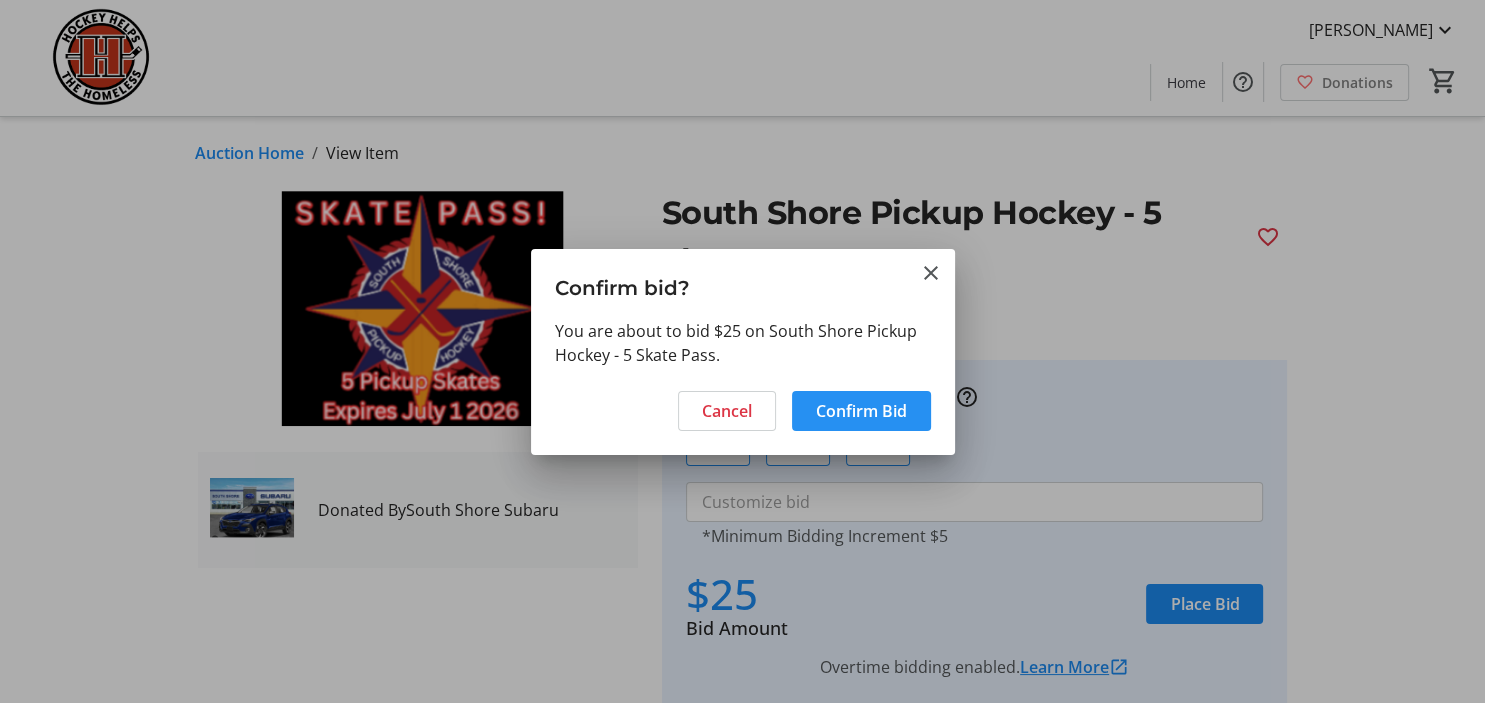 click on "Confirm Bid" at bounding box center [861, 411] 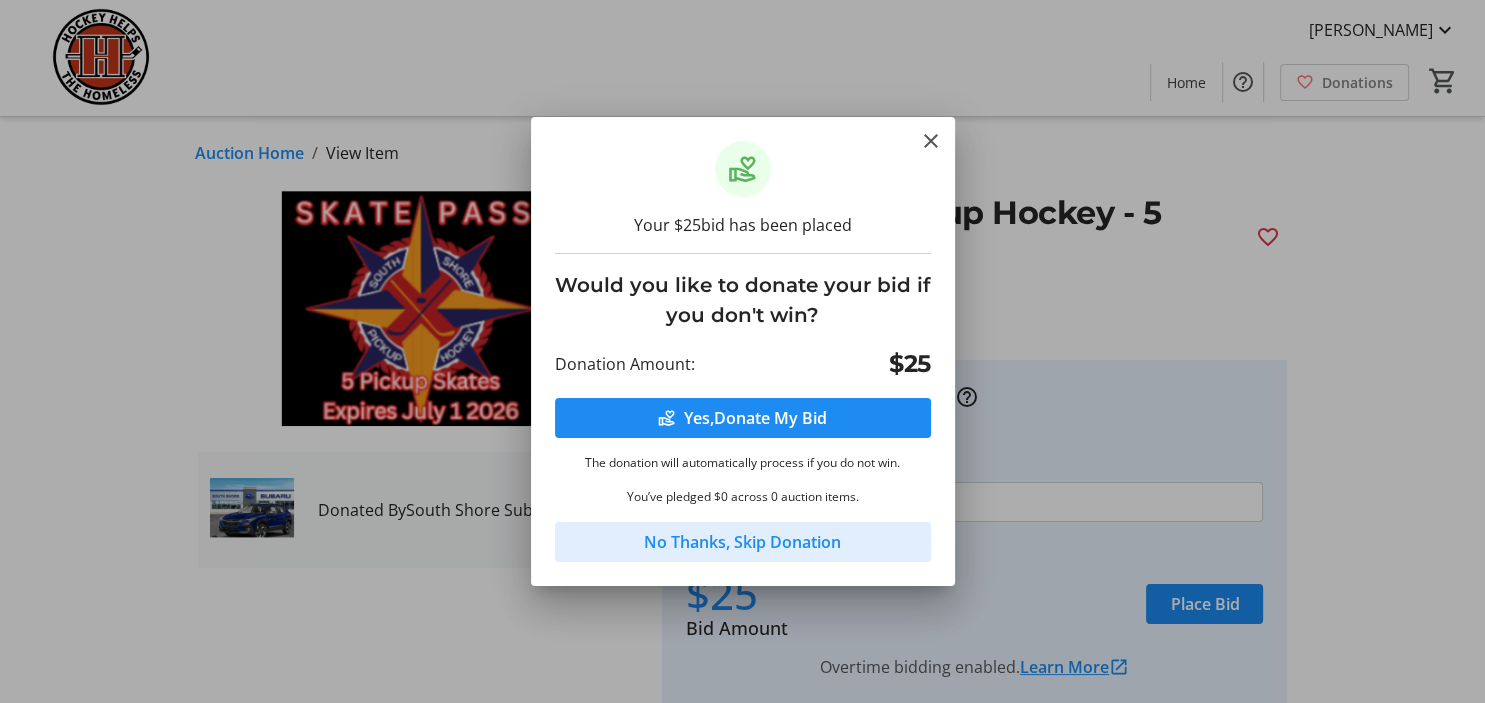 click on "No Thanks, Skip Donation" at bounding box center [742, 542] 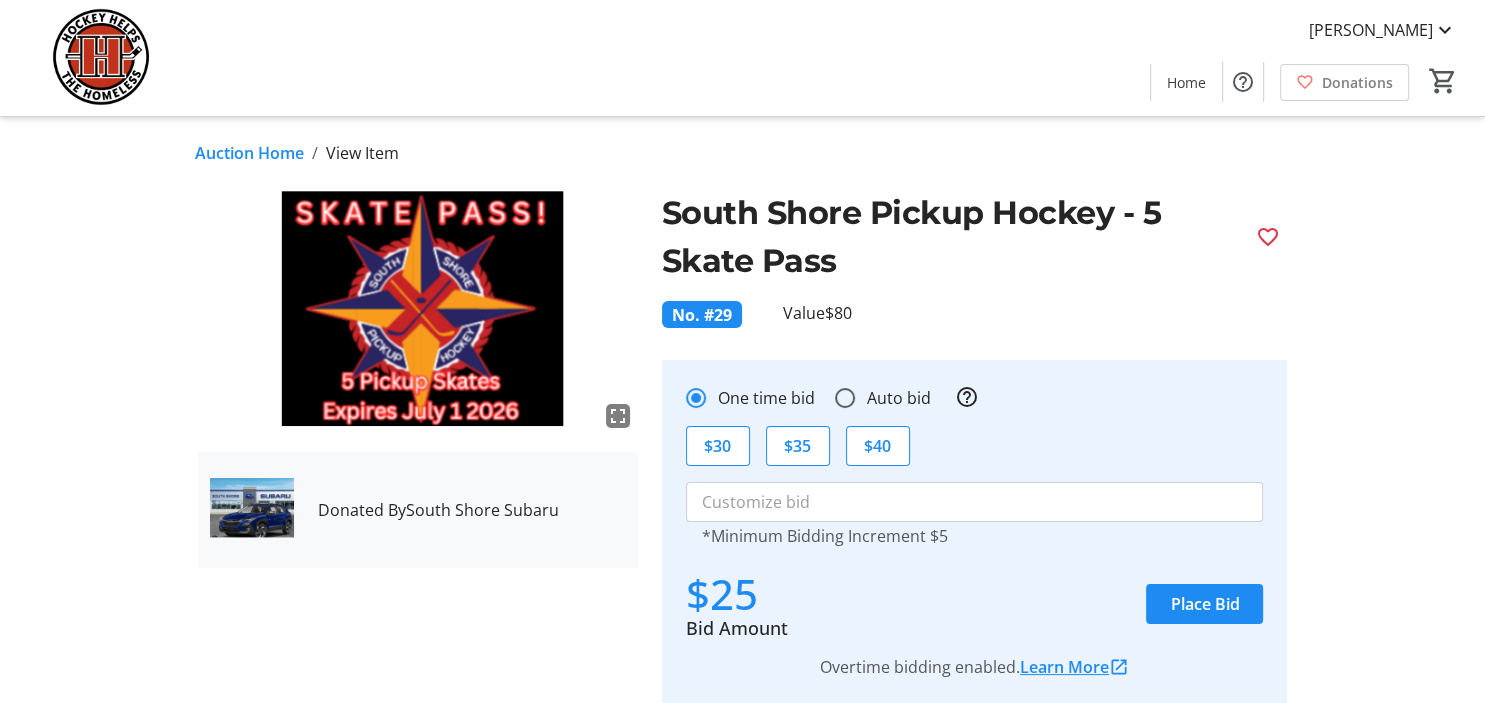 click on "Auction Home" 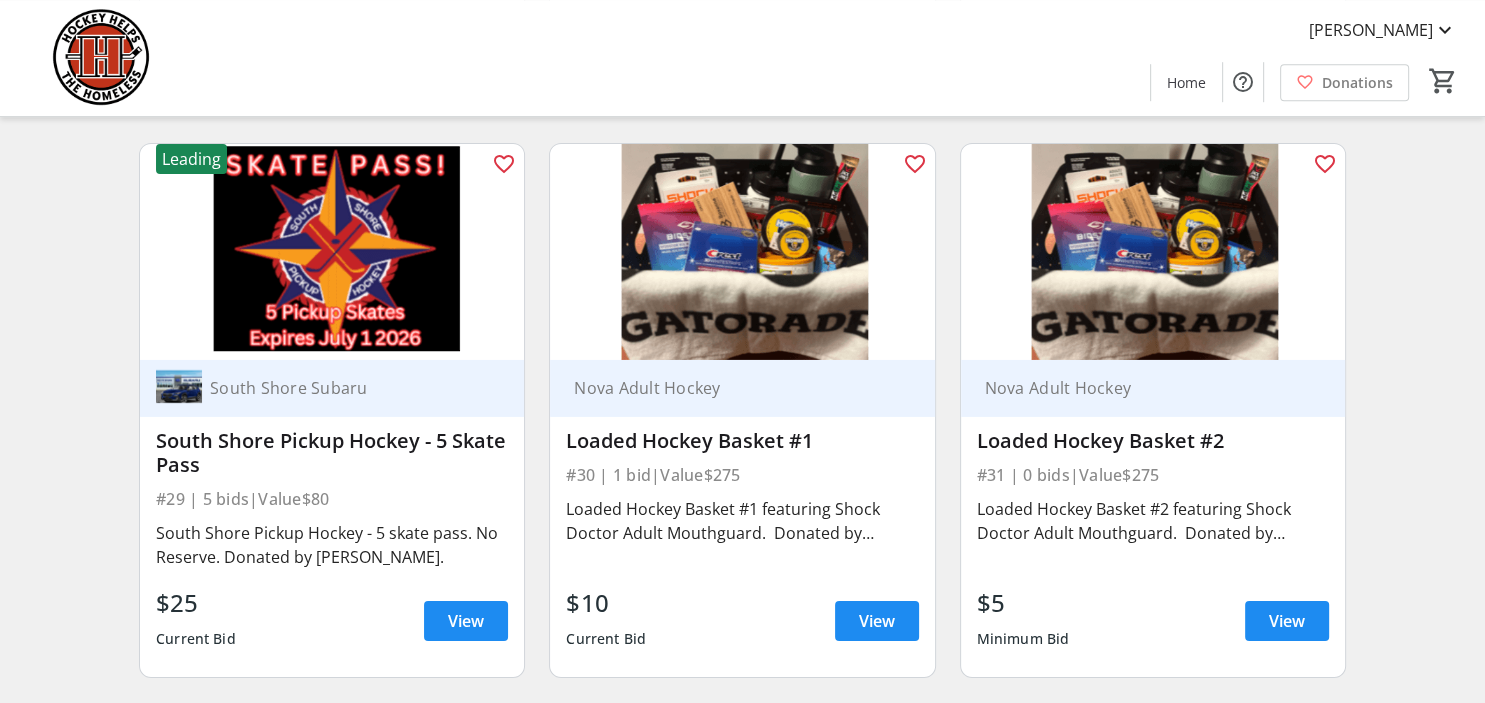 scroll, scrollTop: 6436, scrollLeft: 0, axis: vertical 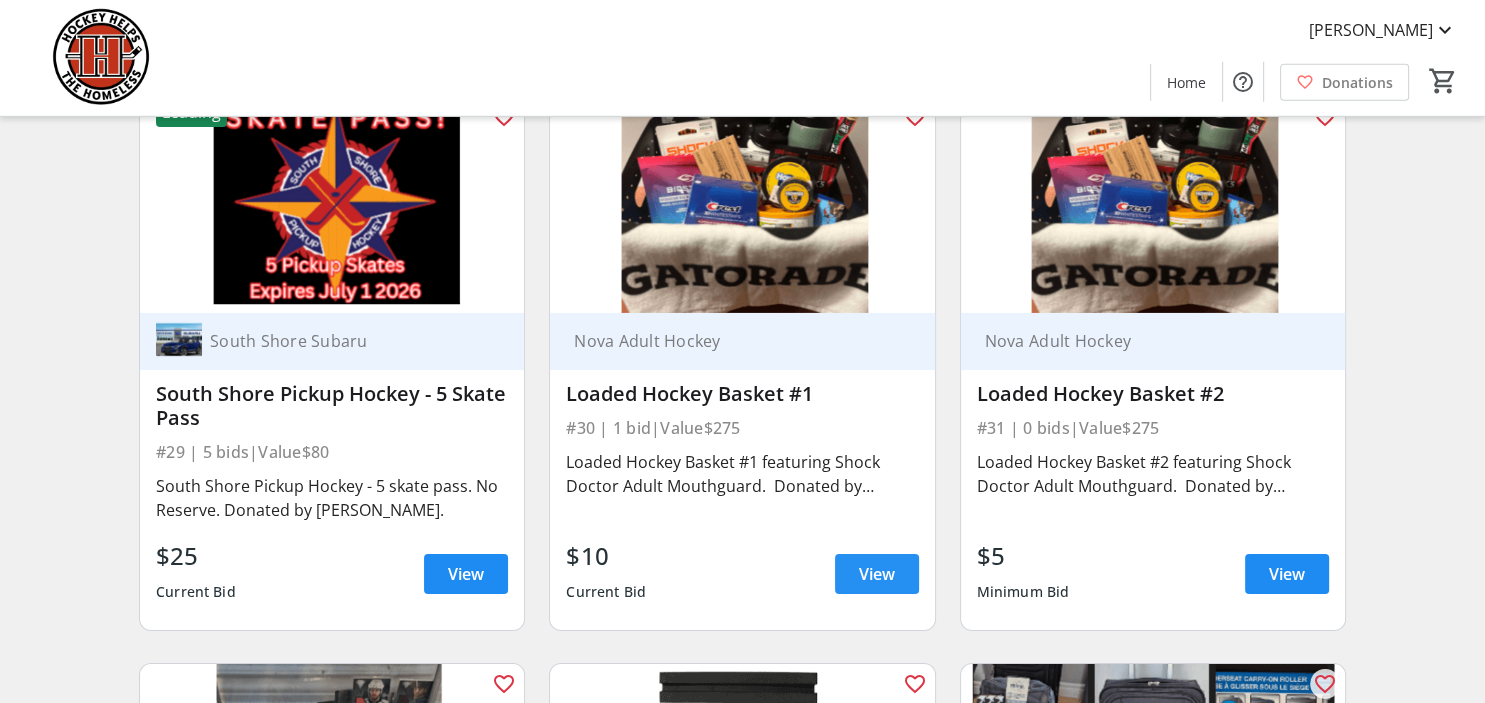 click on "View" at bounding box center (877, 574) 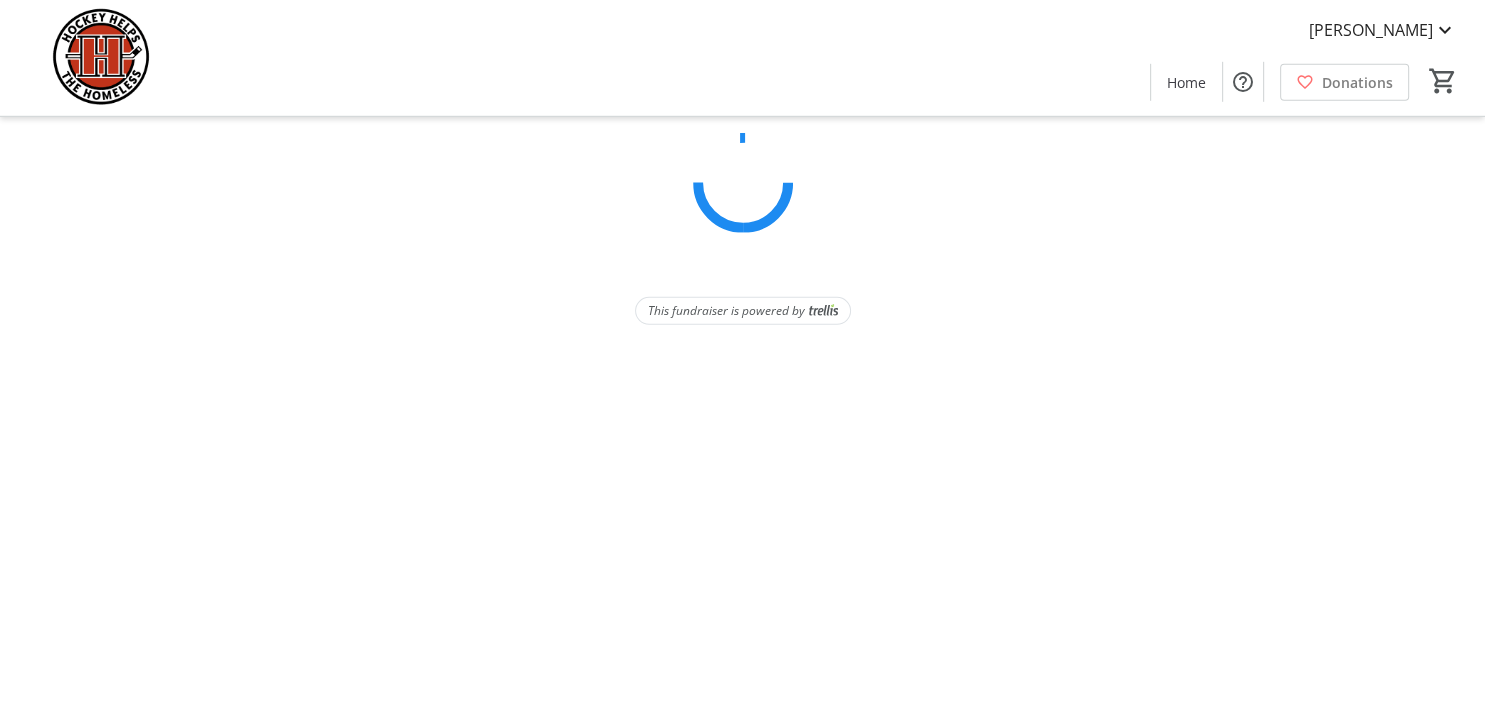 scroll, scrollTop: 0, scrollLeft: 0, axis: both 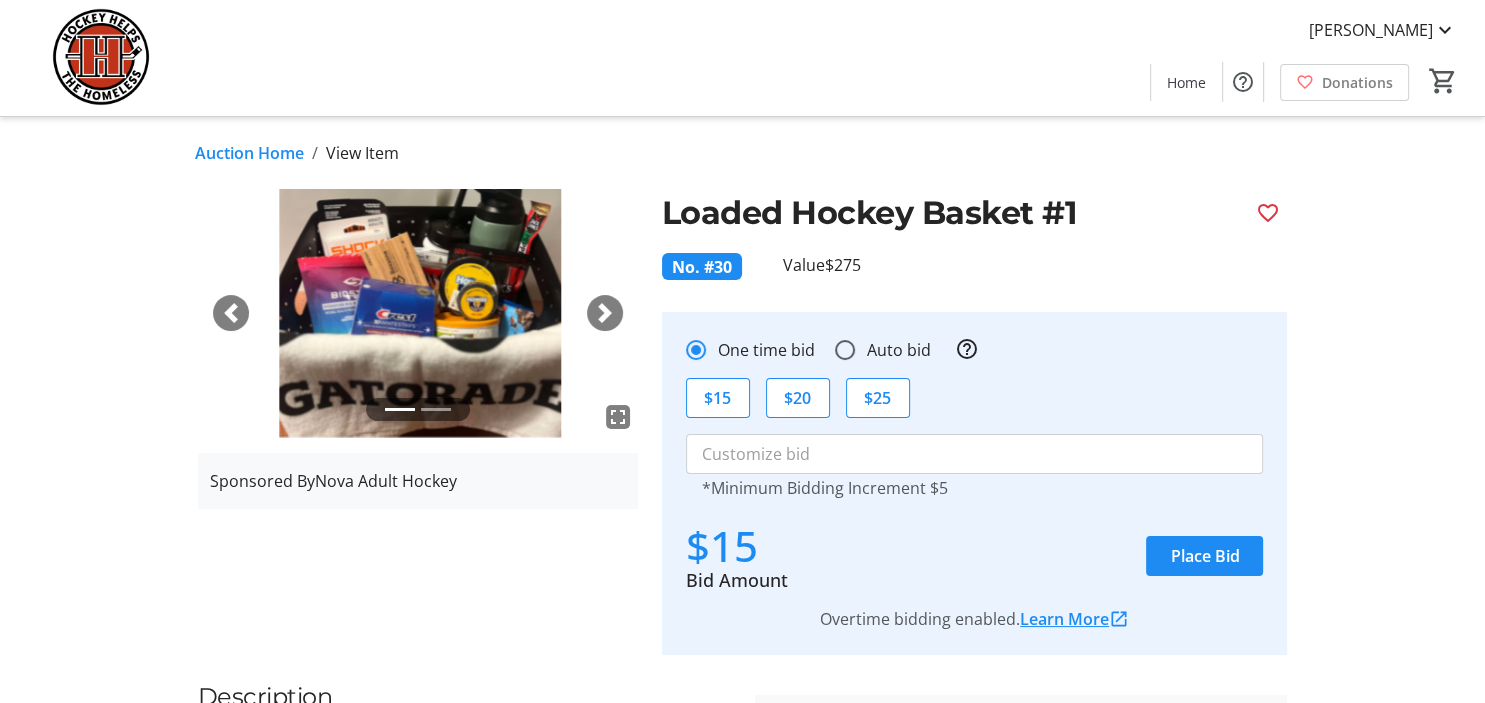 click on "Auction Home" 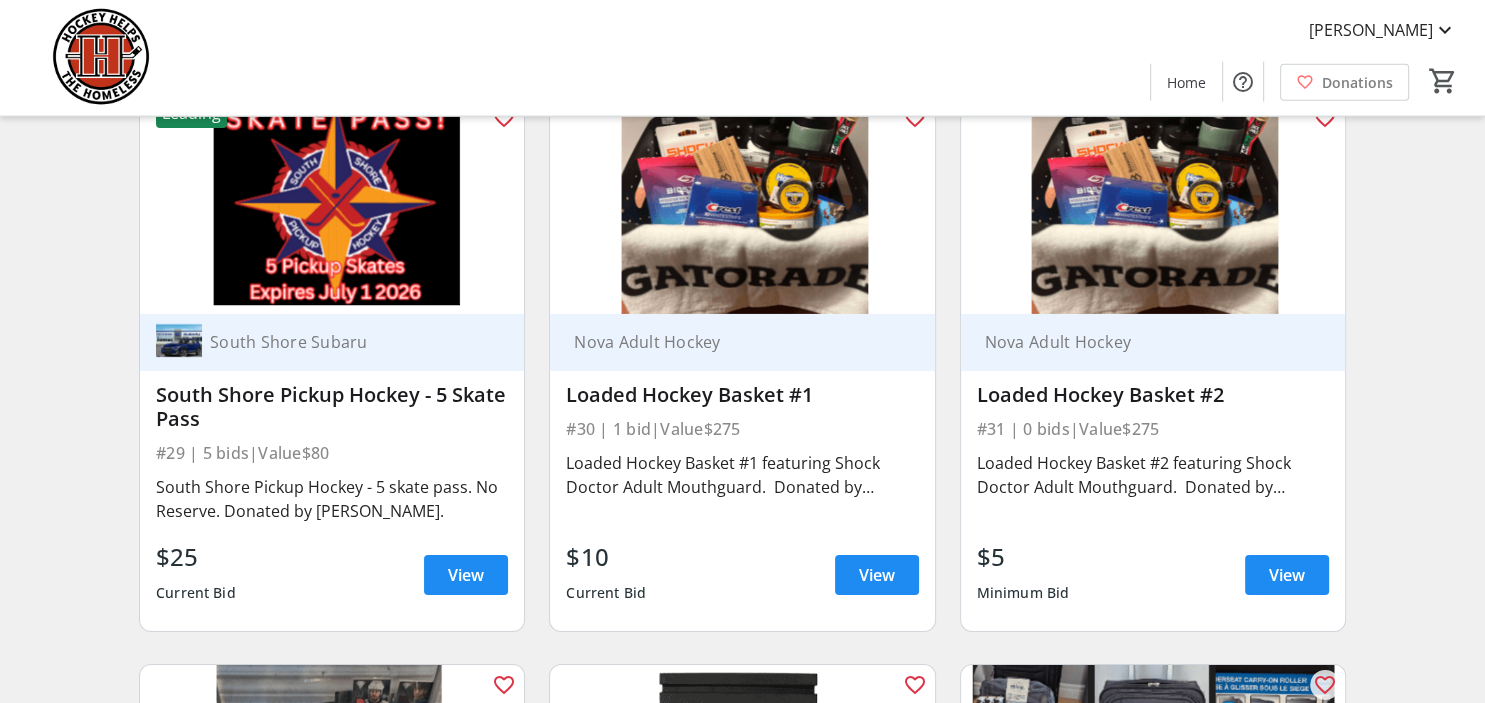 scroll, scrollTop: 6436, scrollLeft: 0, axis: vertical 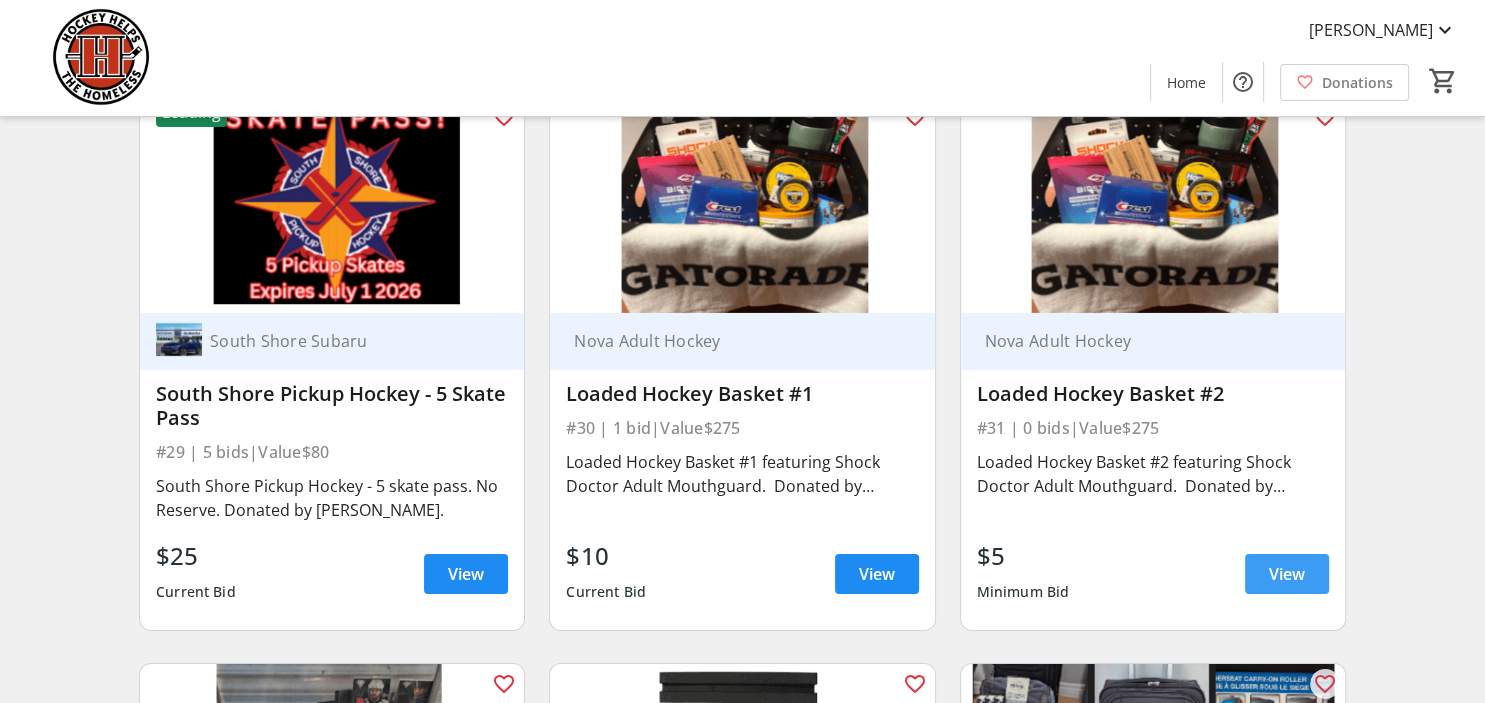 click on "View" at bounding box center [1287, 574] 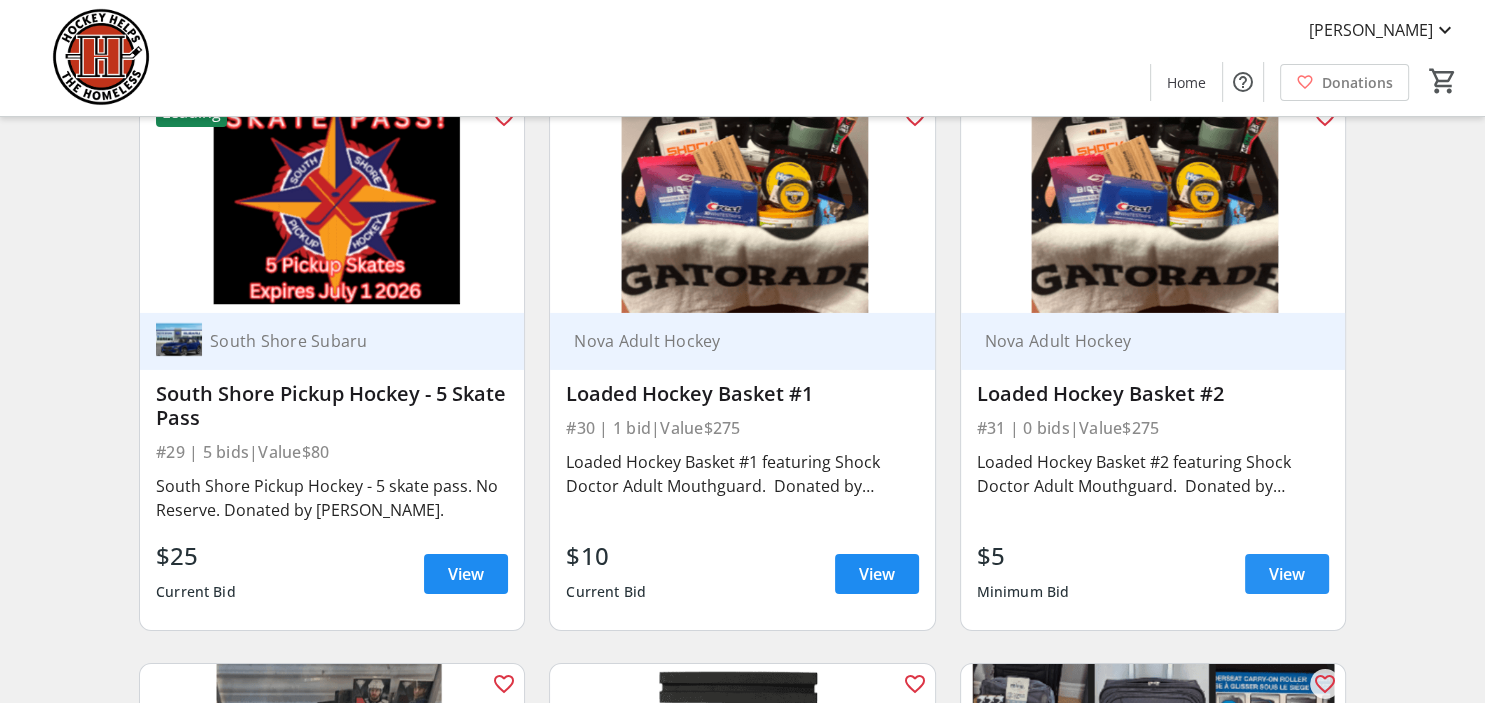 scroll, scrollTop: 0, scrollLeft: 0, axis: both 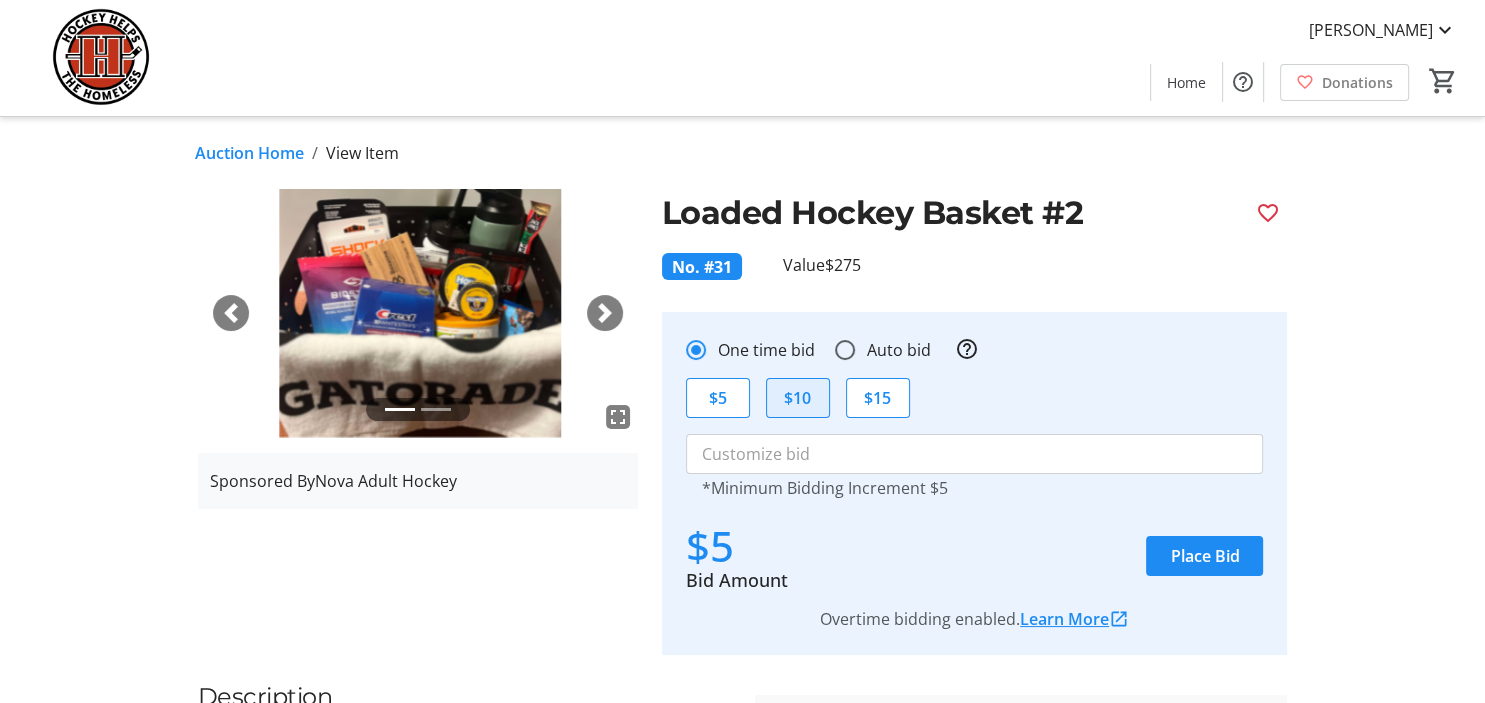 click on "$10" 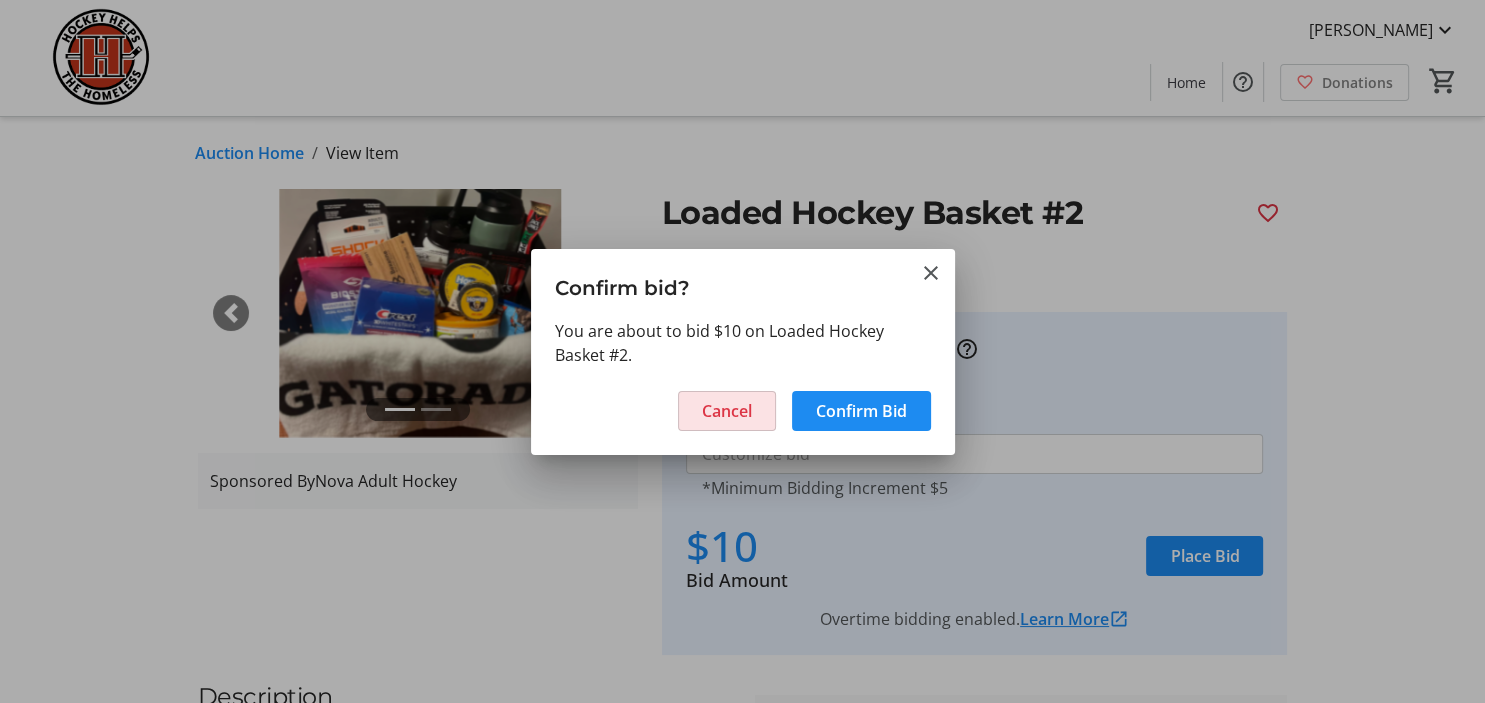 click at bounding box center (727, 411) 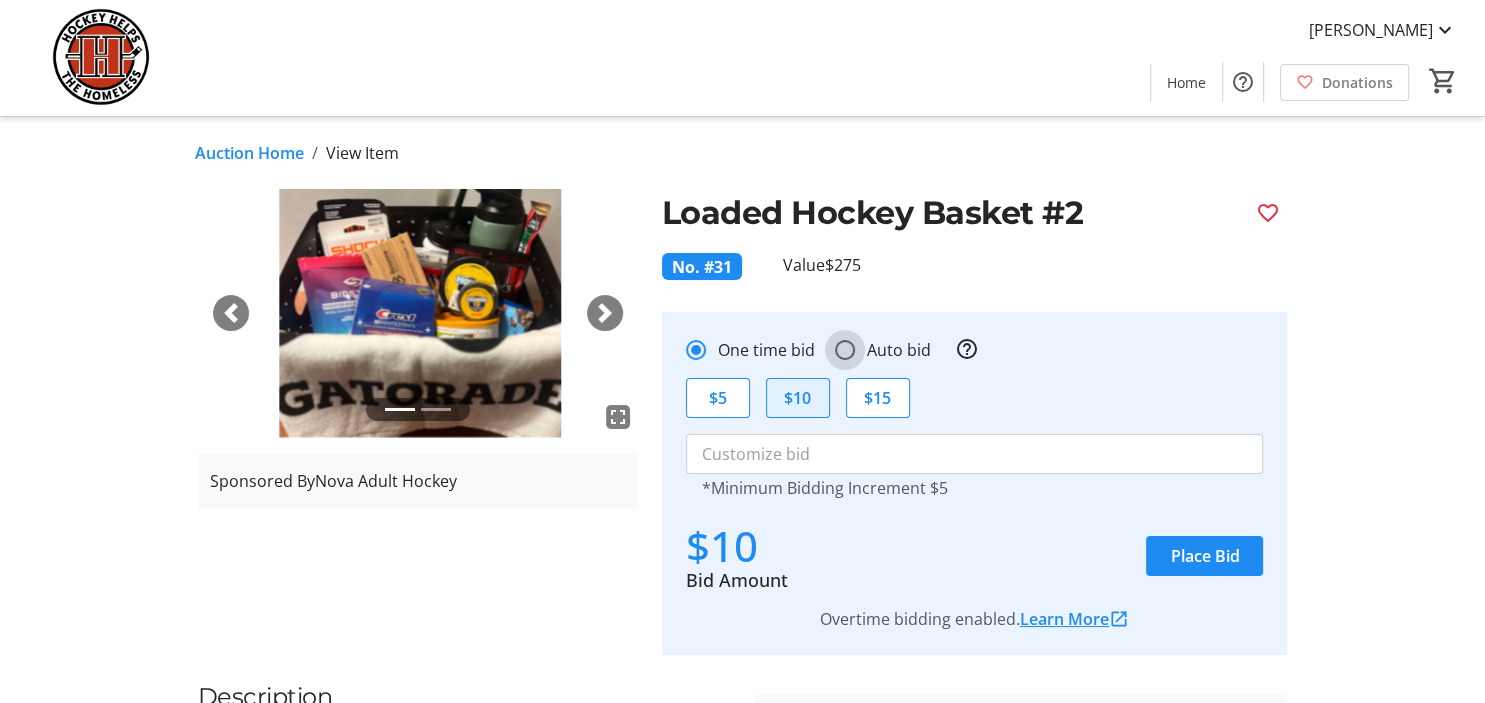 click on "Auto bid" at bounding box center [845, 350] 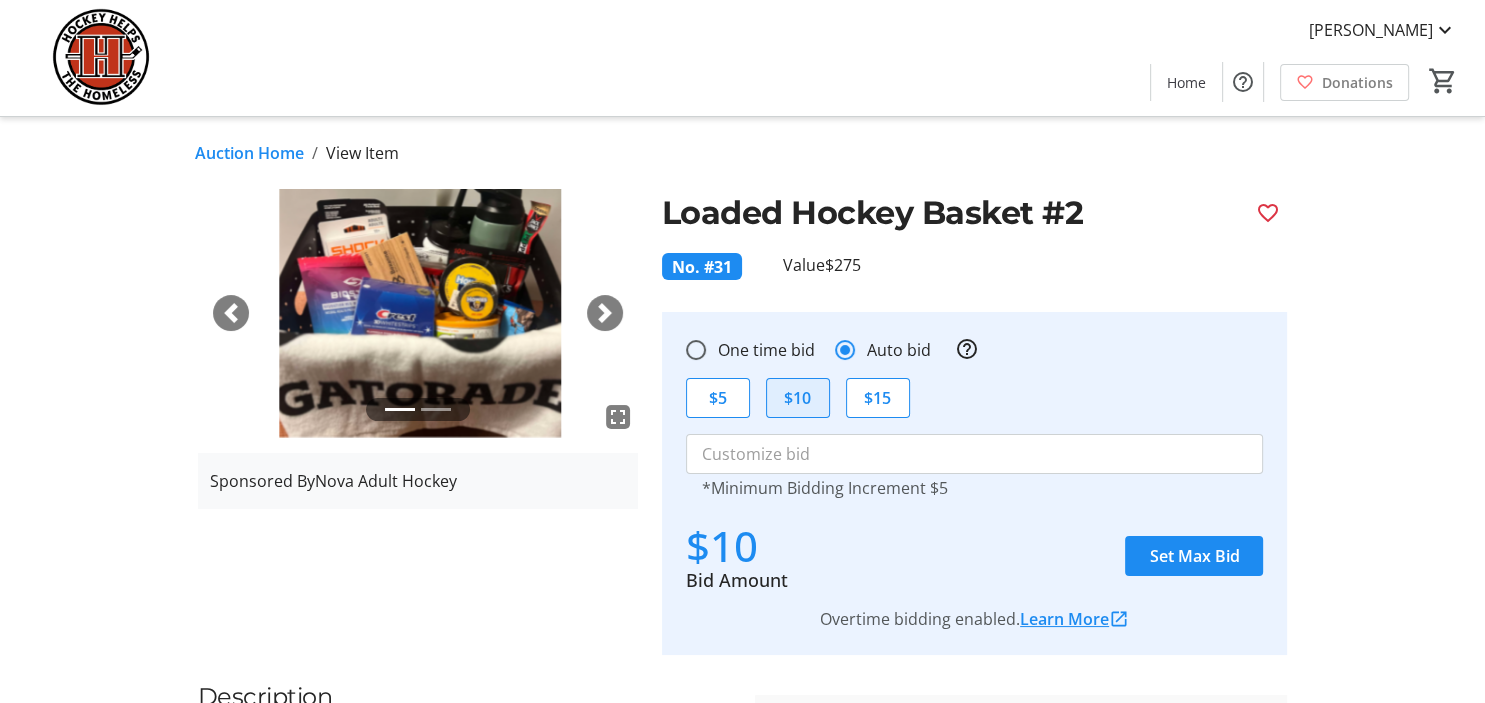 click on "$10" 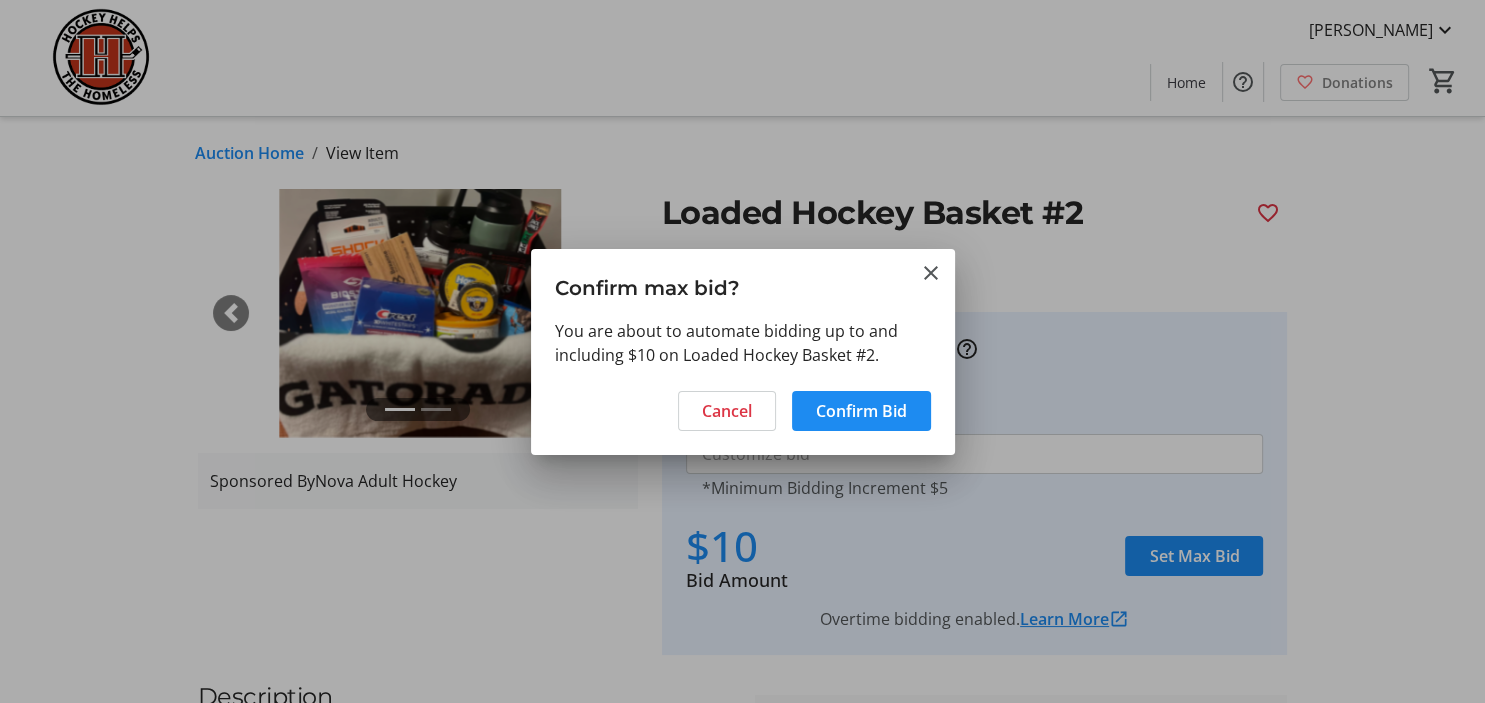 click on "Confirm Bid" at bounding box center (861, 411) 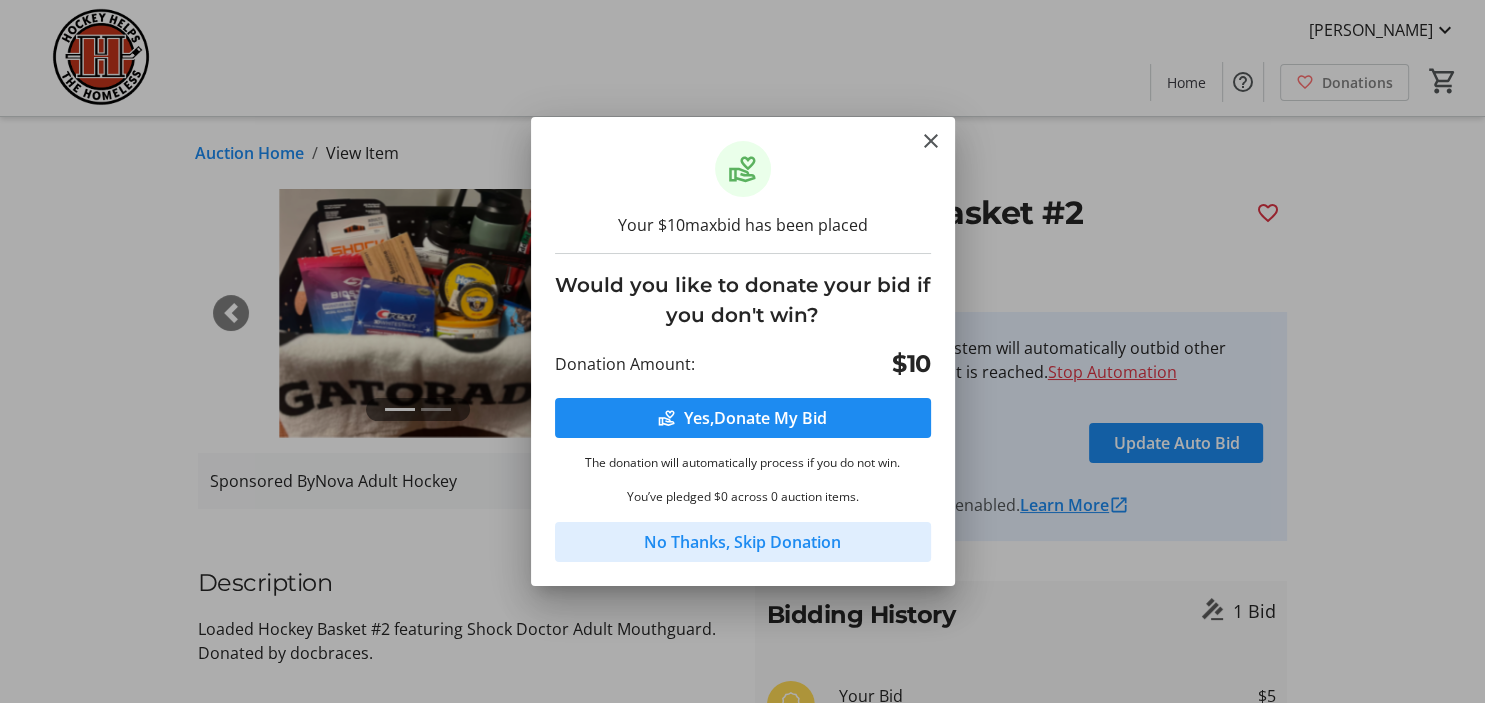 click on "No Thanks, Skip Donation" at bounding box center [742, 542] 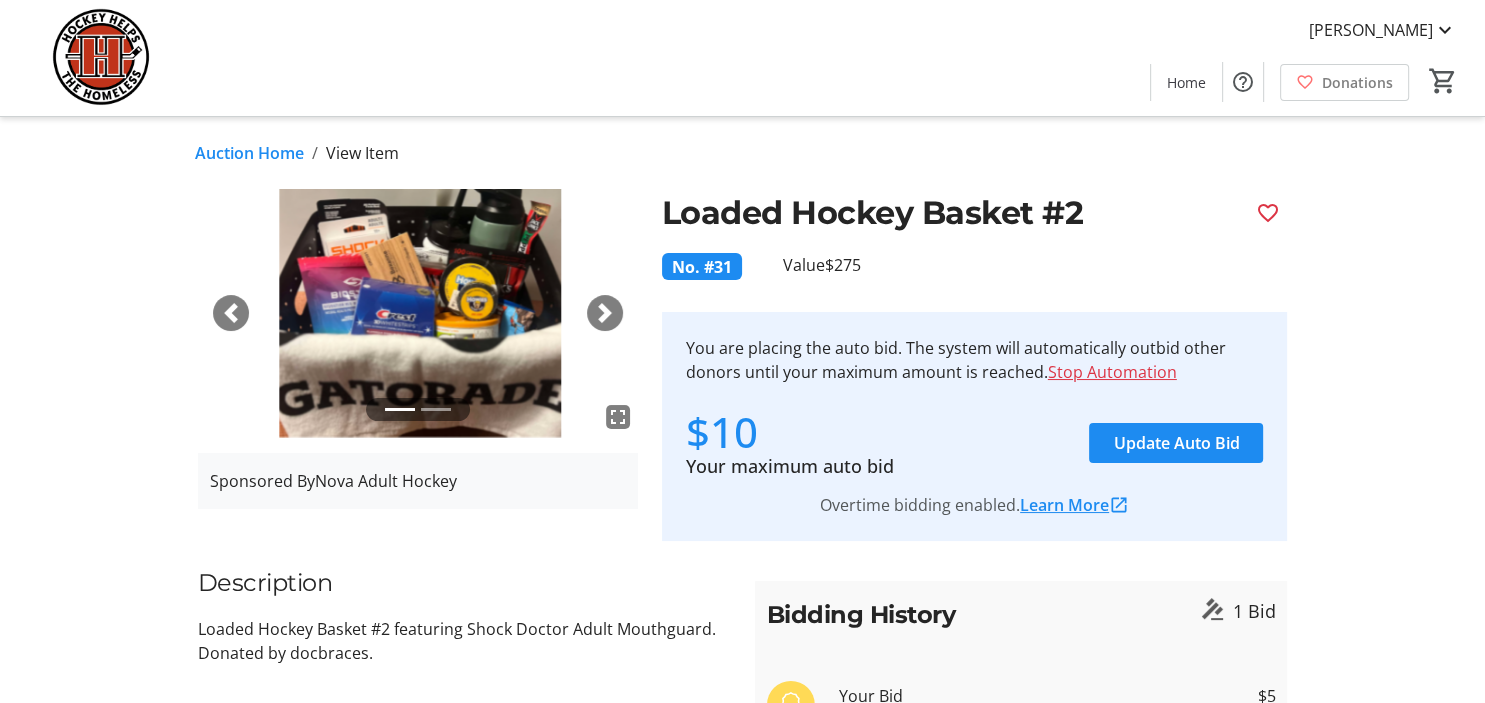 click on "Auction Home" 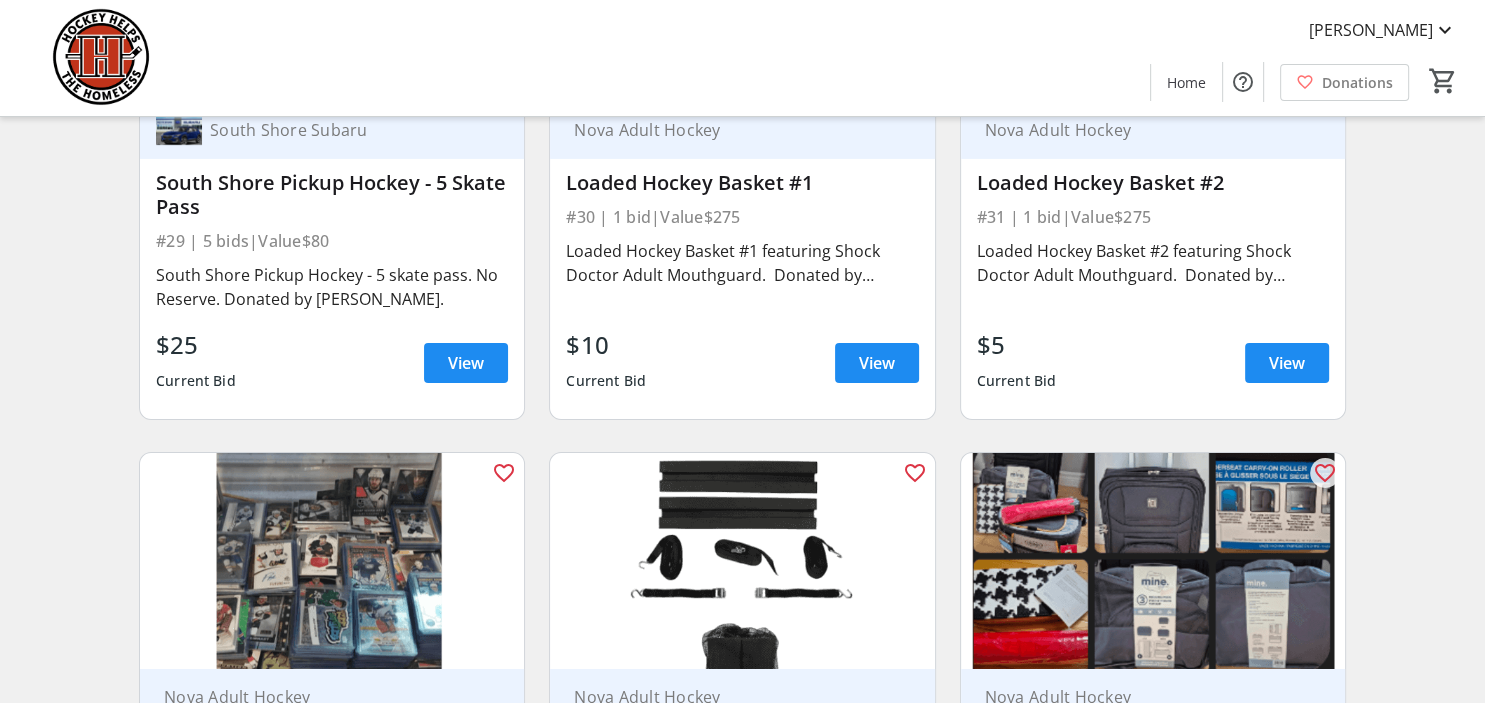 scroll, scrollTop: 6964, scrollLeft: 0, axis: vertical 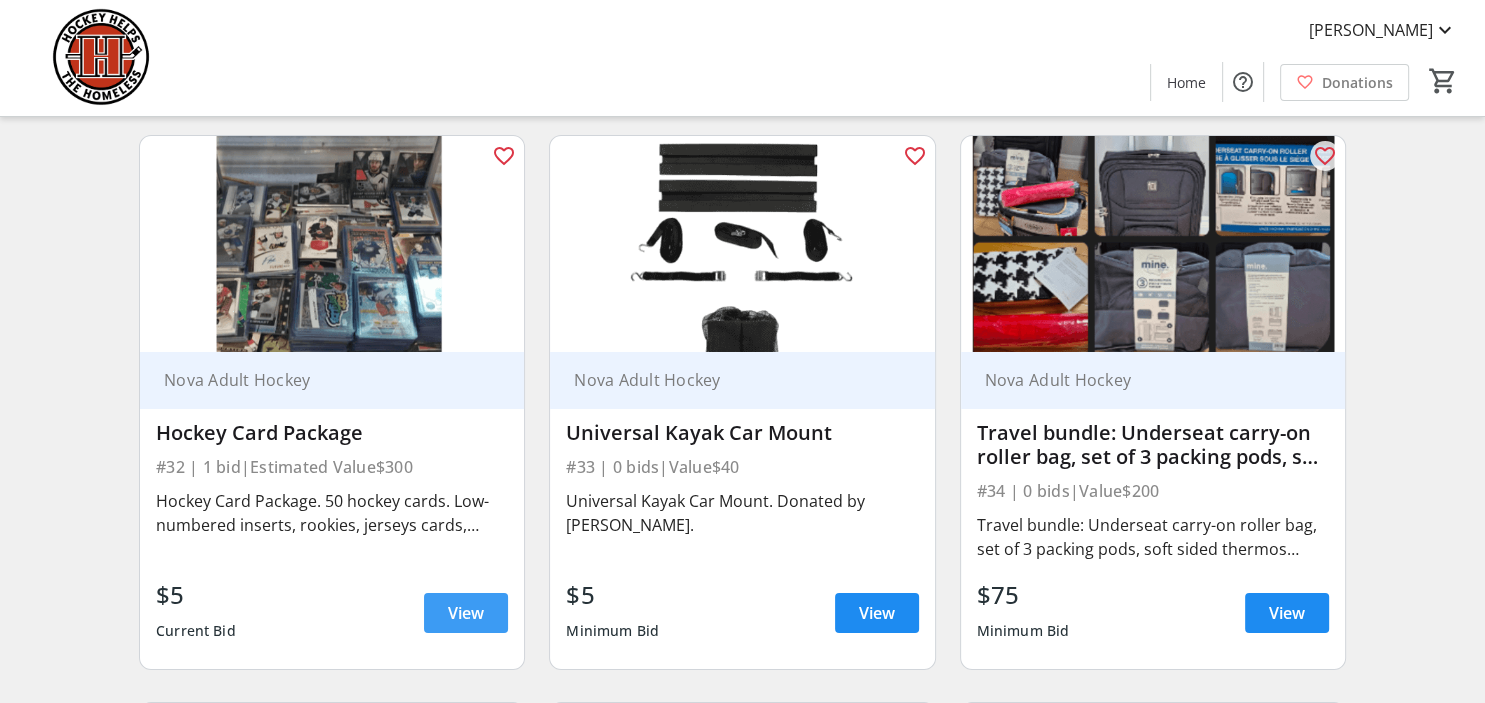 click at bounding box center [466, 613] 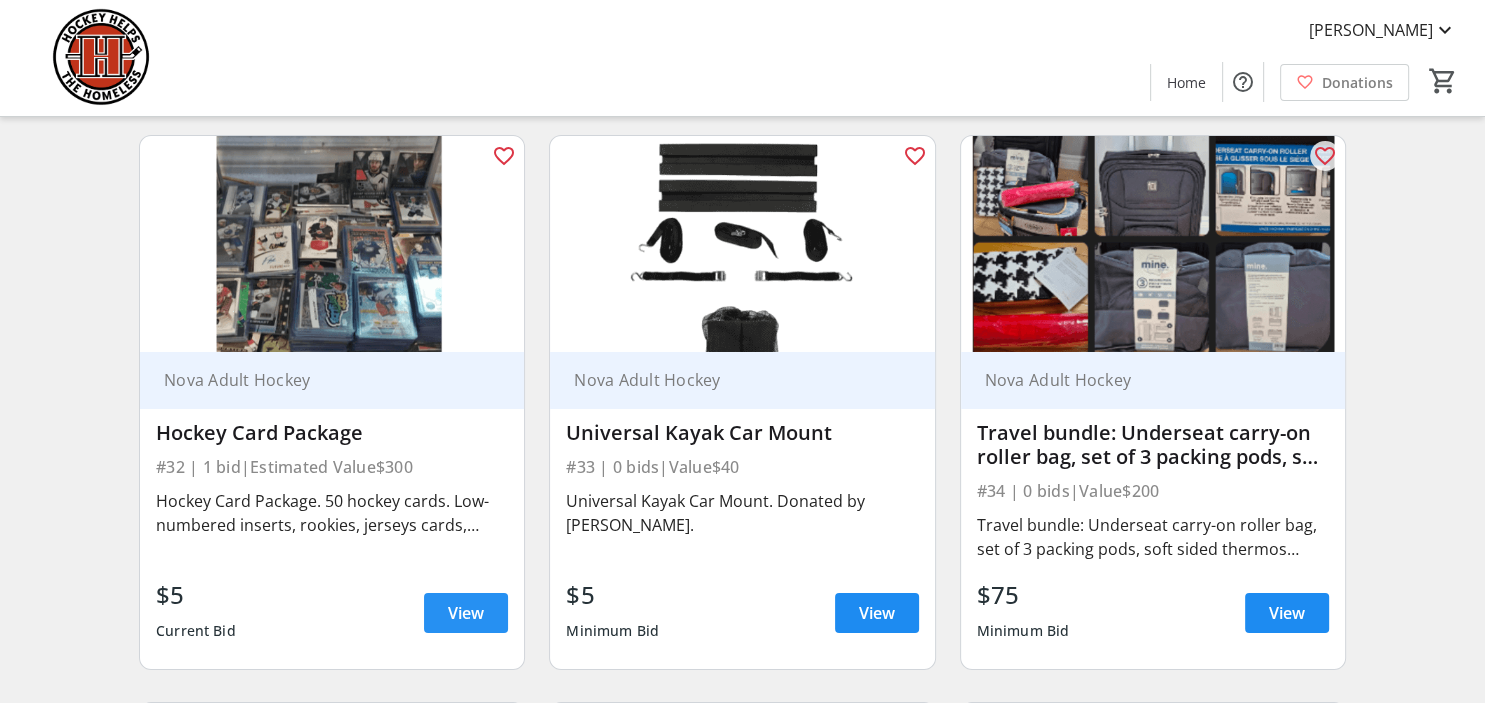 scroll, scrollTop: 0, scrollLeft: 0, axis: both 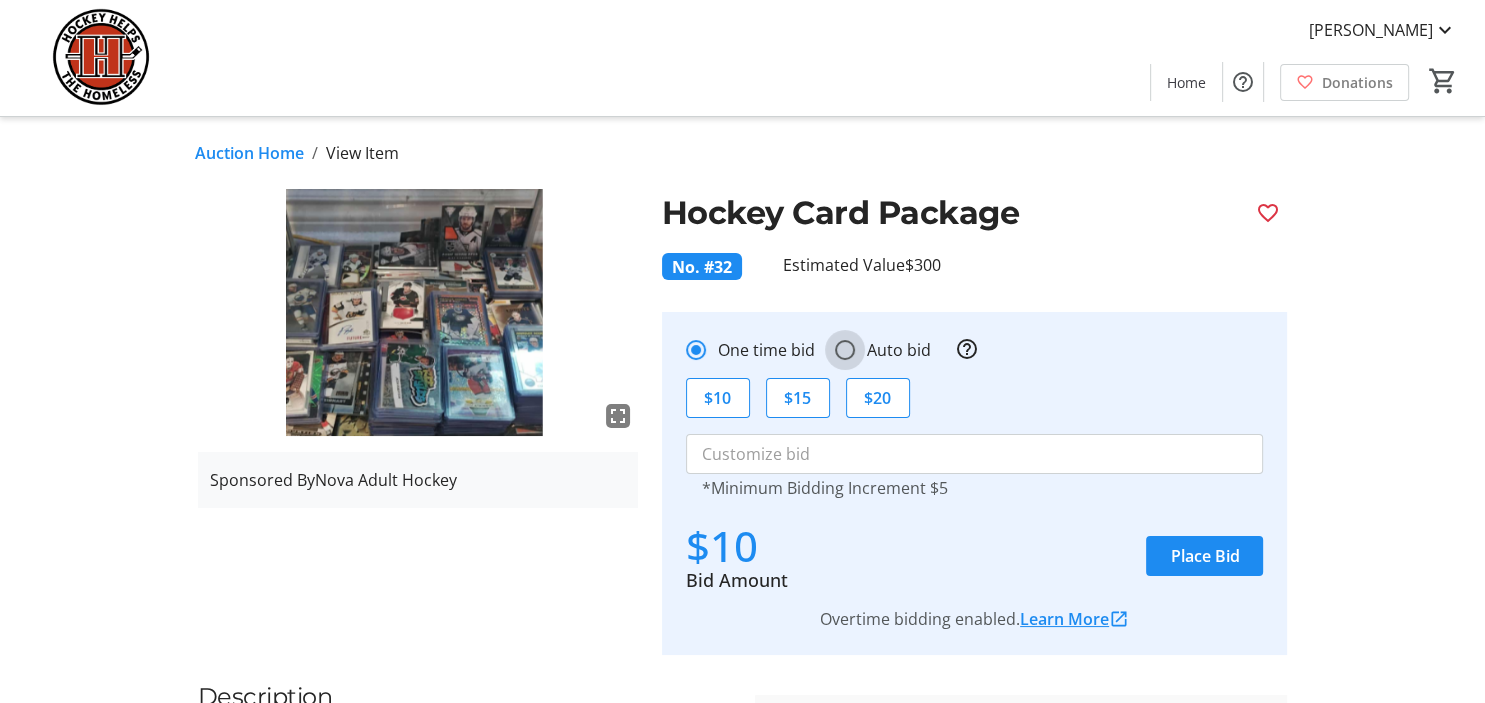 click on "Auto bid" at bounding box center (845, 350) 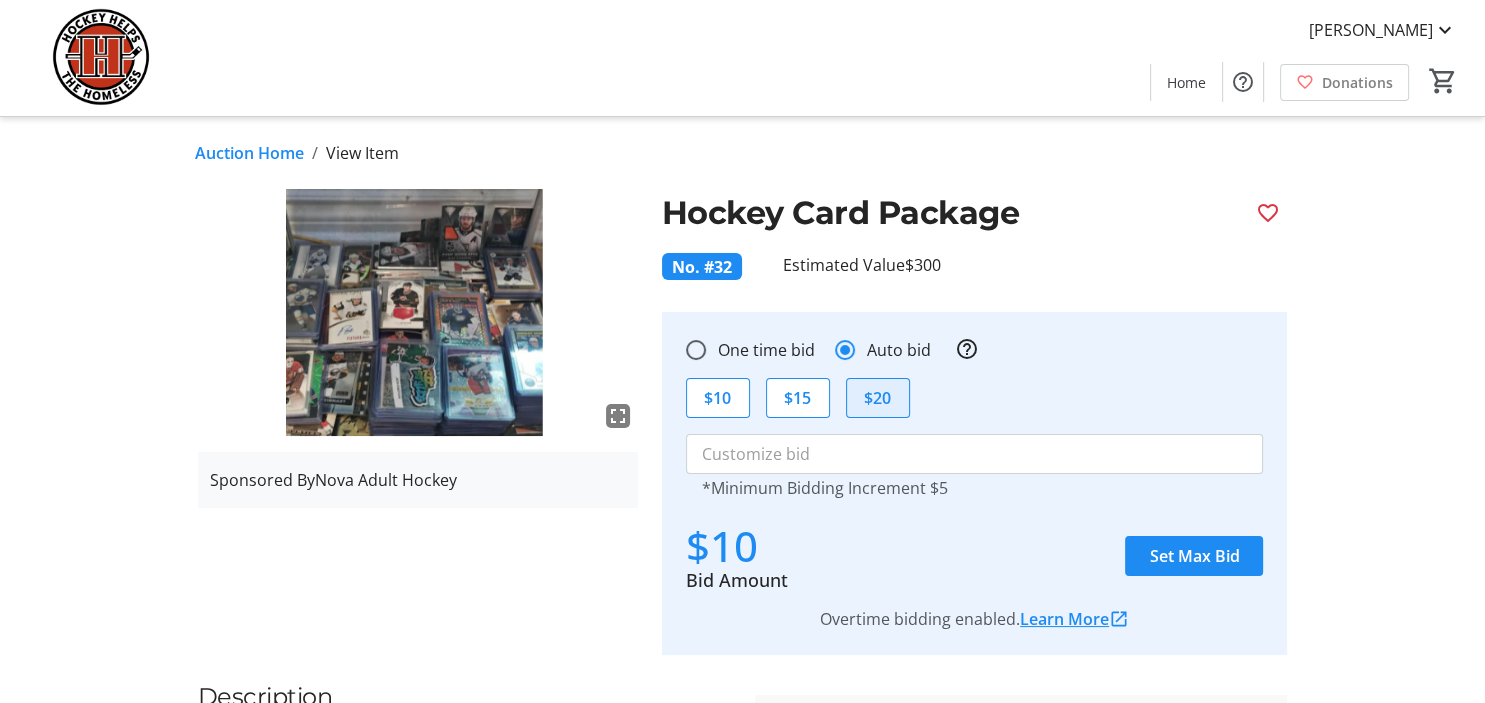 click on "$20" 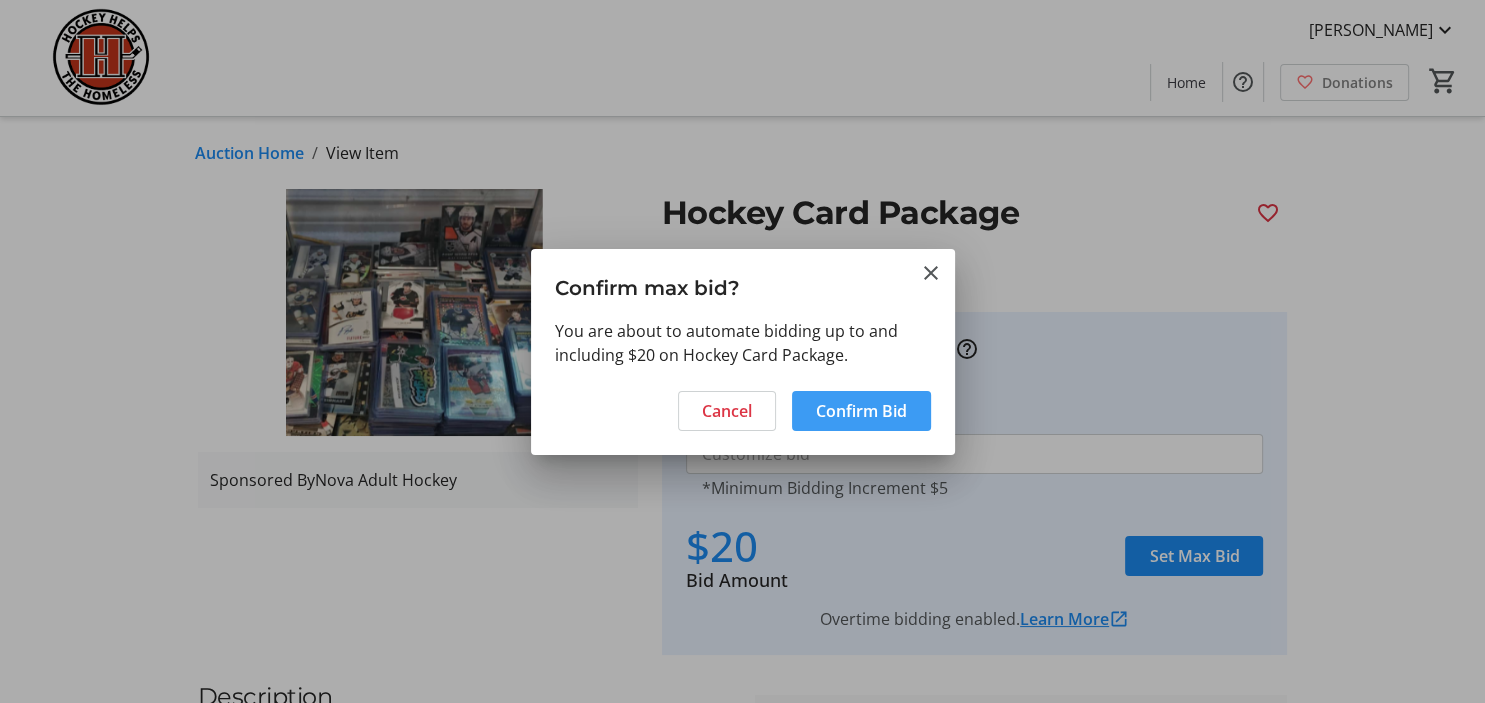 click on "Confirm Bid" at bounding box center (861, 411) 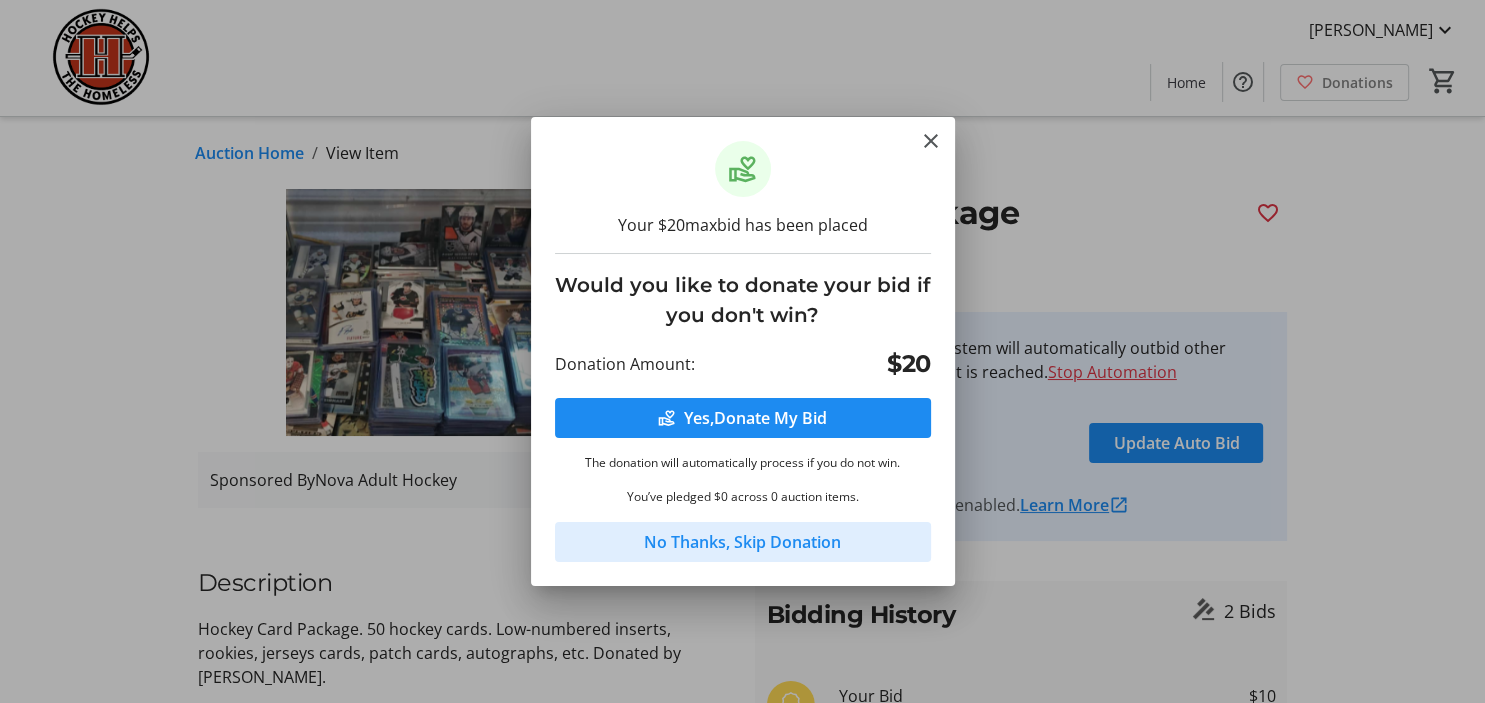 click on "No Thanks, Skip Donation" at bounding box center [742, 542] 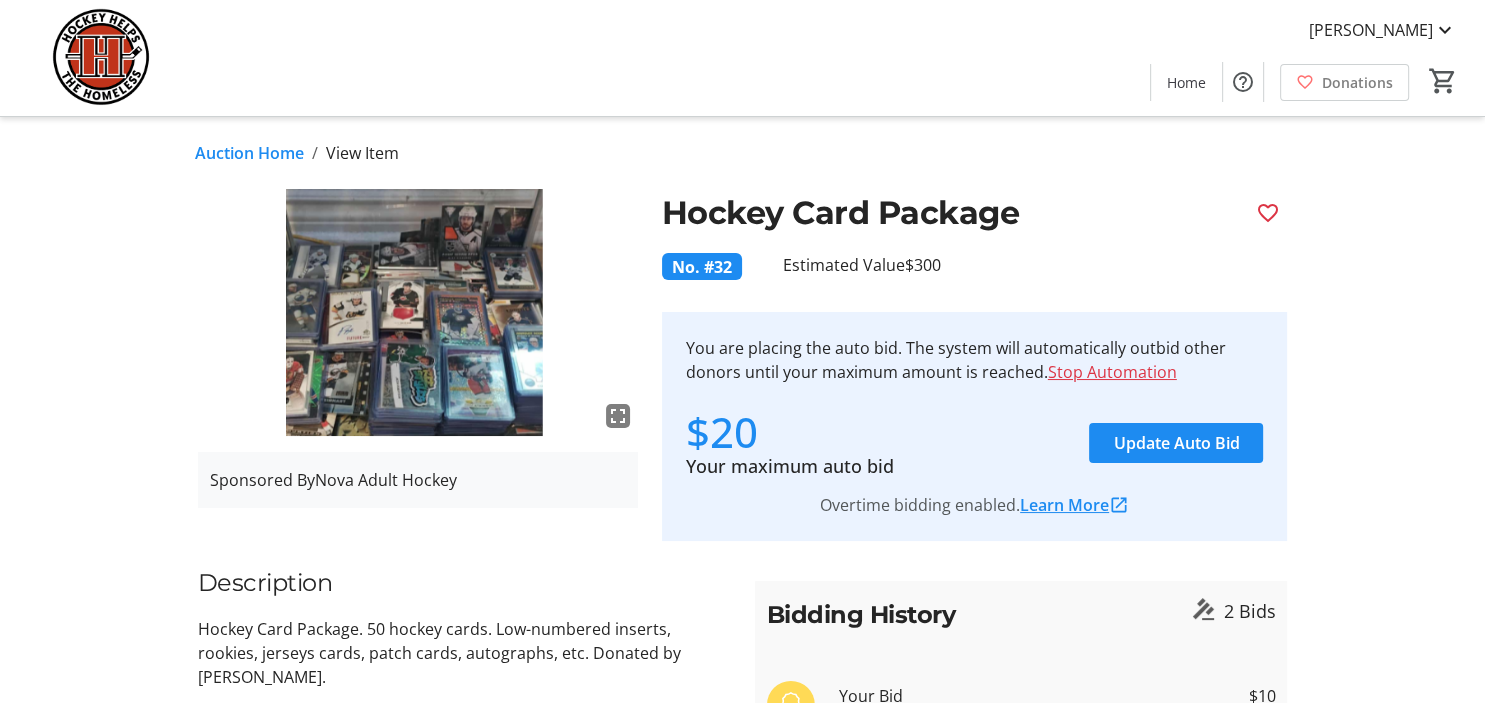 click on "Auction Home" 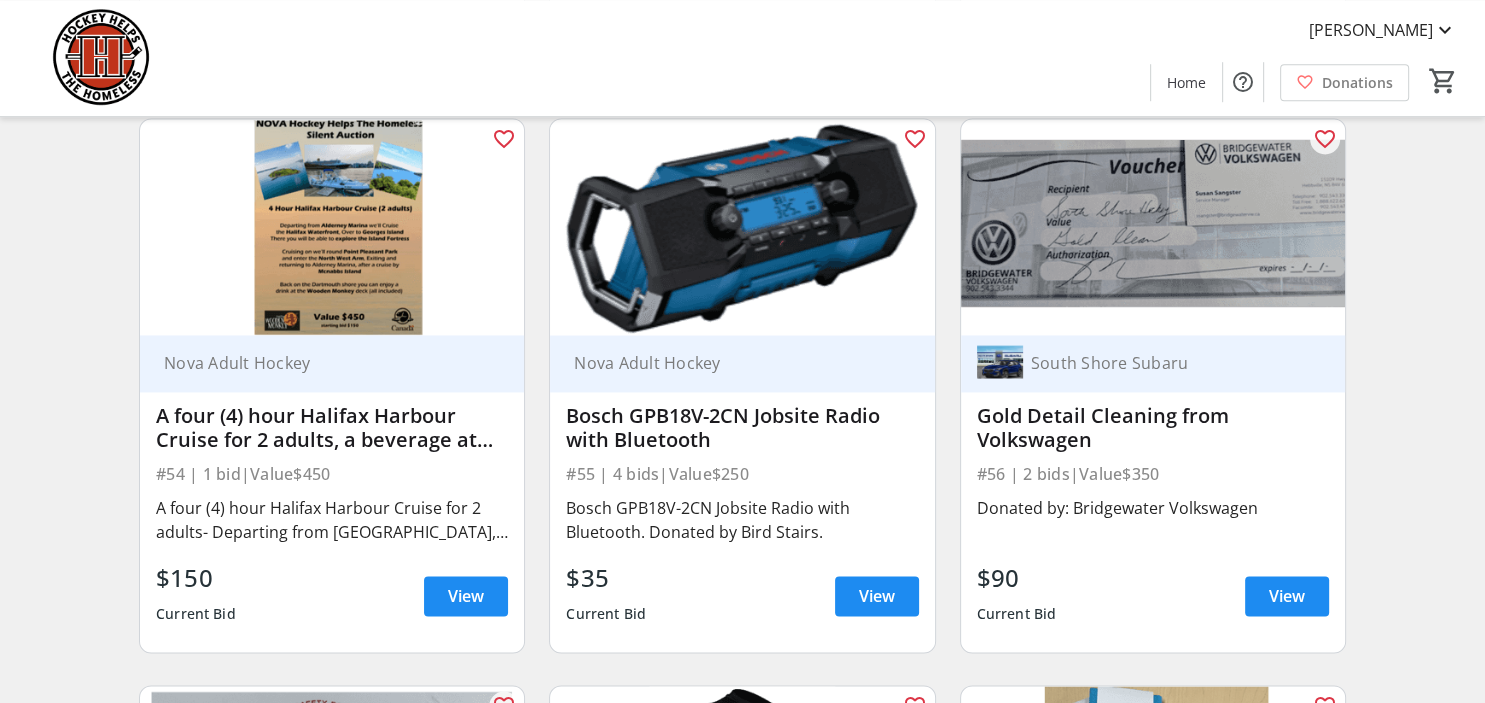 scroll, scrollTop: 10448, scrollLeft: 0, axis: vertical 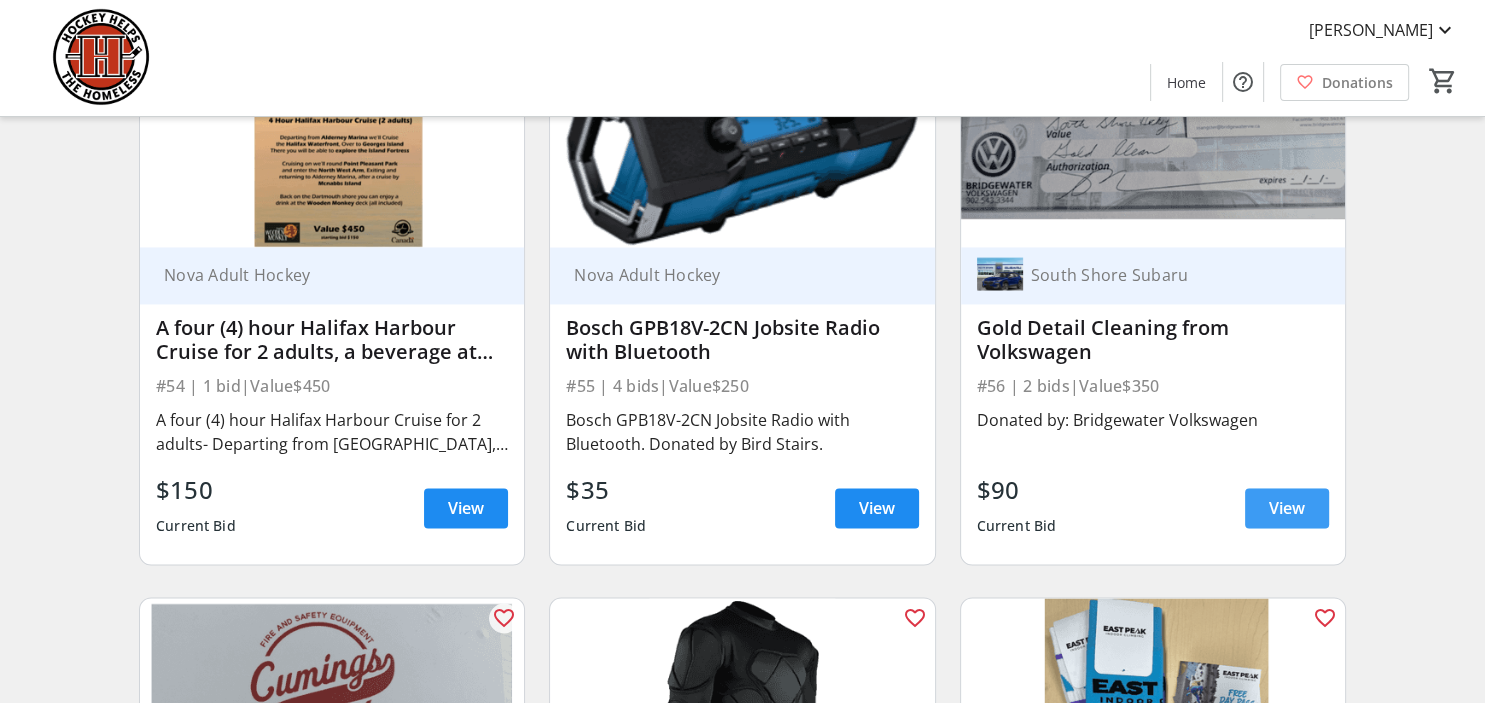 click on "View" at bounding box center [1287, 508] 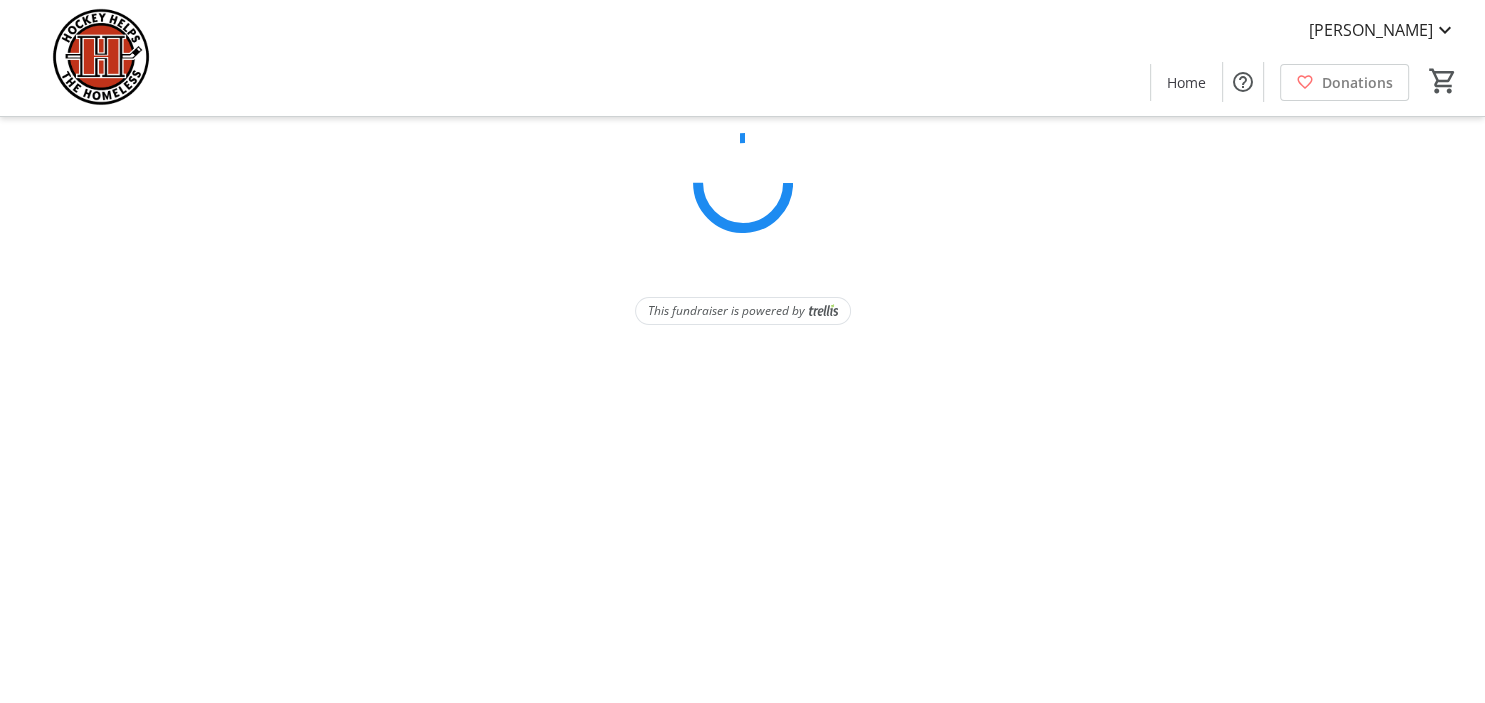 scroll, scrollTop: 0, scrollLeft: 0, axis: both 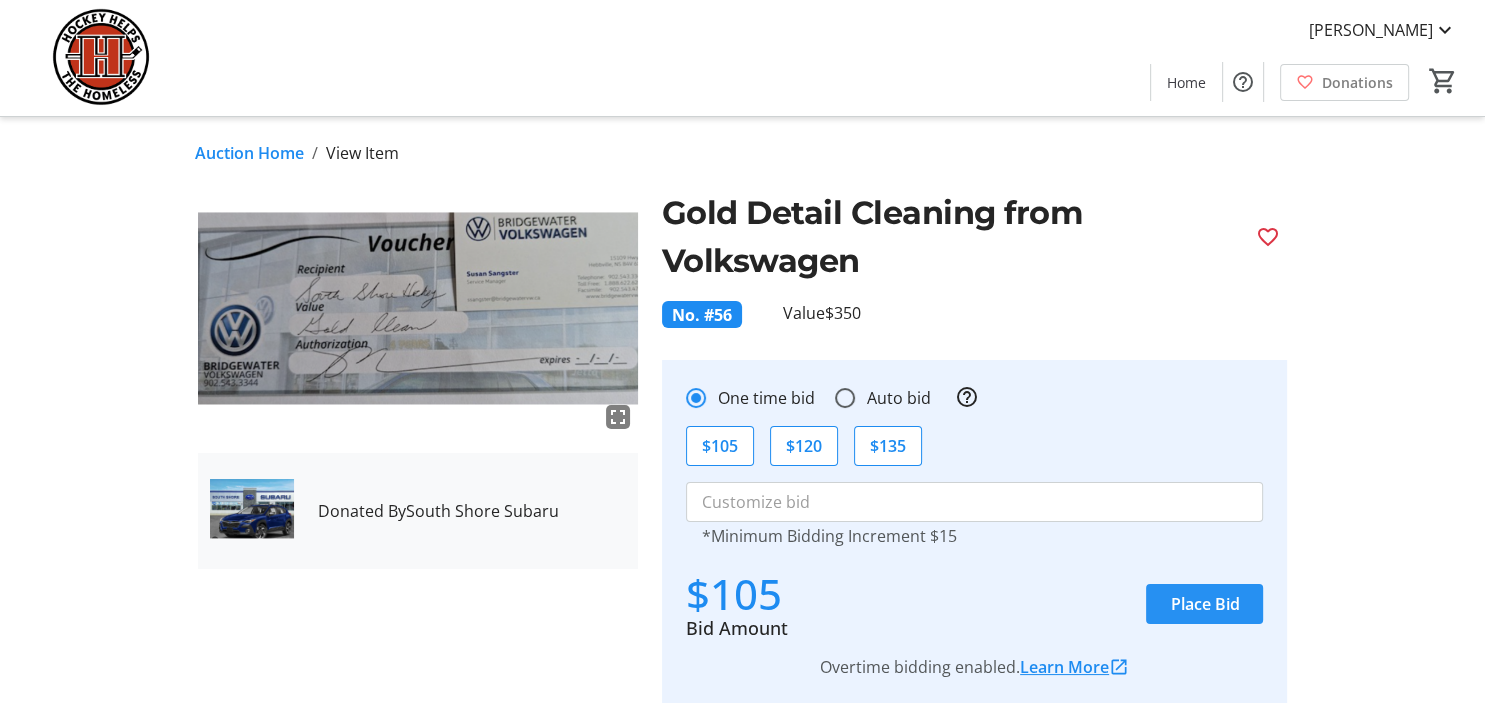 click on "Place Bid" 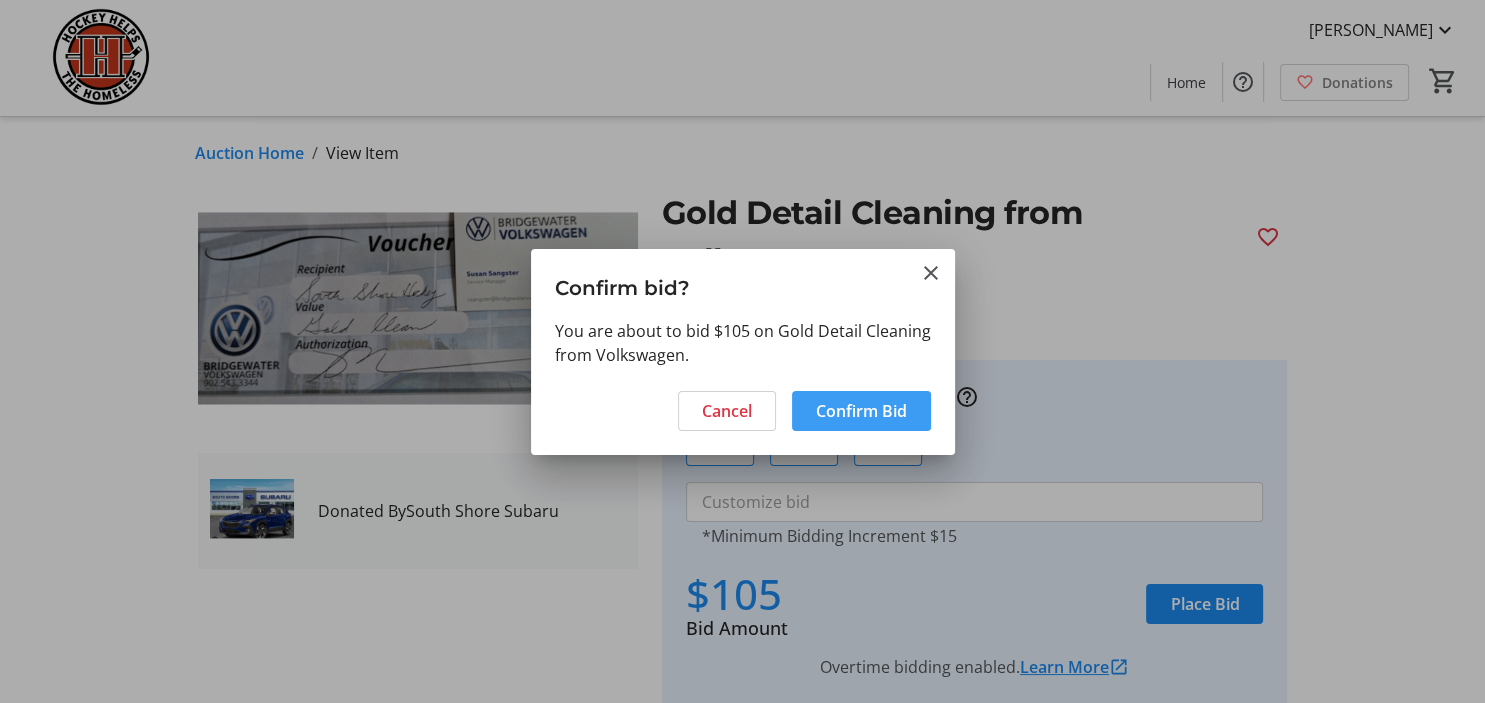 click on "Confirm Bid" at bounding box center [861, 411] 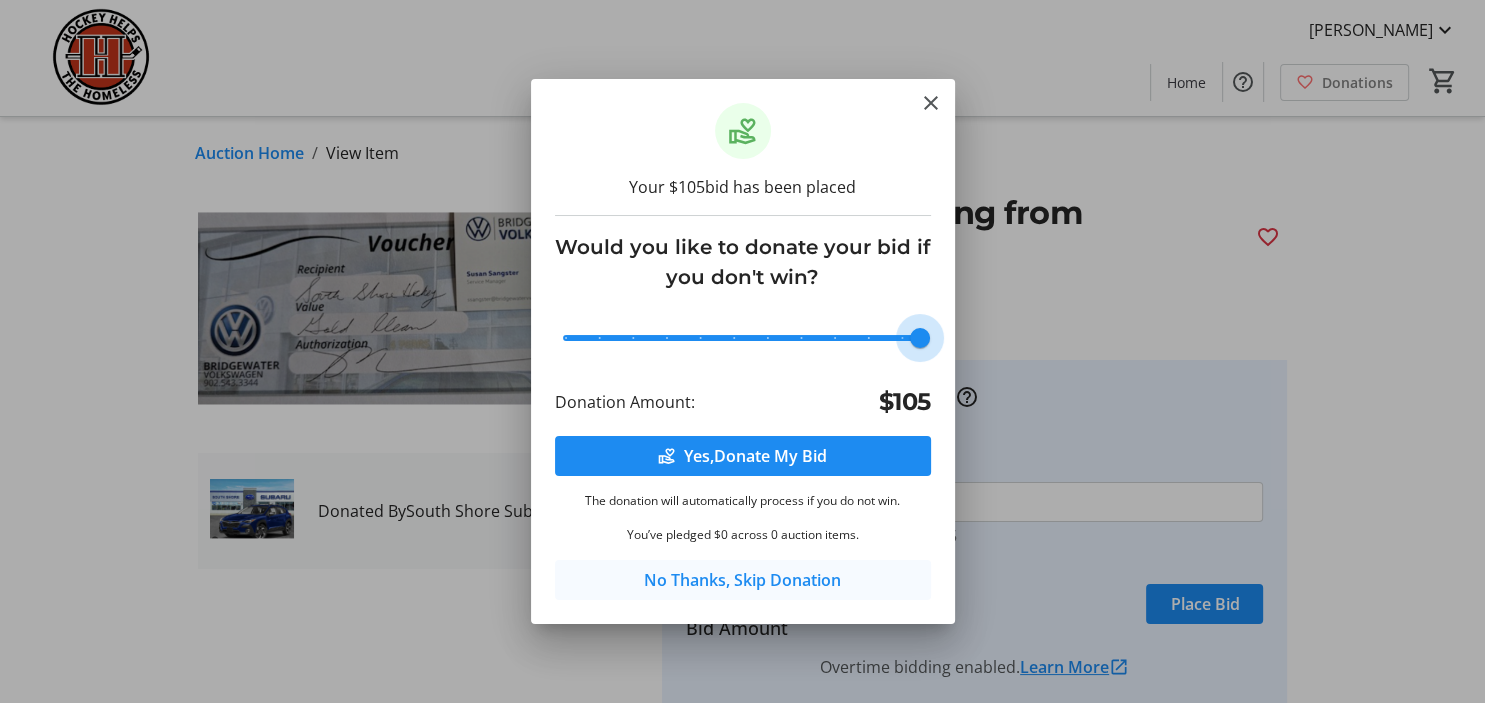 click on "No Thanks, Skip Donation" at bounding box center [742, 580] 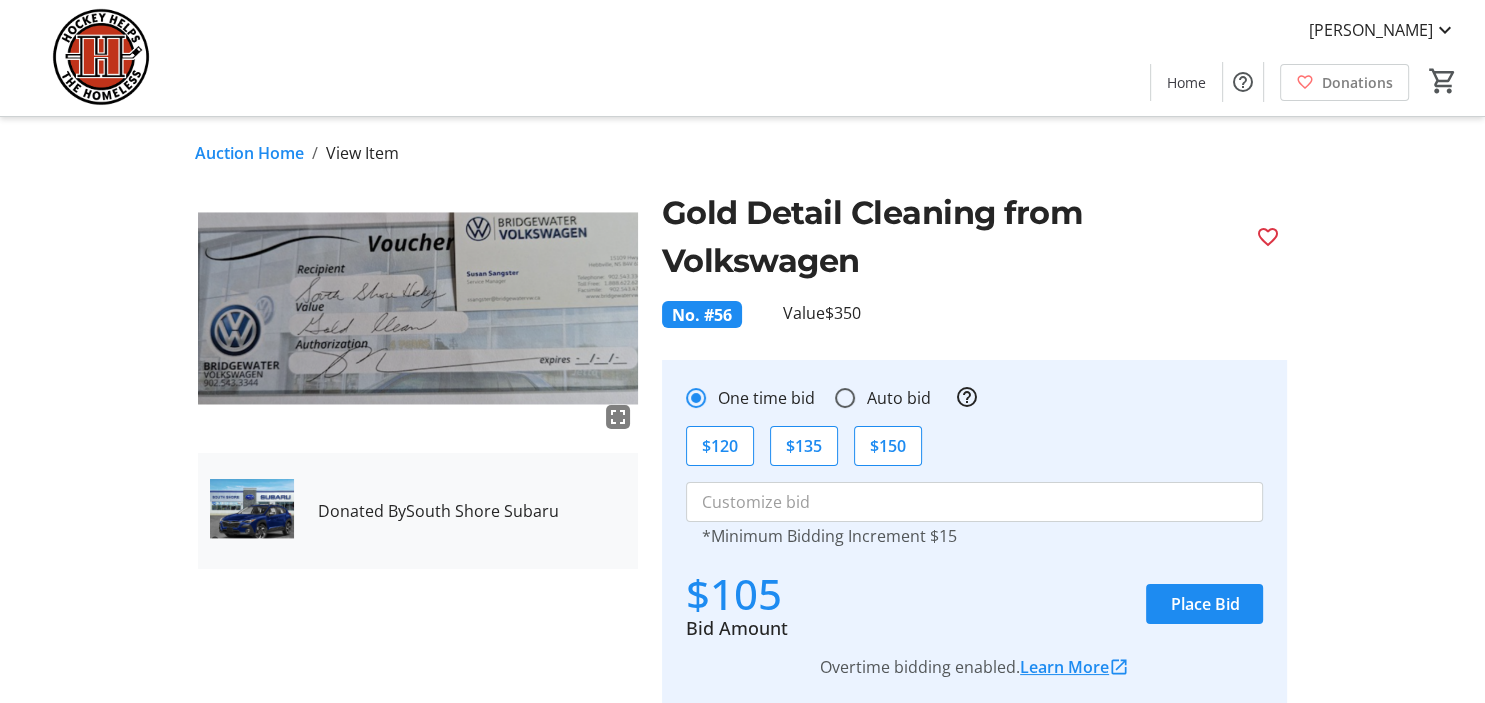 click on "Auction Home  View Item" 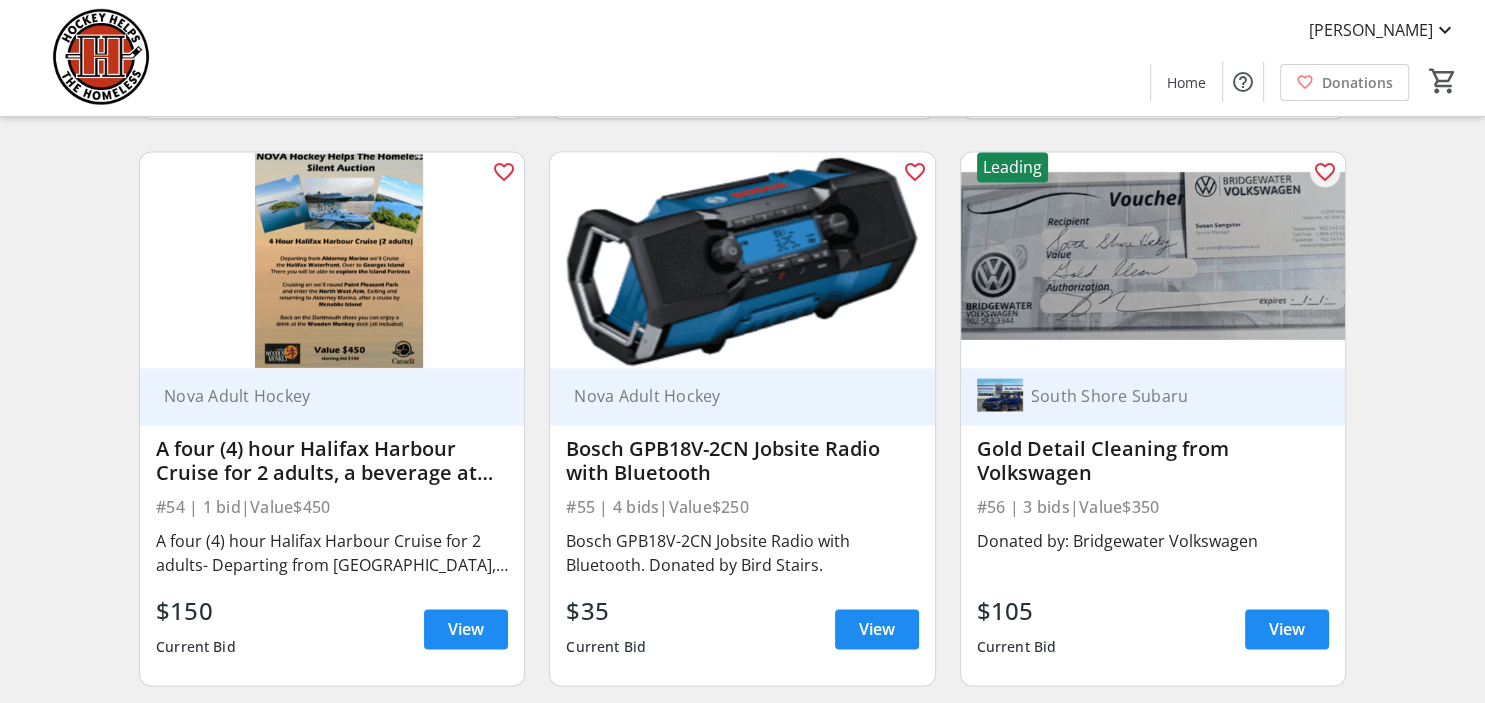 scroll, scrollTop: 10250, scrollLeft: 0, axis: vertical 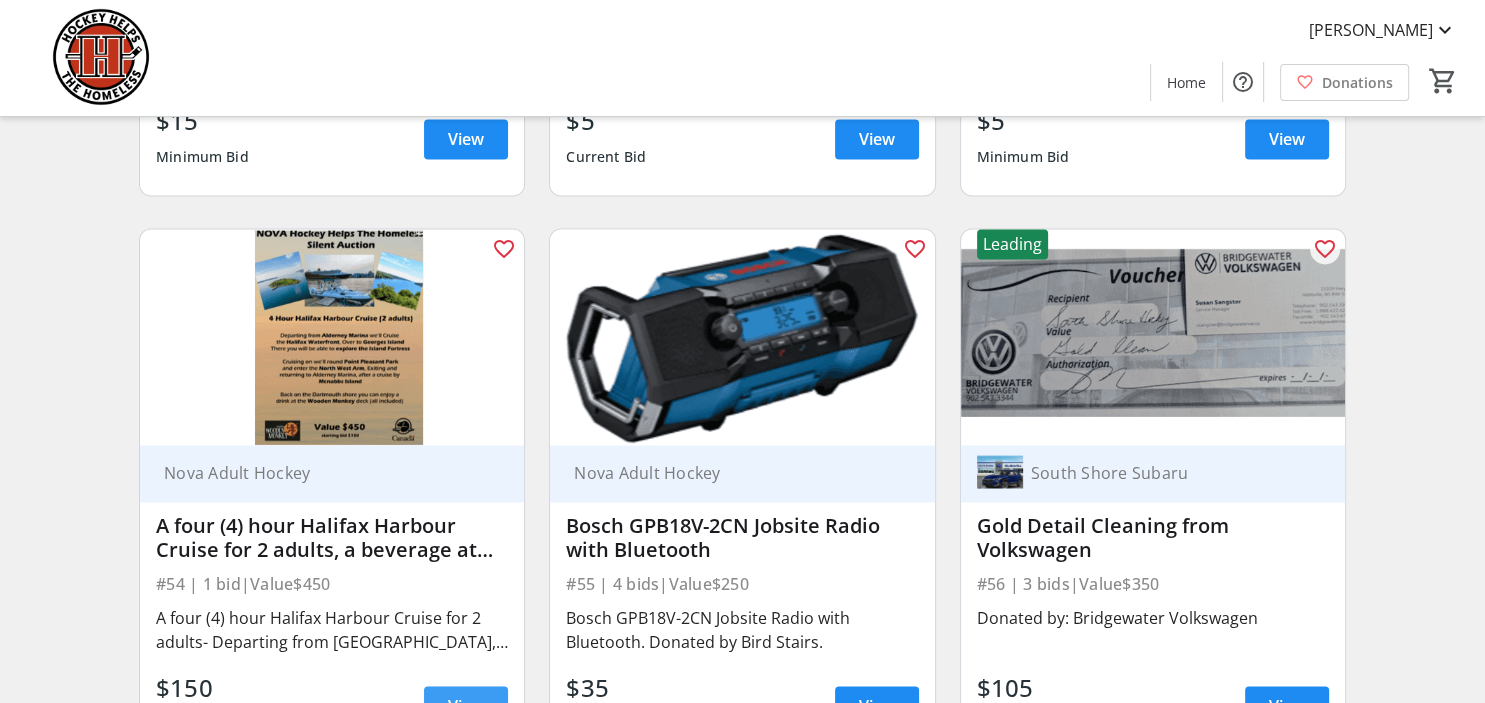 click on "View" at bounding box center (466, 706) 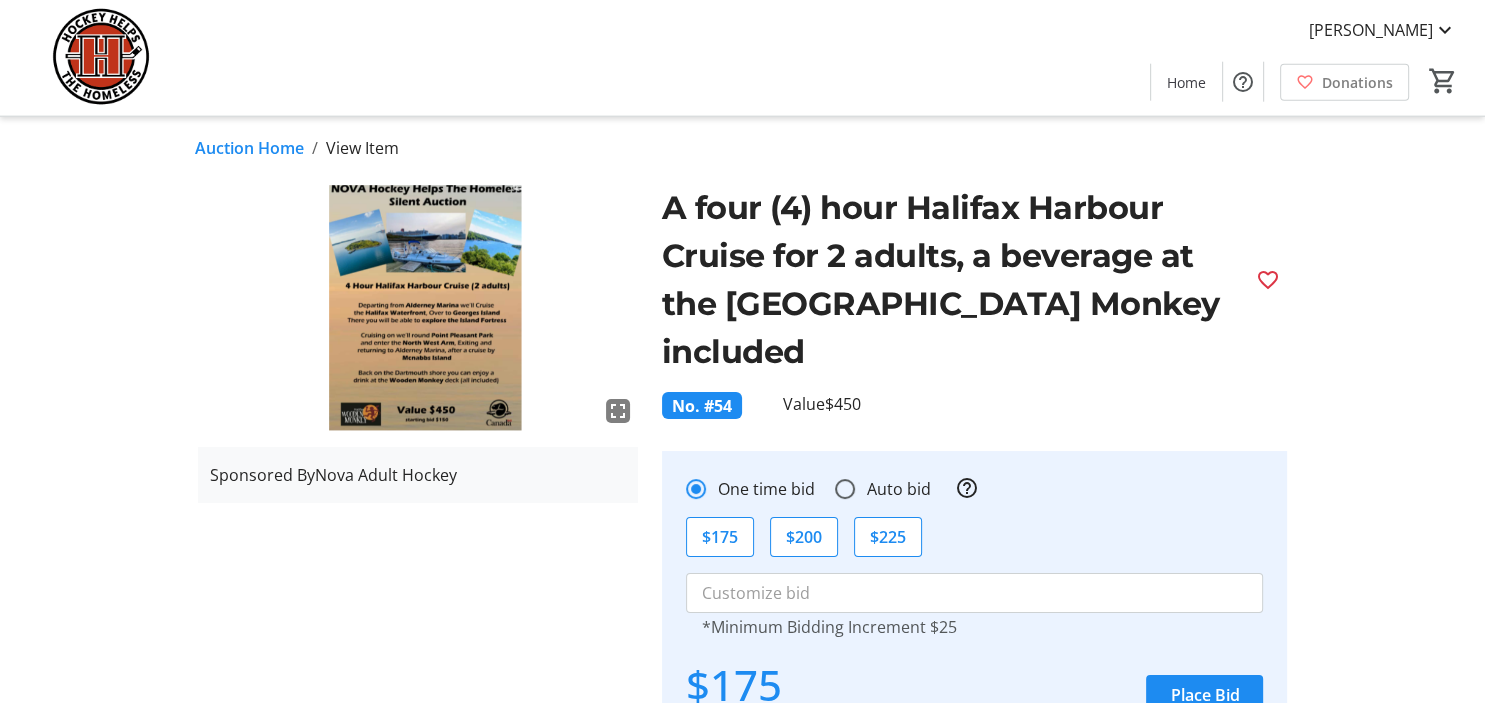 scroll, scrollTop: 0, scrollLeft: 0, axis: both 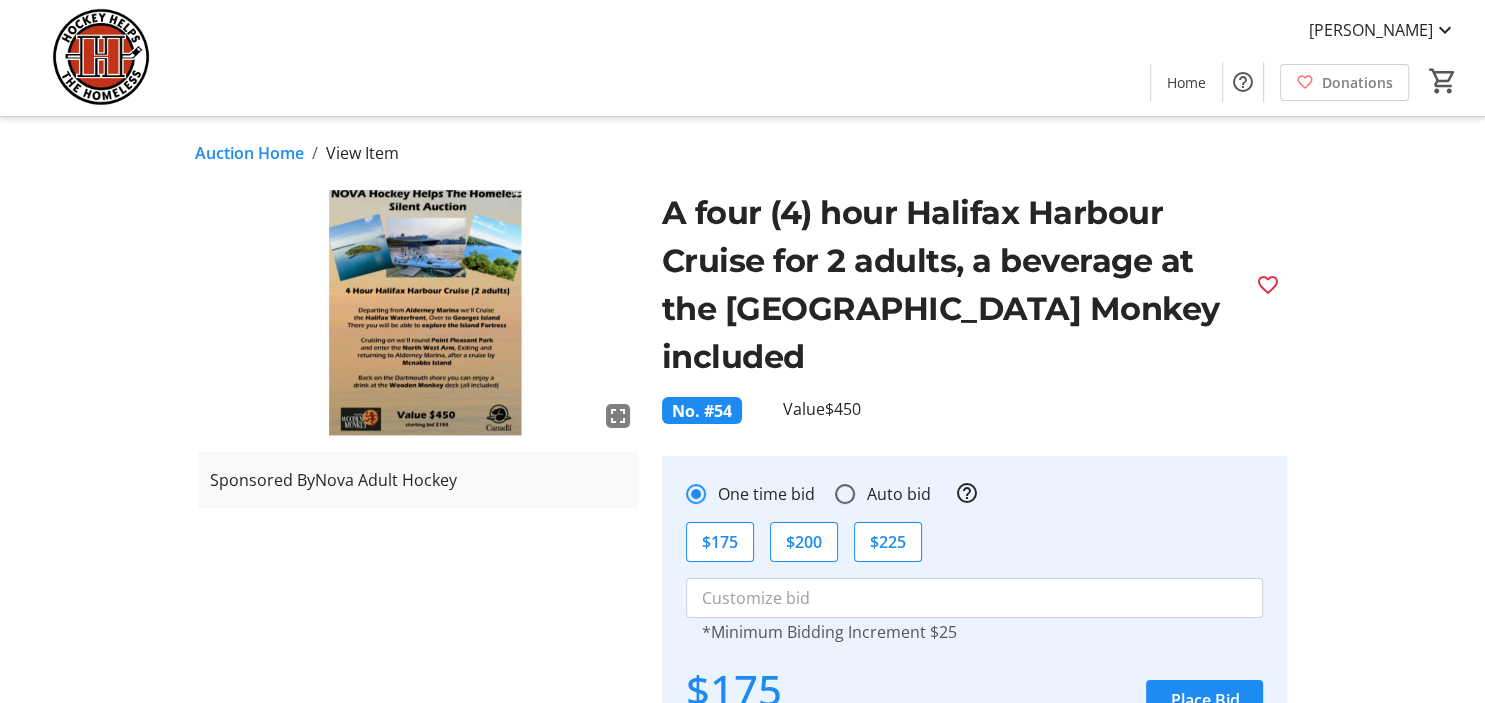 click on "Auction Home" 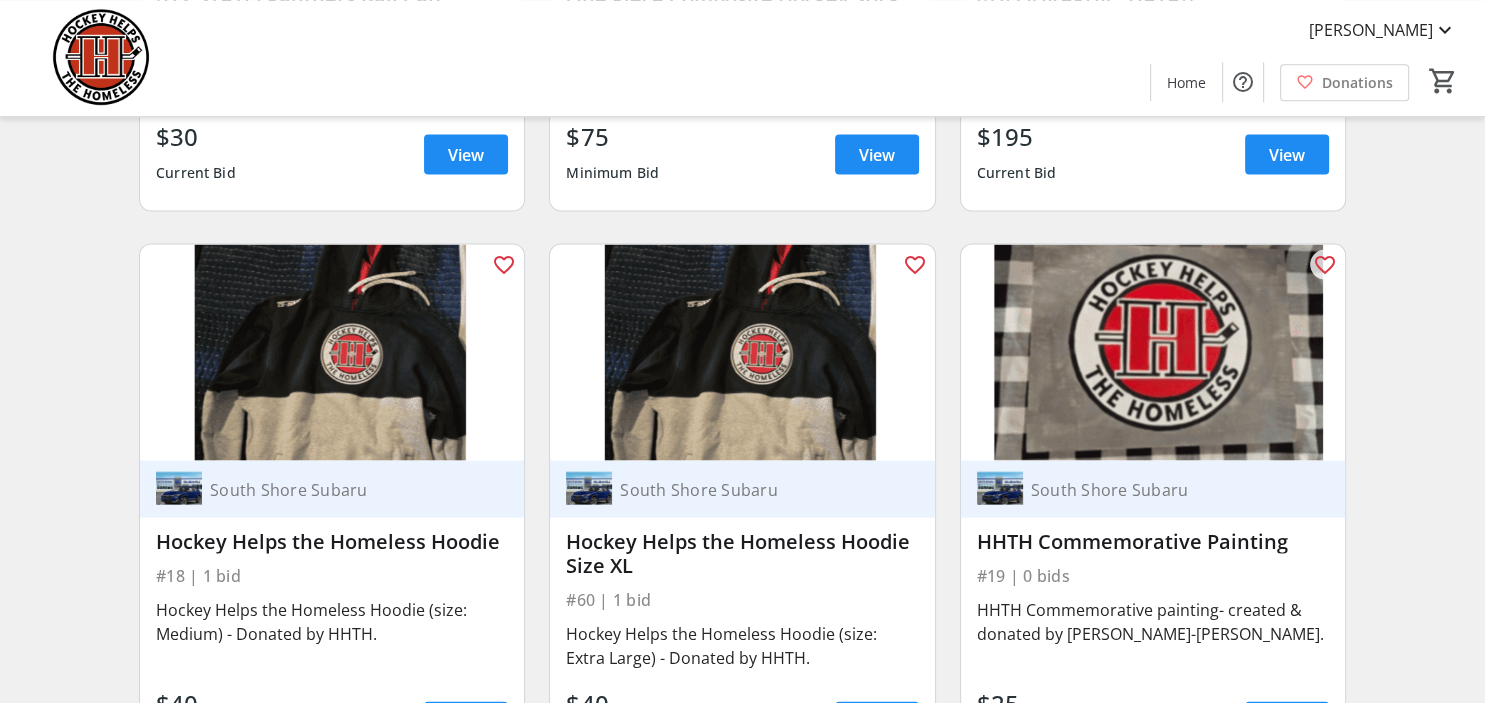 scroll, scrollTop: 4125, scrollLeft: 0, axis: vertical 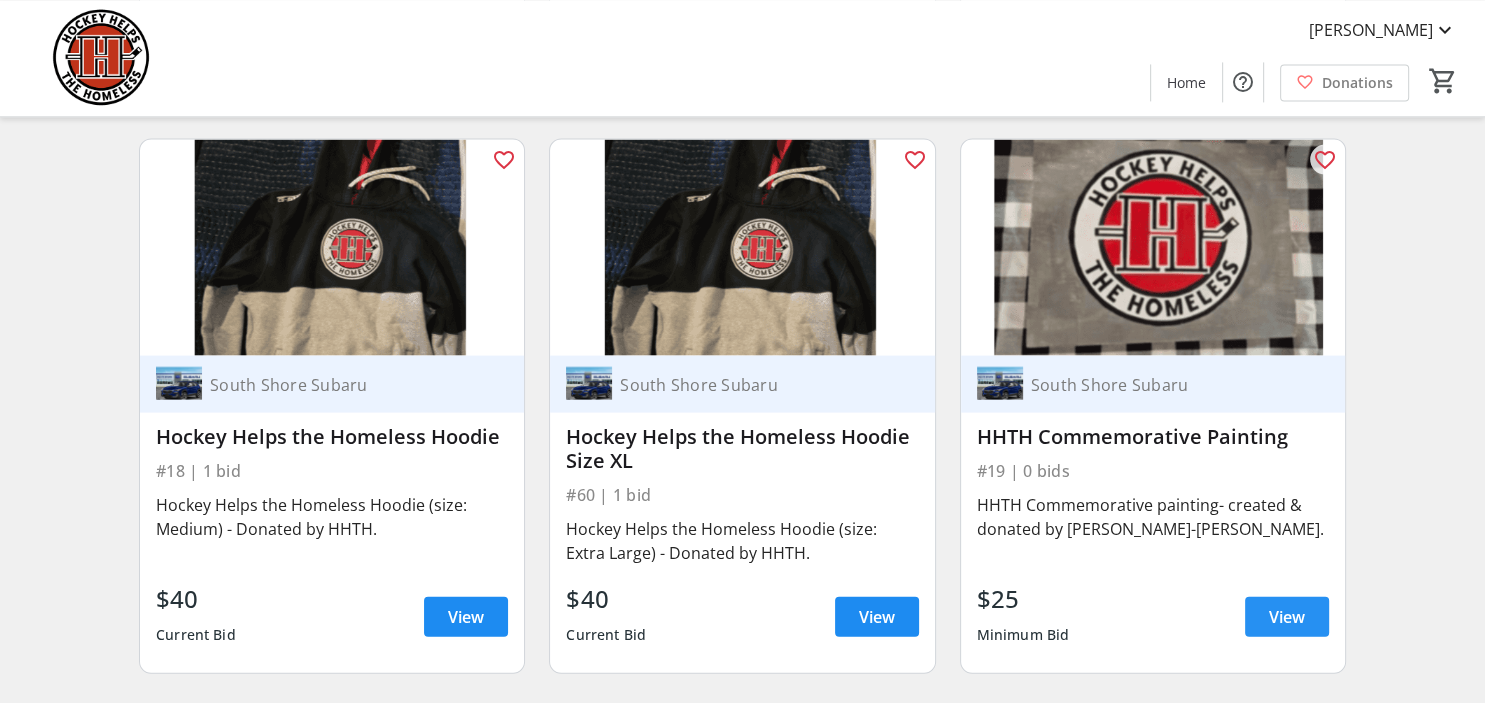 click on "View" at bounding box center (1287, 616) 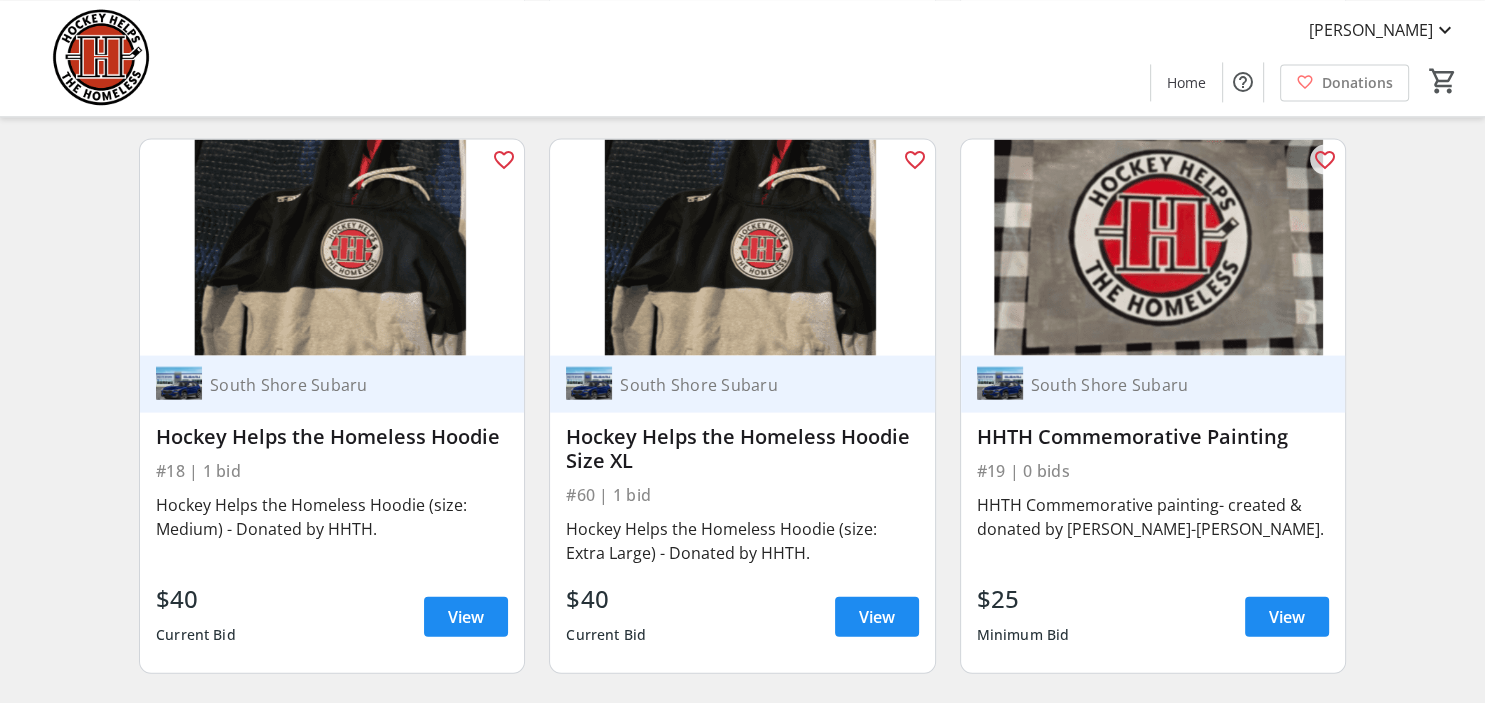 scroll, scrollTop: 0, scrollLeft: 0, axis: both 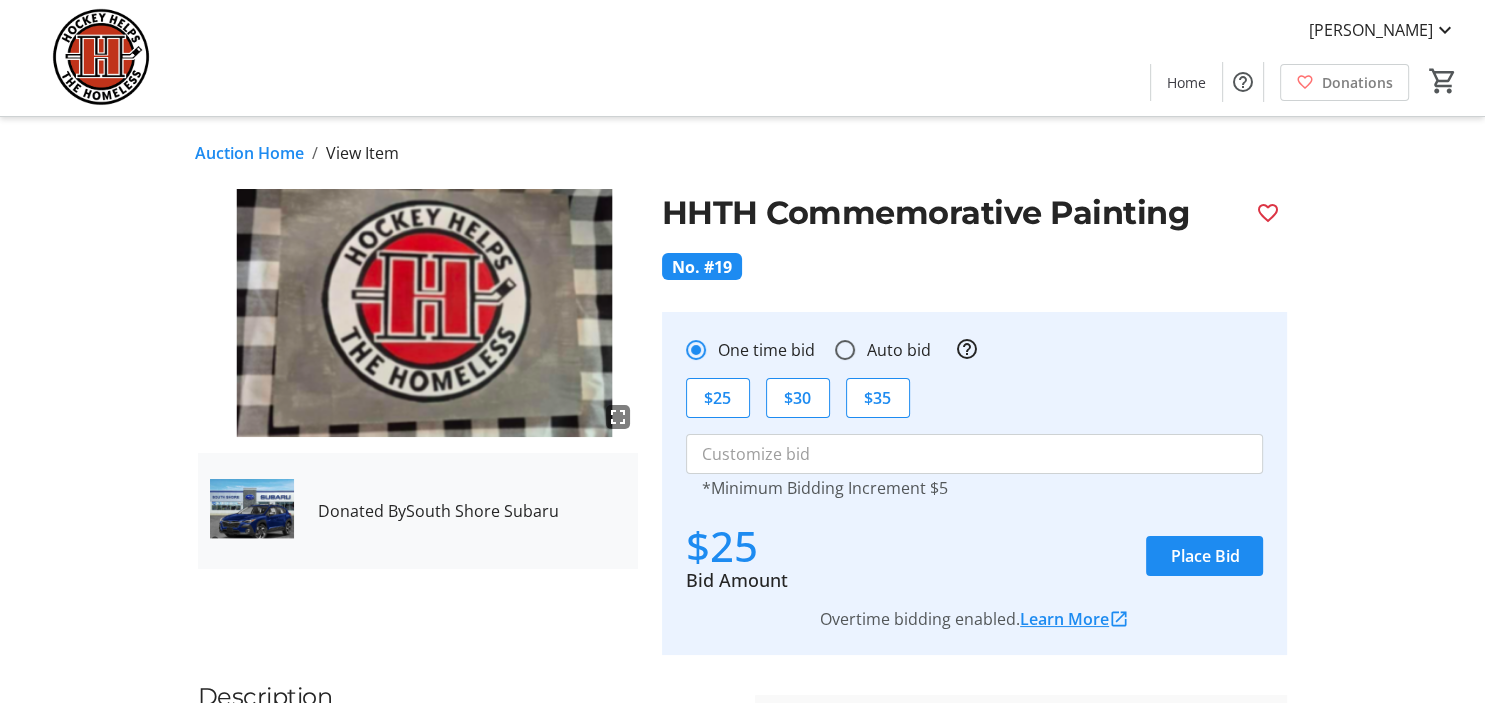 click at bounding box center (418, 313) 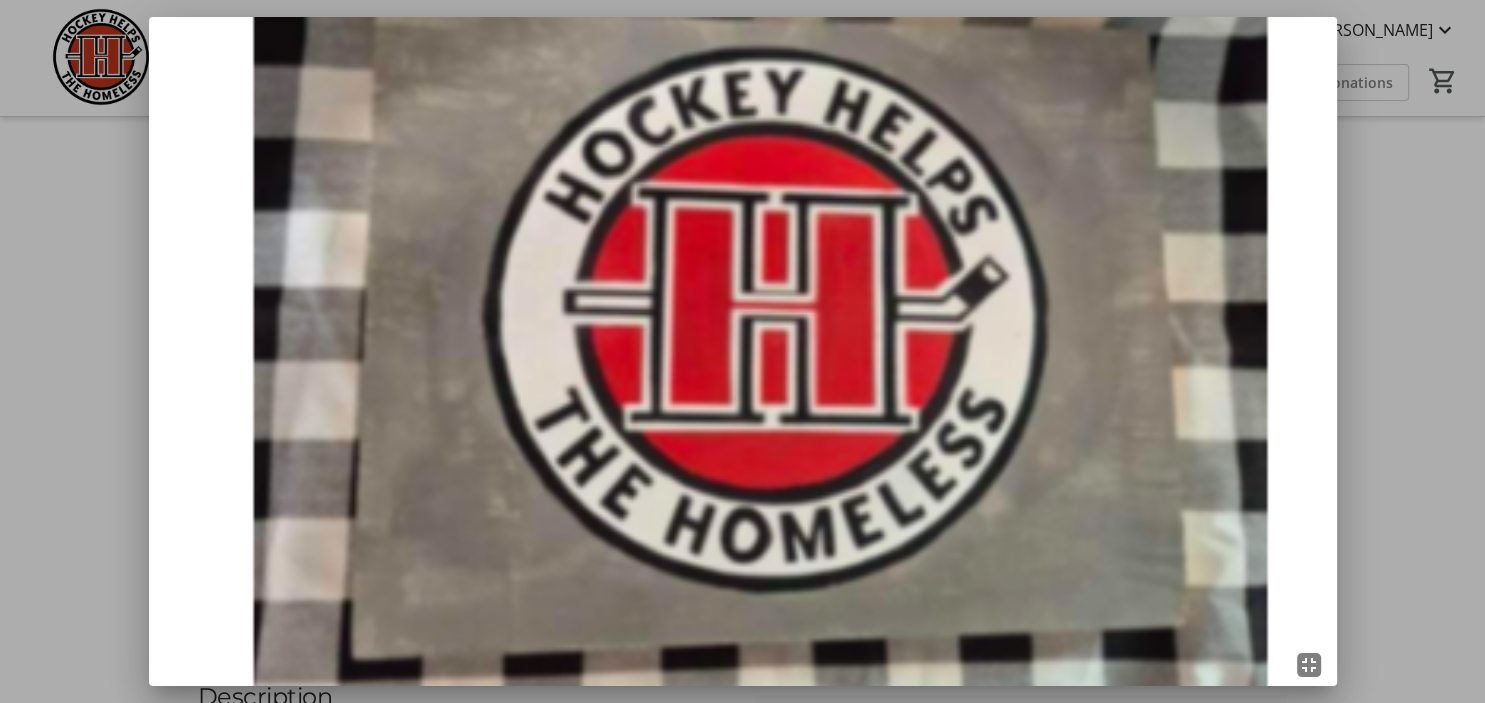 click at bounding box center (743, 351) 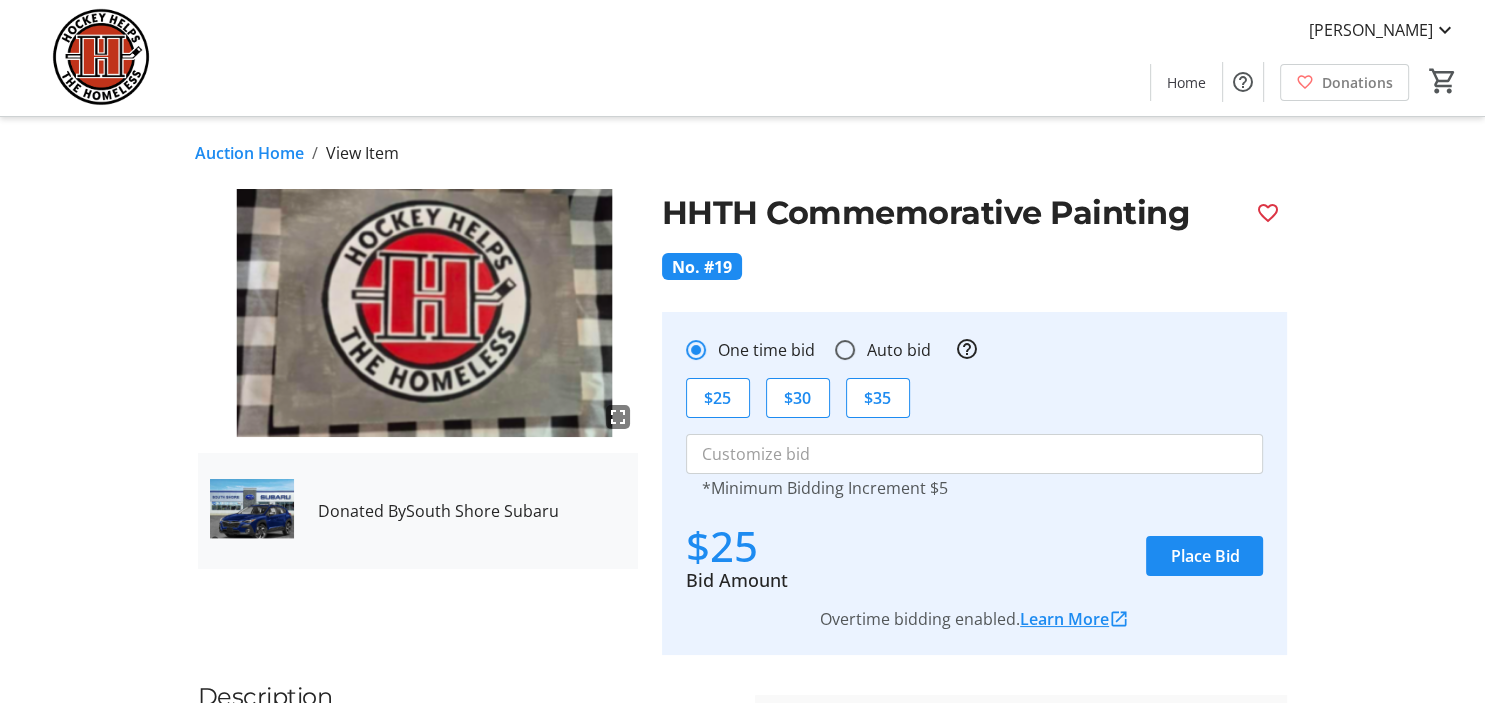 click on "Auction Home" 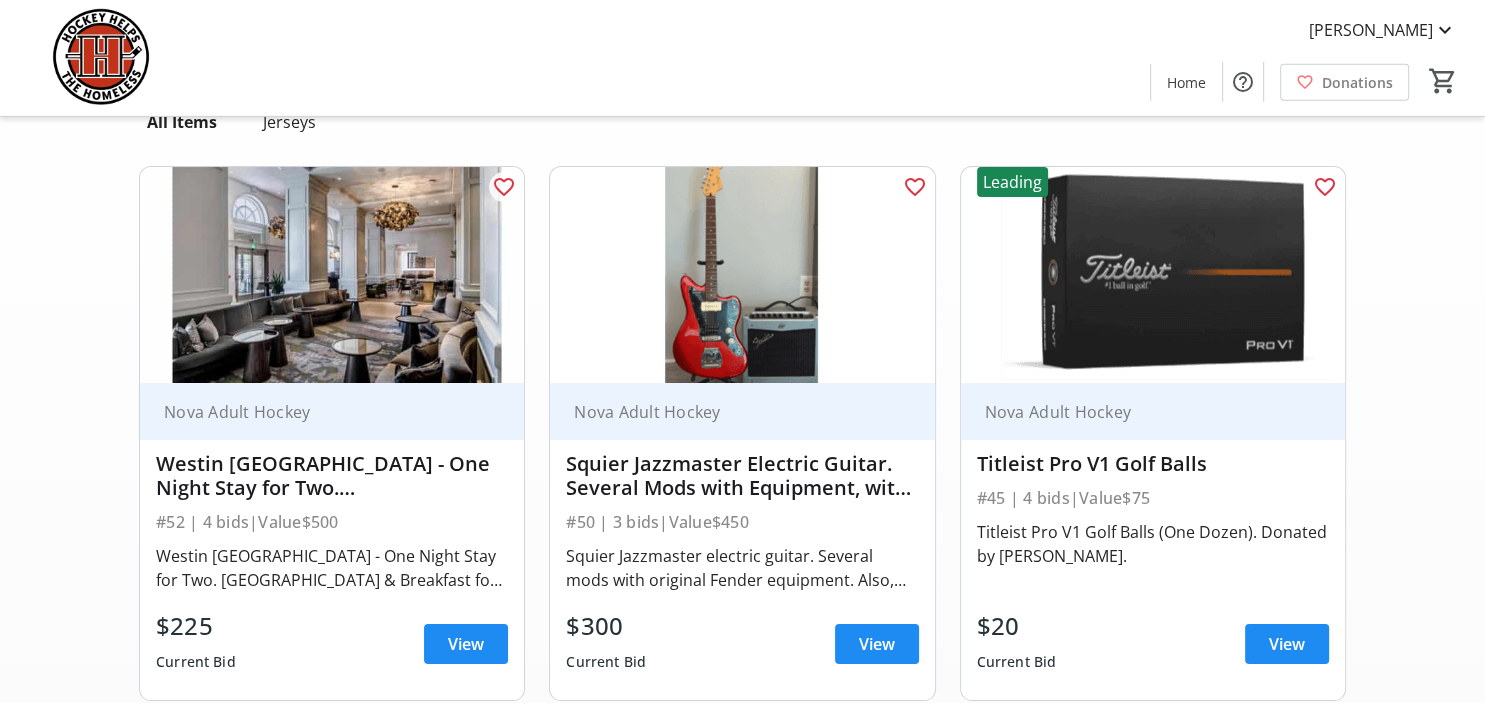scroll, scrollTop: 216, scrollLeft: 0, axis: vertical 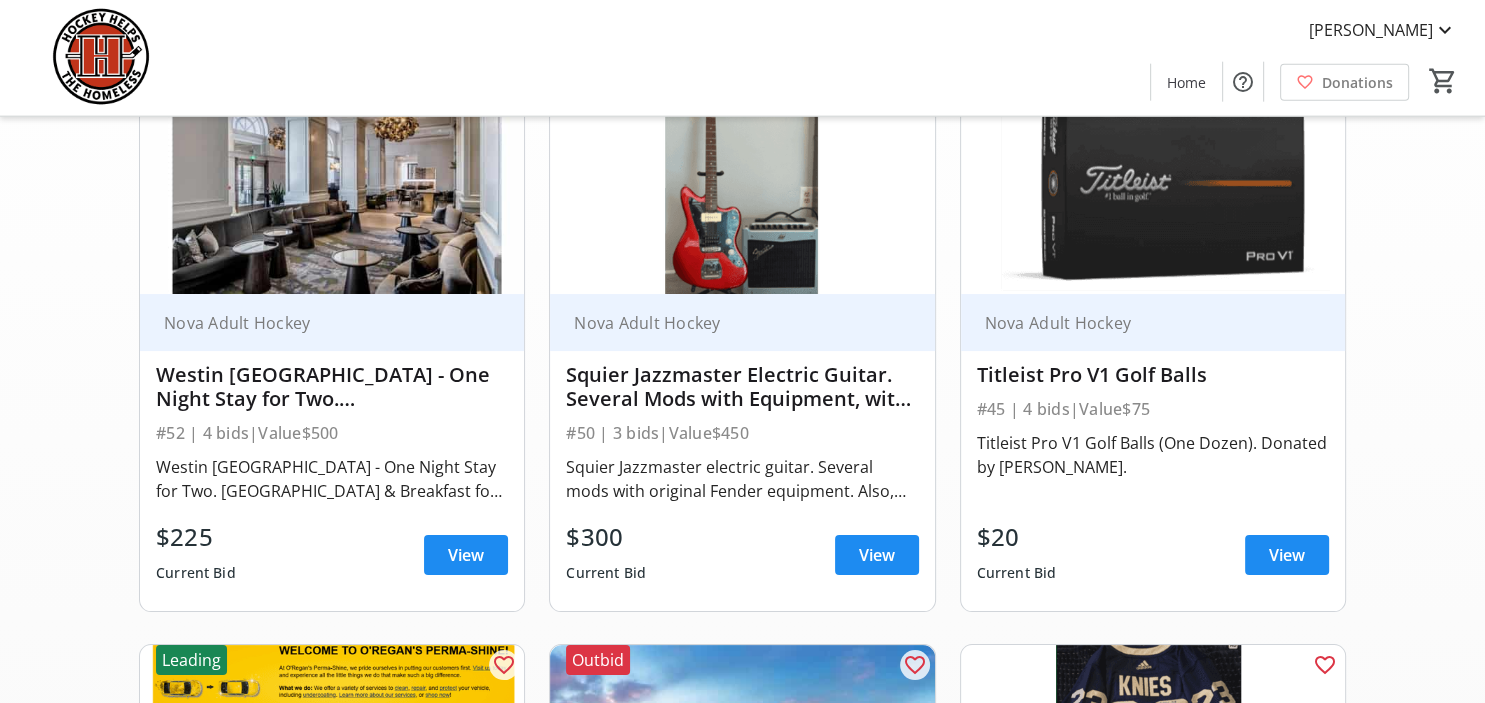 click on "Westin [GEOGRAPHIC_DATA] - One Night Stay for Two. [GEOGRAPHIC_DATA] & Breakfast for Two at the Seaport Social." at bounding box center [332, 387] 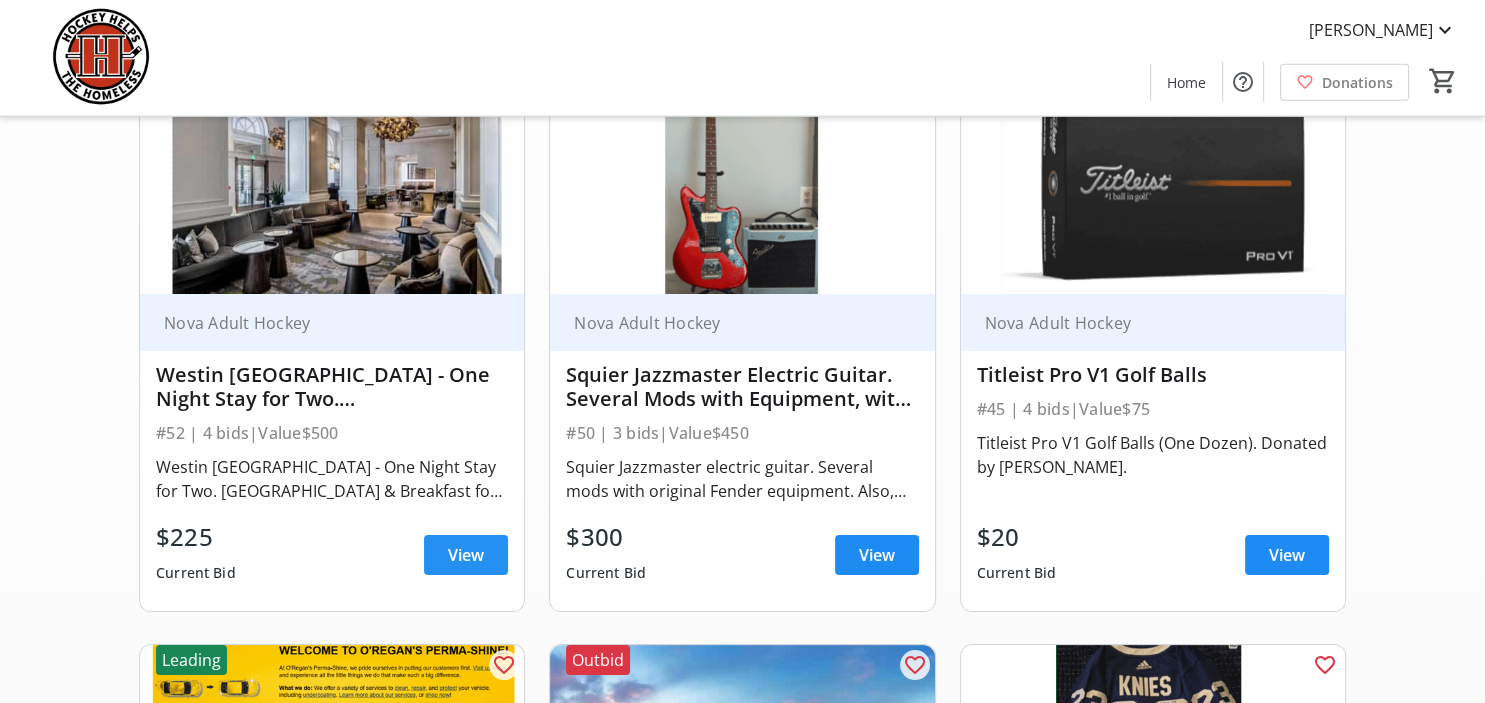 click at bounding box center (466, 555) 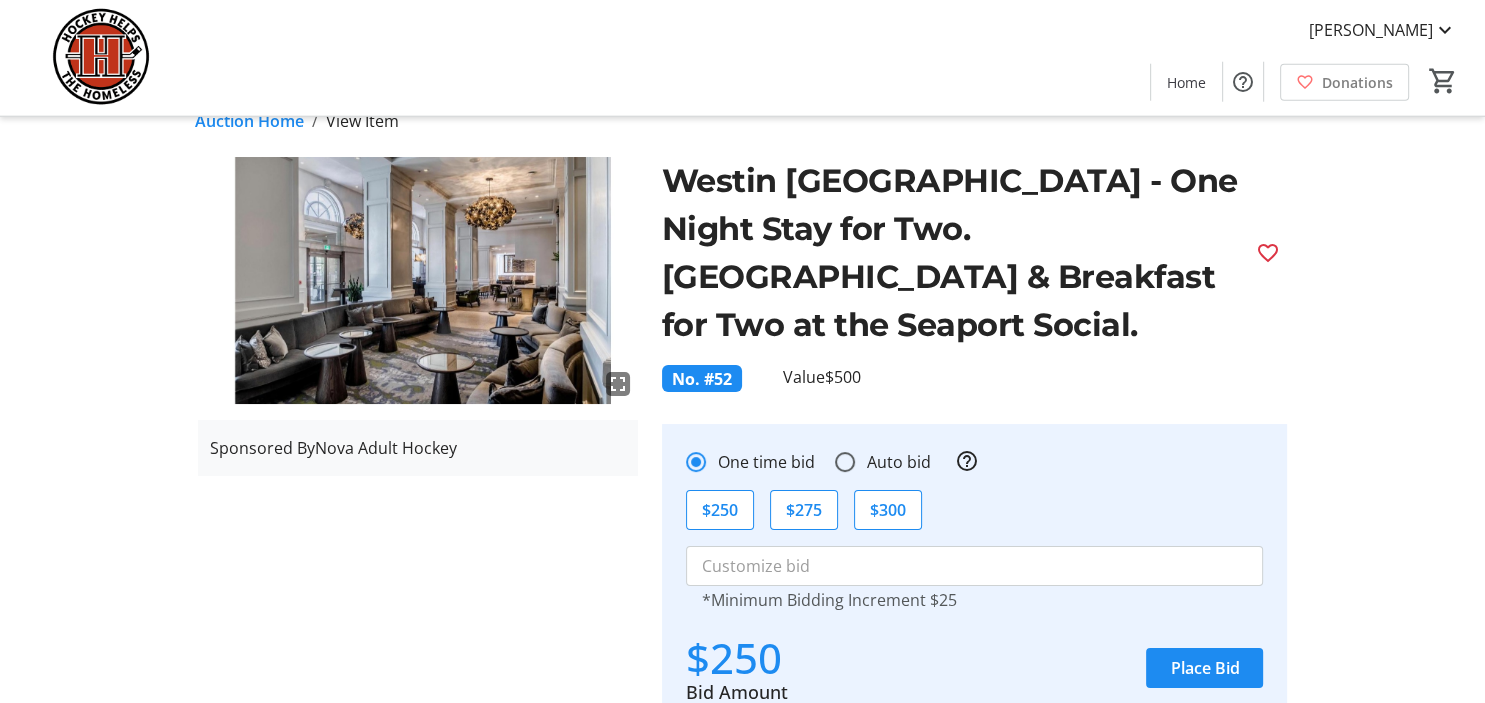 scroll, scrollTop: 0, scrollLeft: 0, axis: both 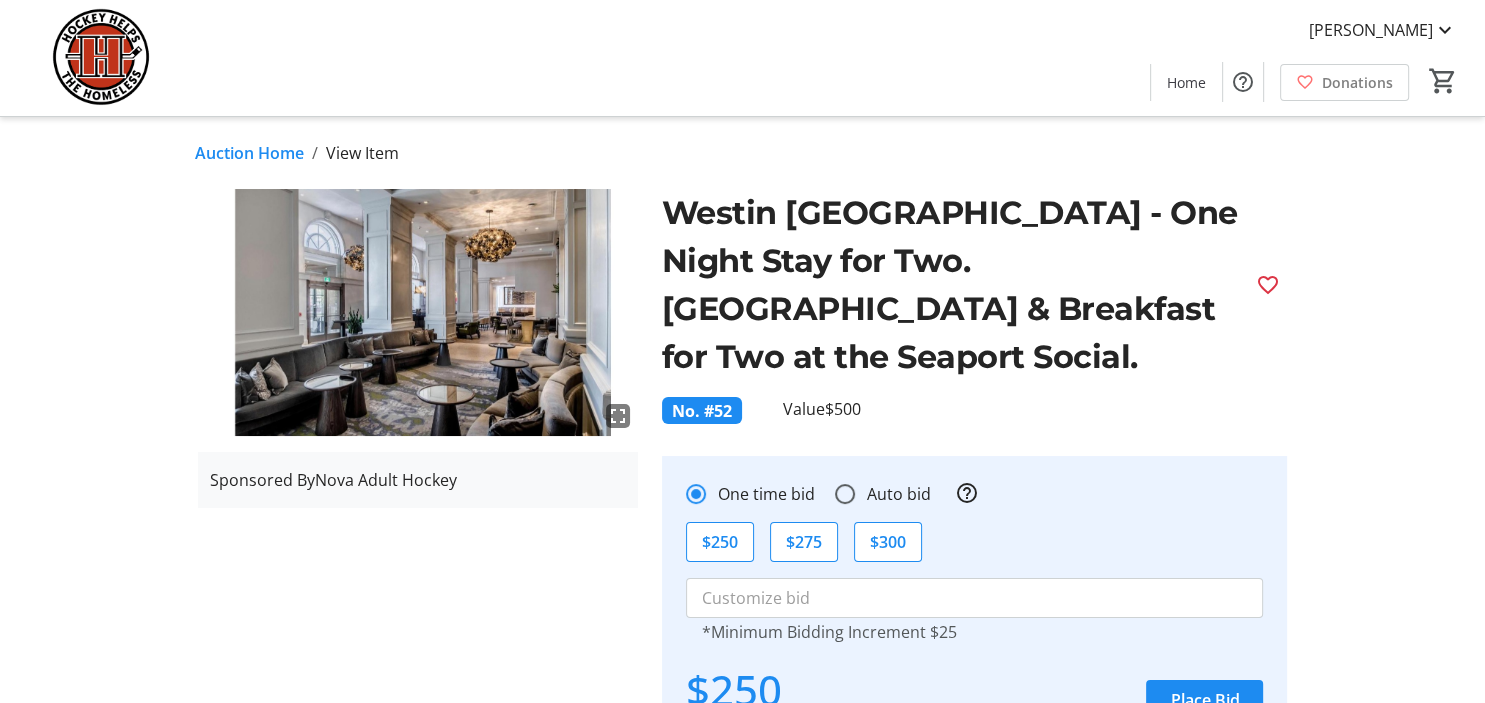 click on "Auction Home" 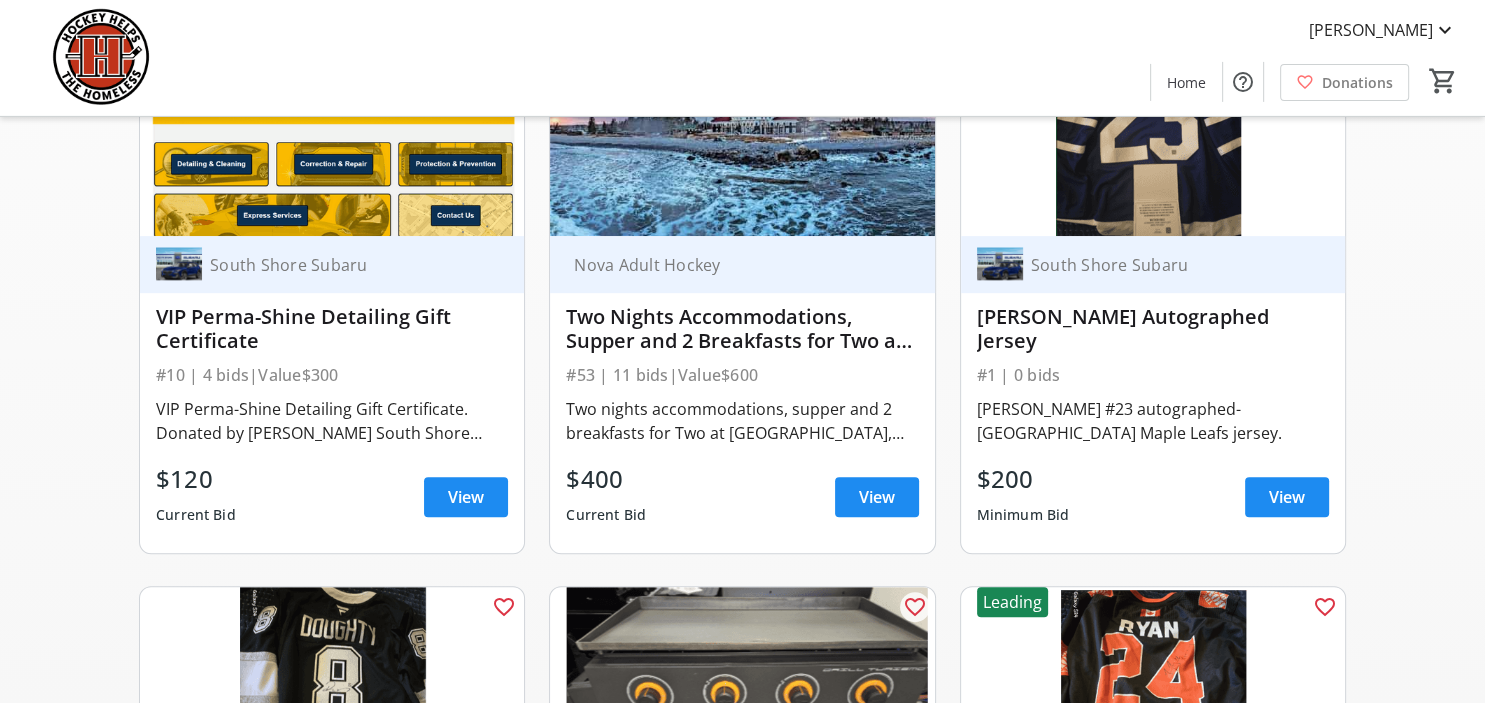 scroll, scrollTop: 950, scrollLeft: 0, axis: vertical 